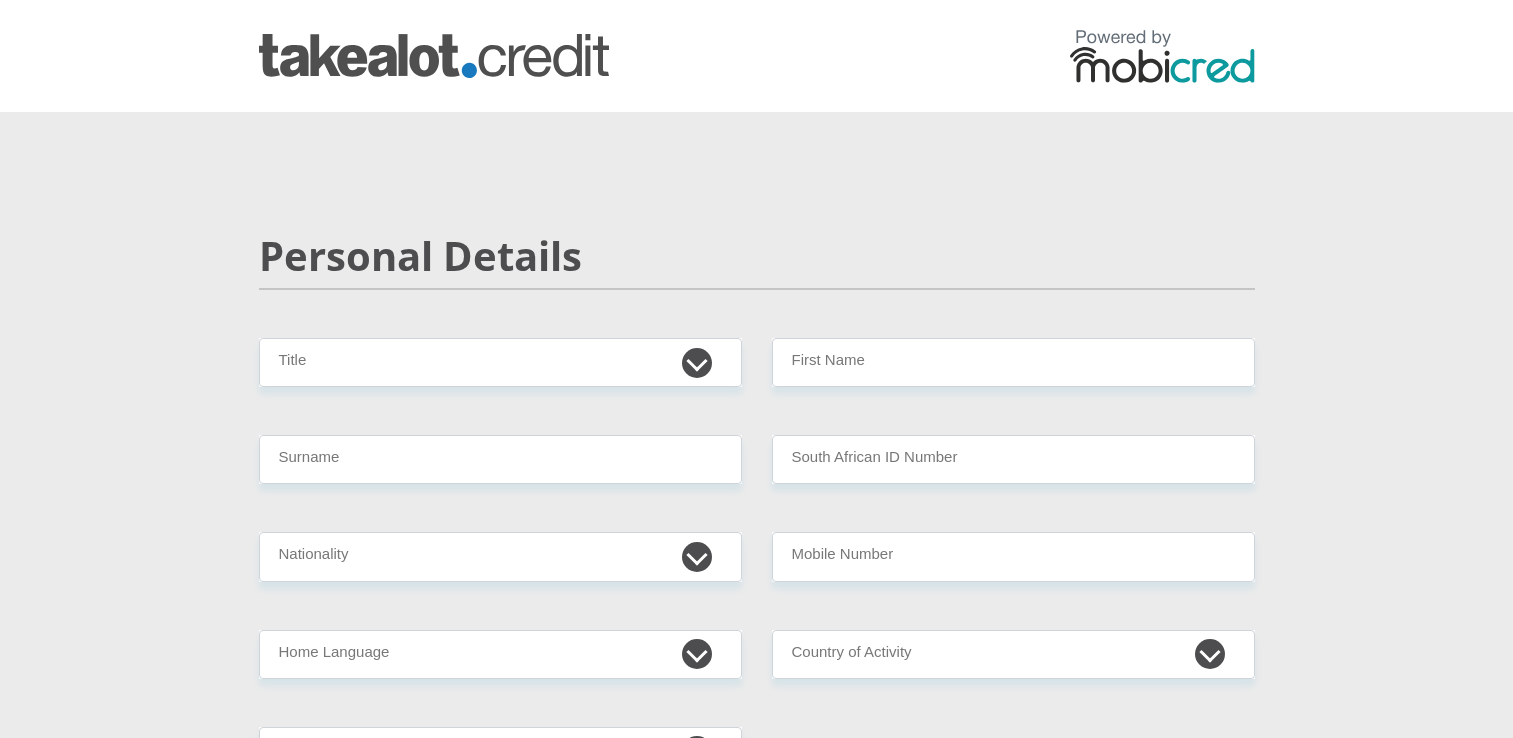 scroll, scrollTop: 0, scrollLeft: 0, axis: both 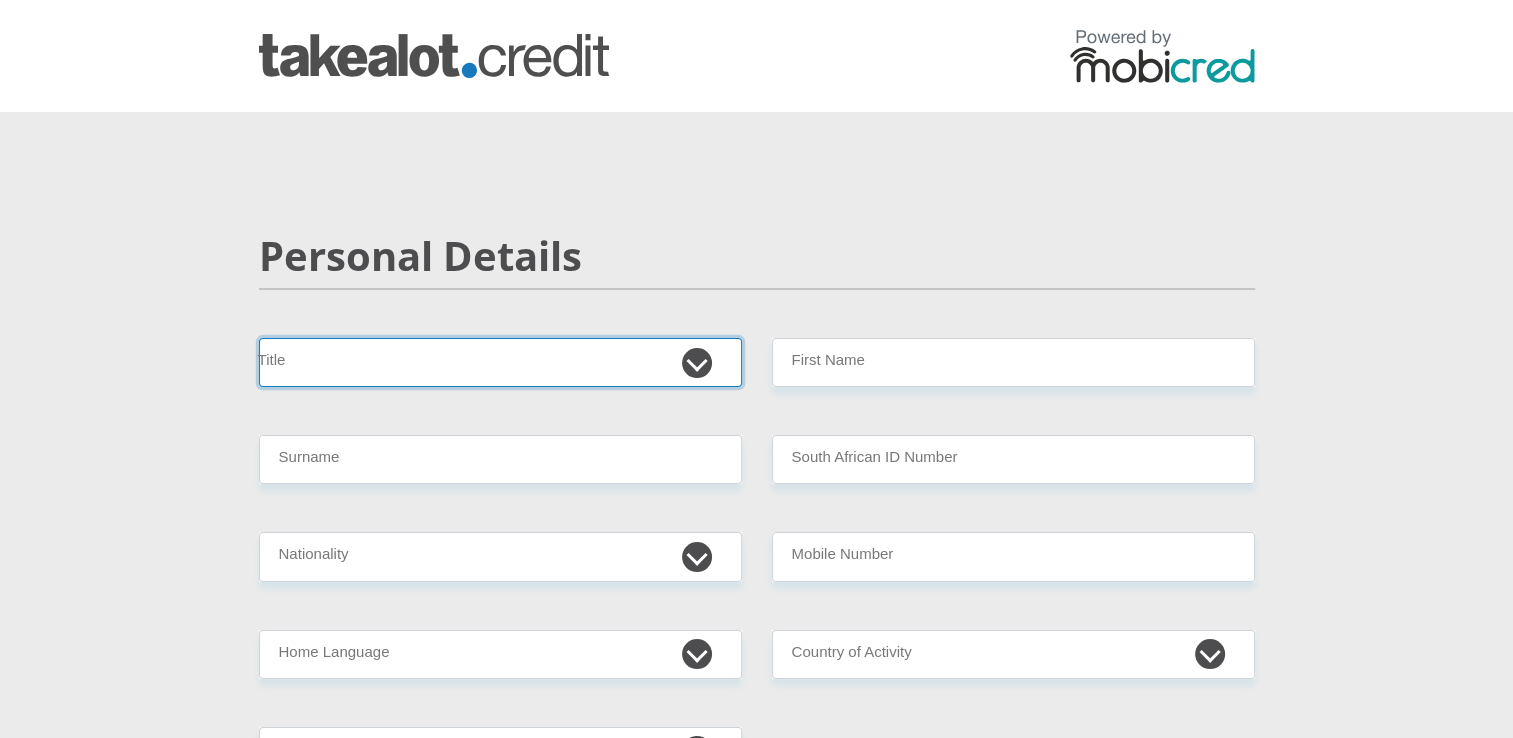 drag, startPoint x: 605, startPoint y: 358, endPoint x: 656, endPoint y: 355, distance: 51.088158 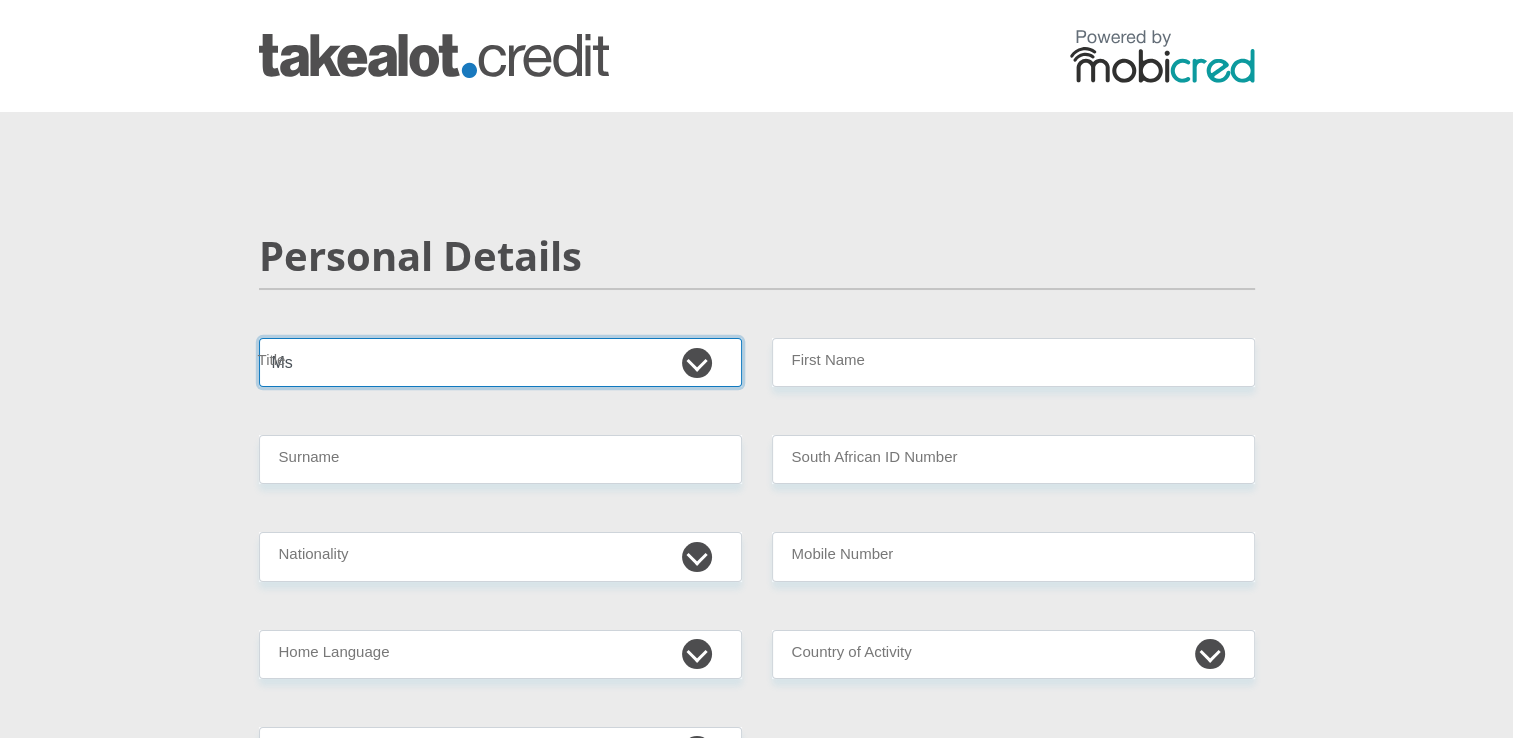 click on "Mr
Ms
Mrs
Dr
Other" at bounding box center (500, 362) 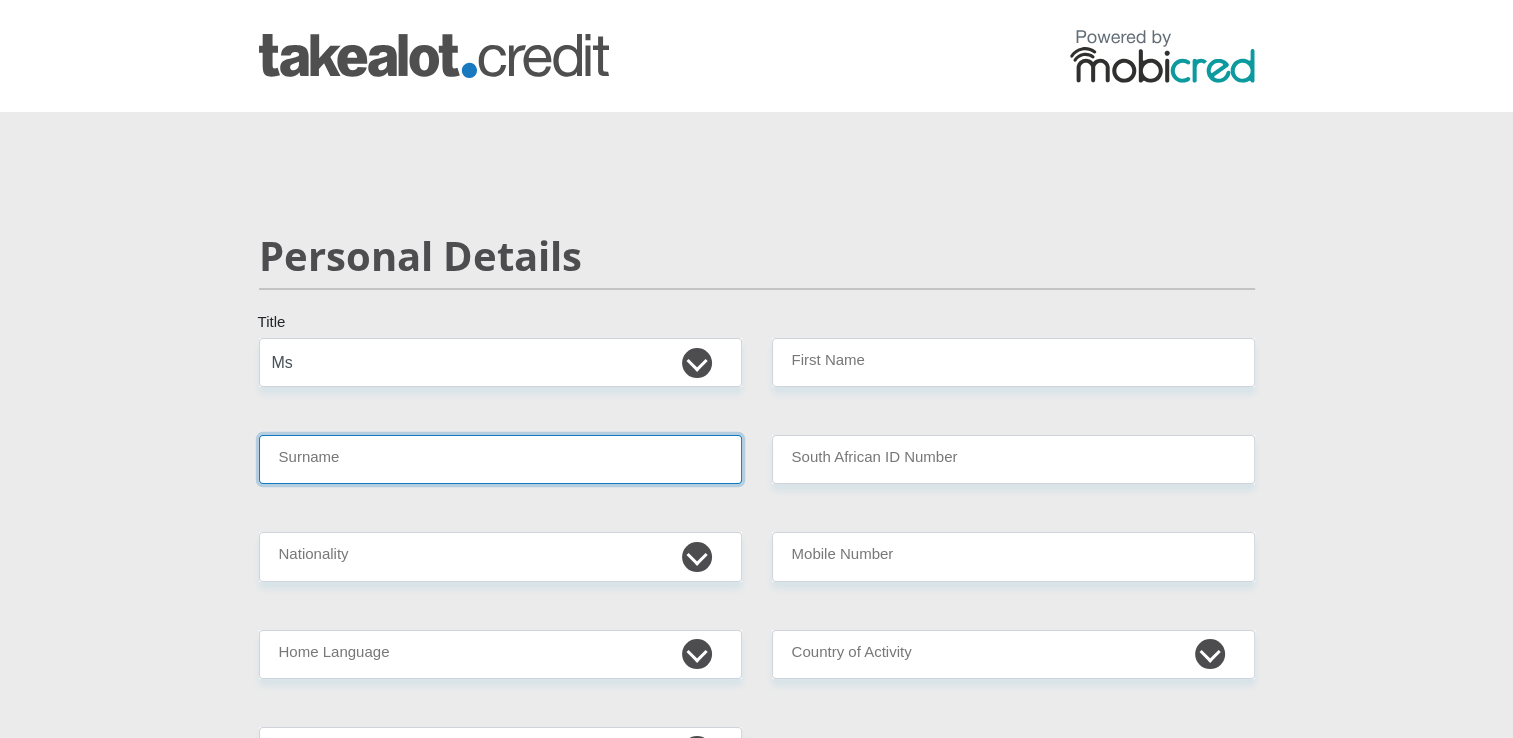 click on "Surname" at bounding box center (500, 459) 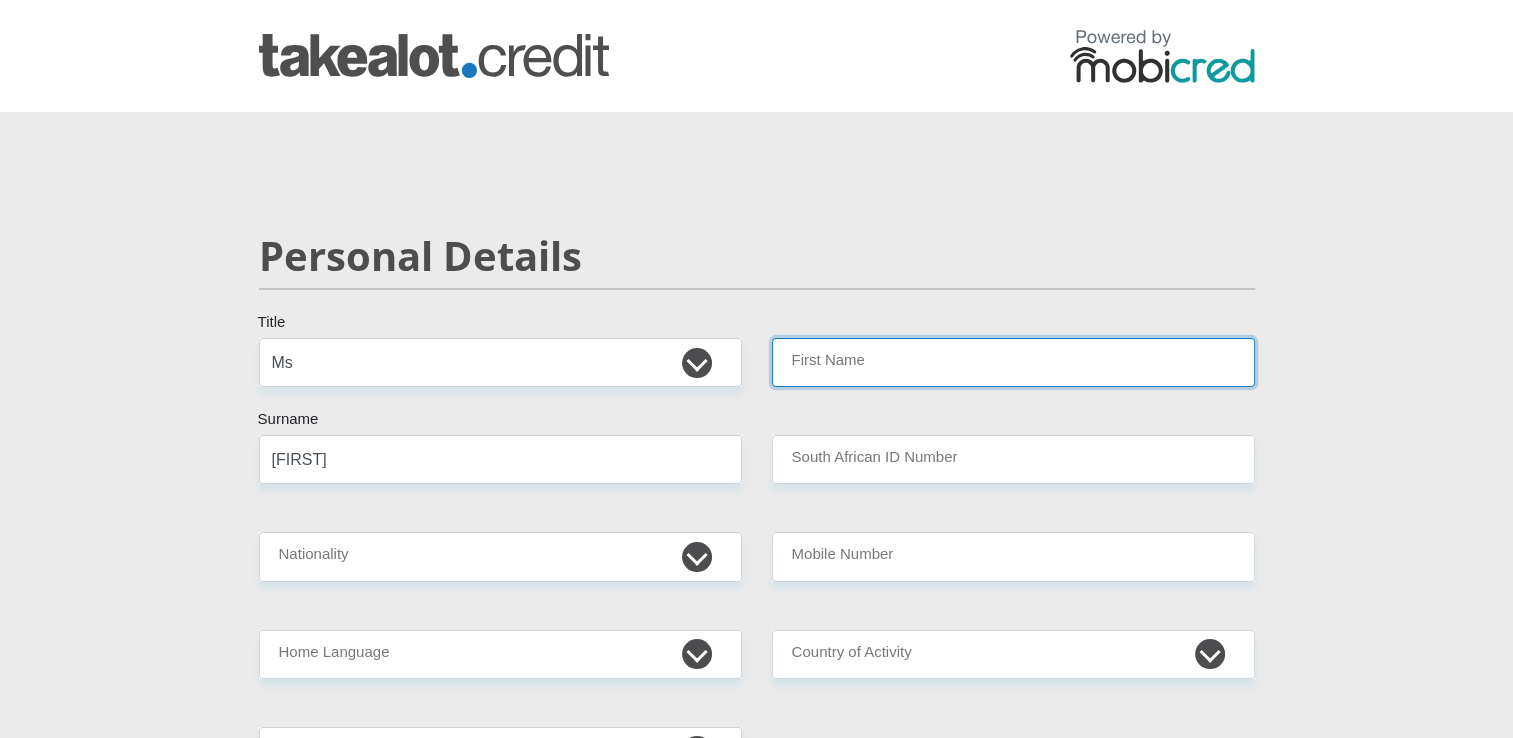 type on "[USERNAME]" 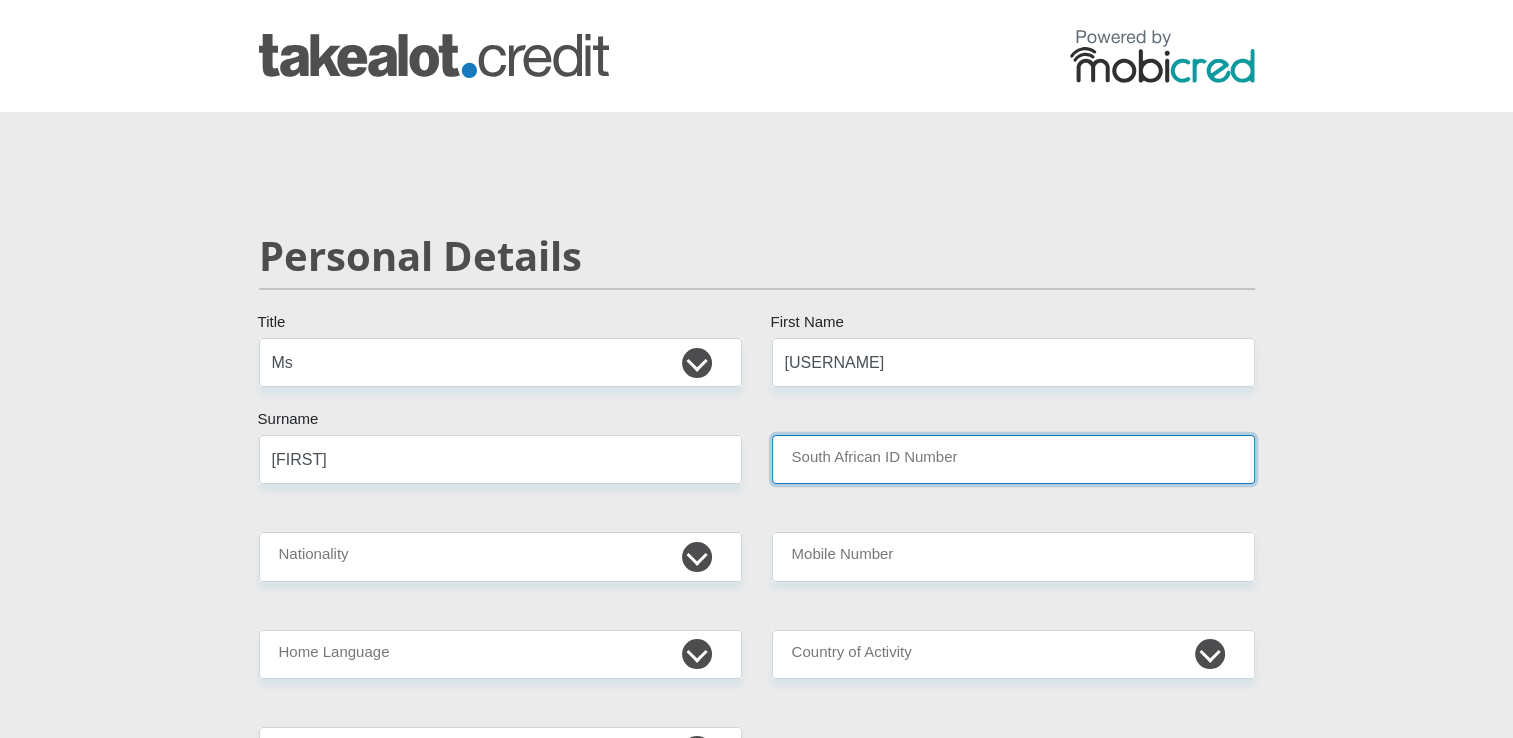 type on "HYUNDAI" 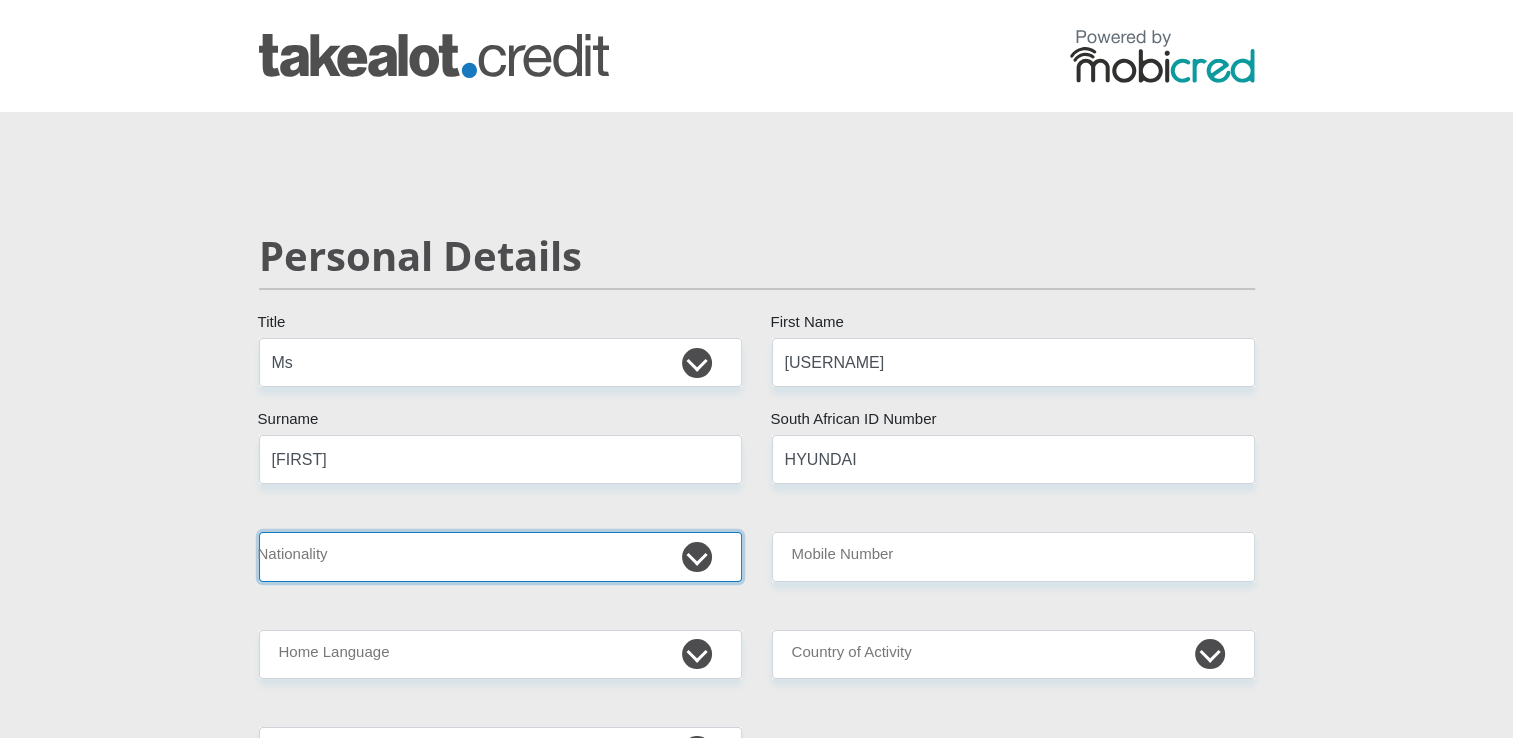 select on "ZAF" 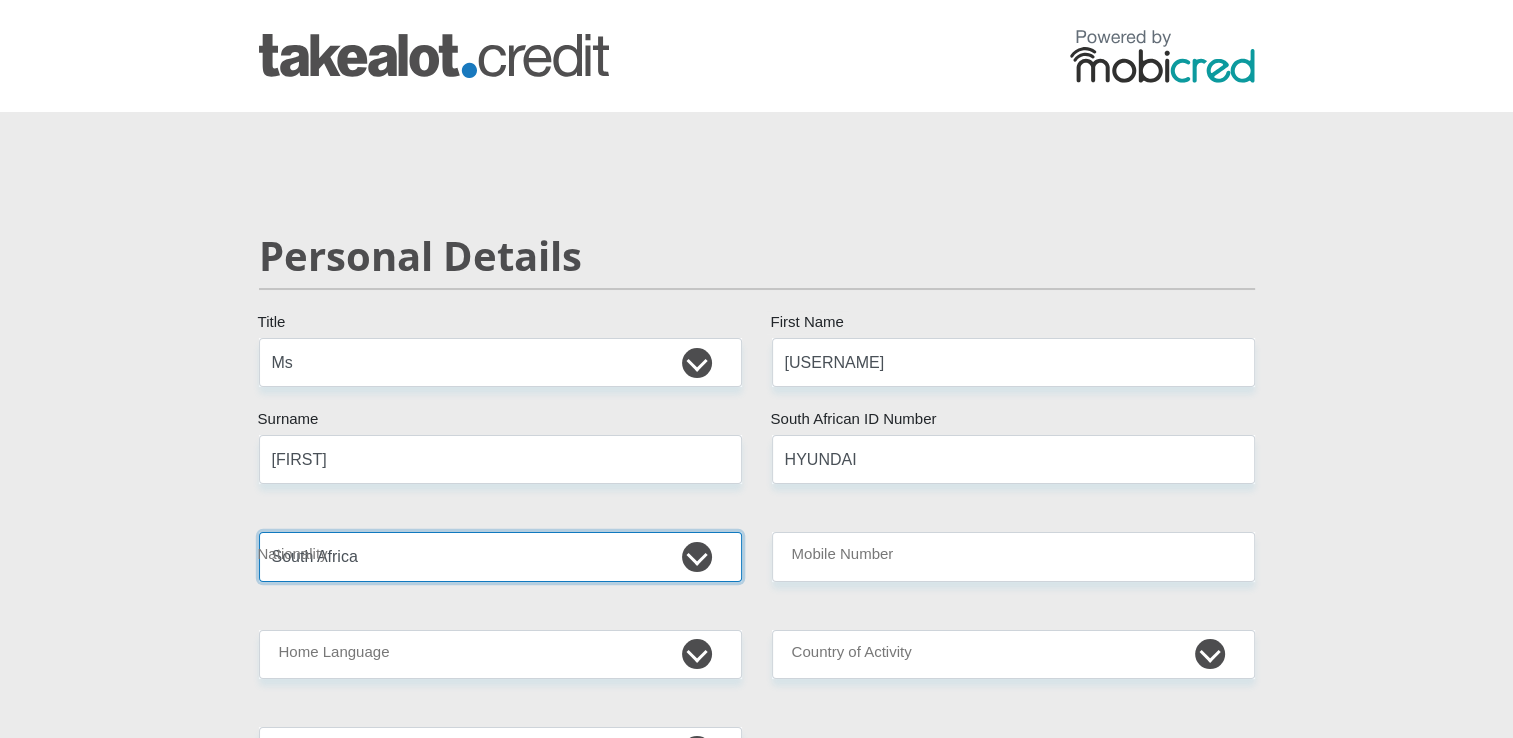 type on "[PHONE]" 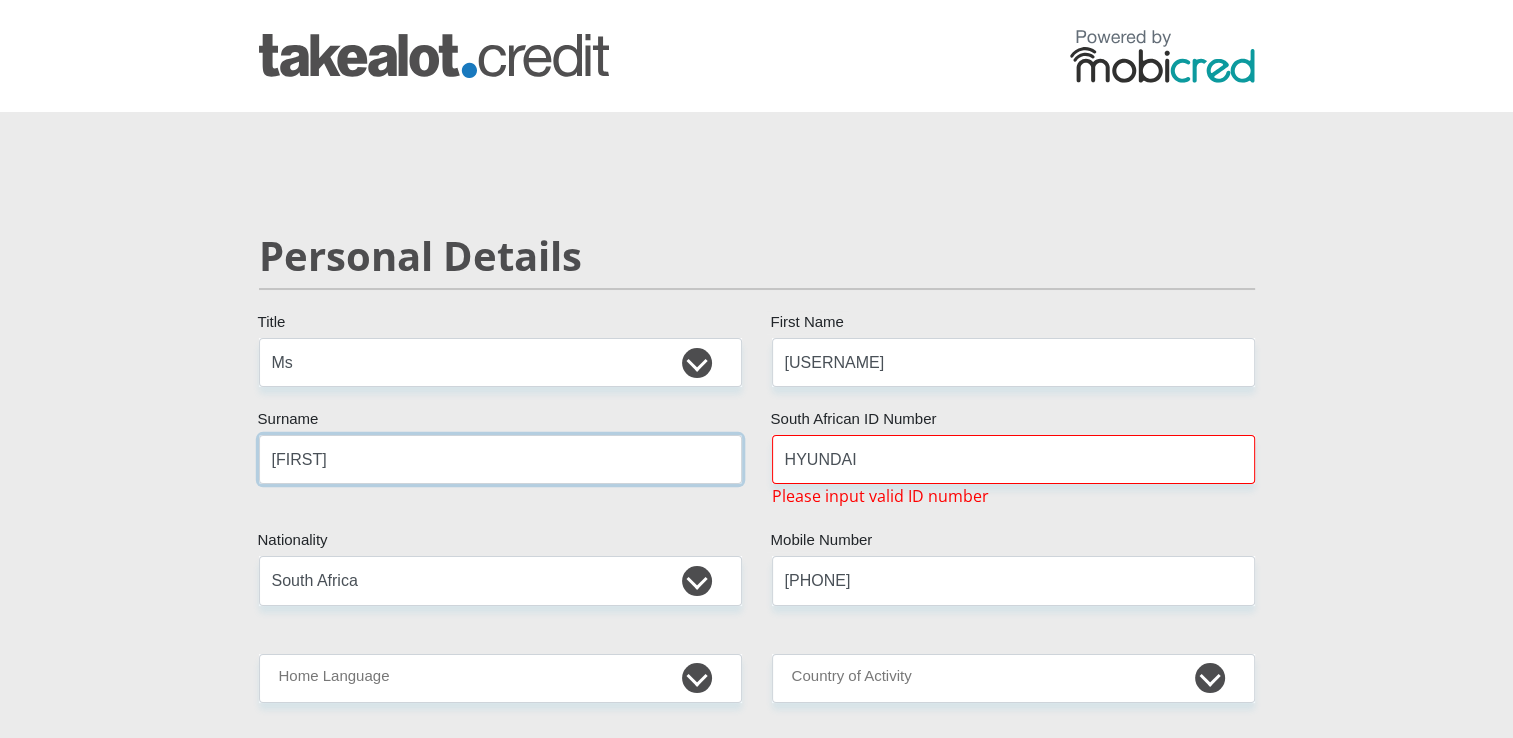 type on "[LAST]" 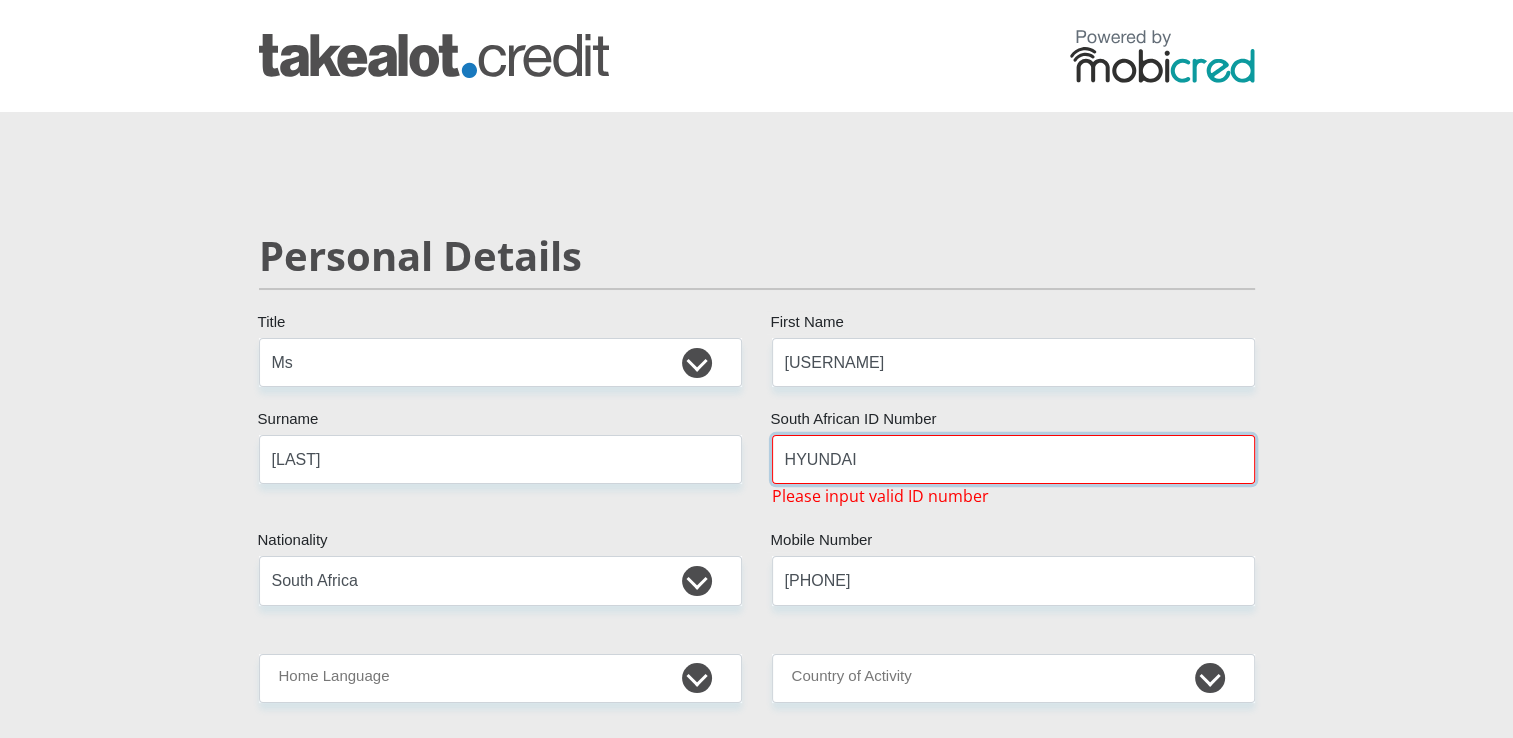 drag, startPoint x: 878, startPoint y: 464, endPoint x: 684, endPoint y: 463, distance: 194.00258 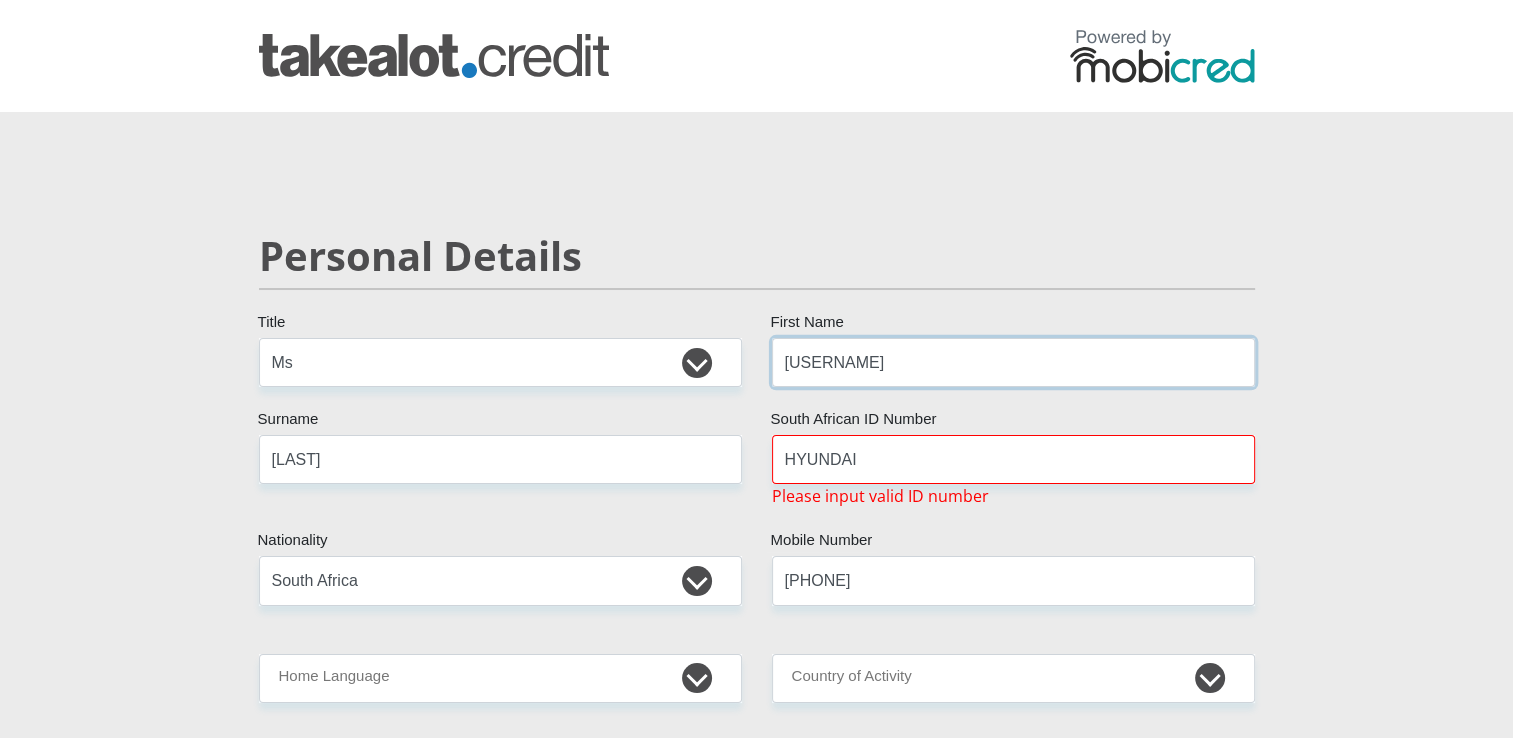 click on "[USERNAME]" at bounding box center (1013, 362) 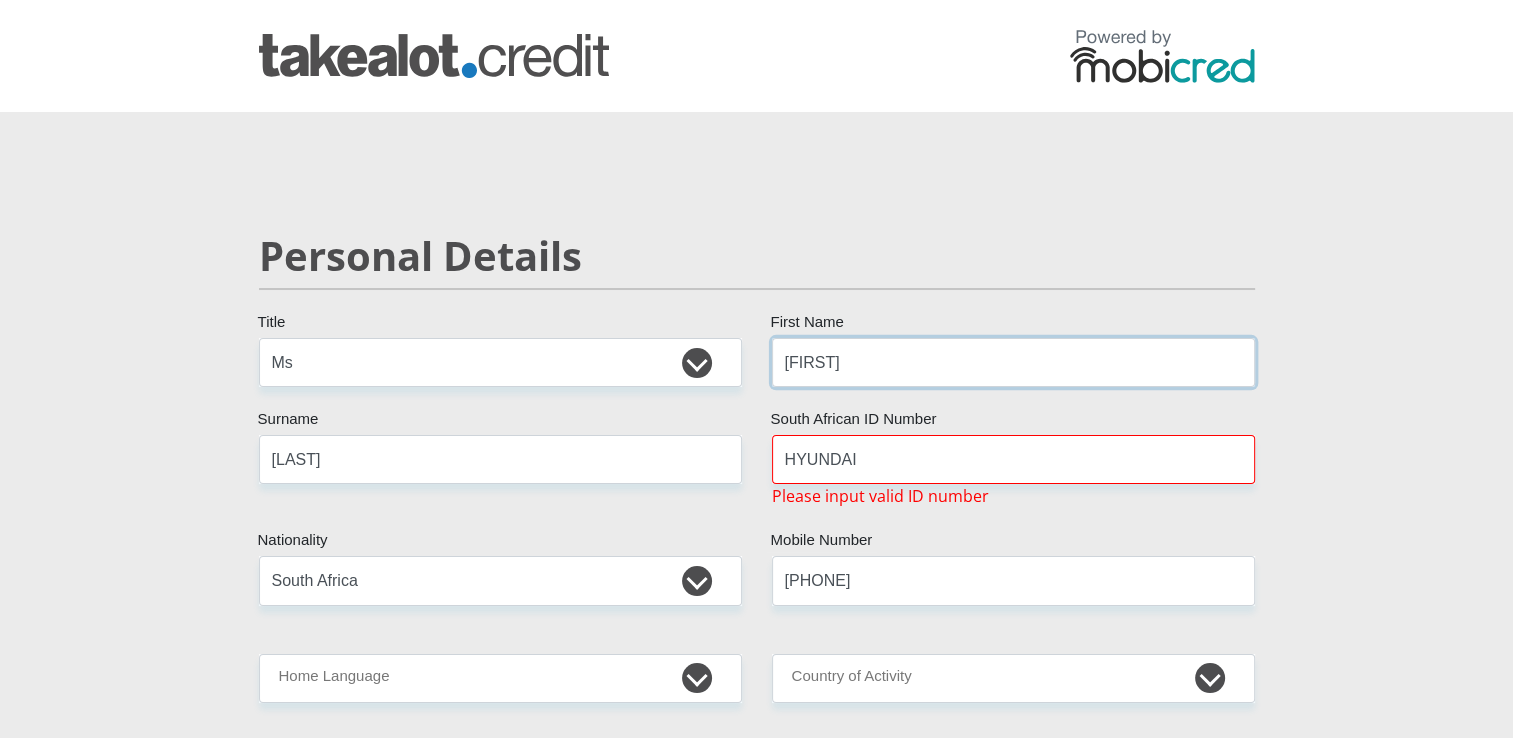 type on "[FIRST]" 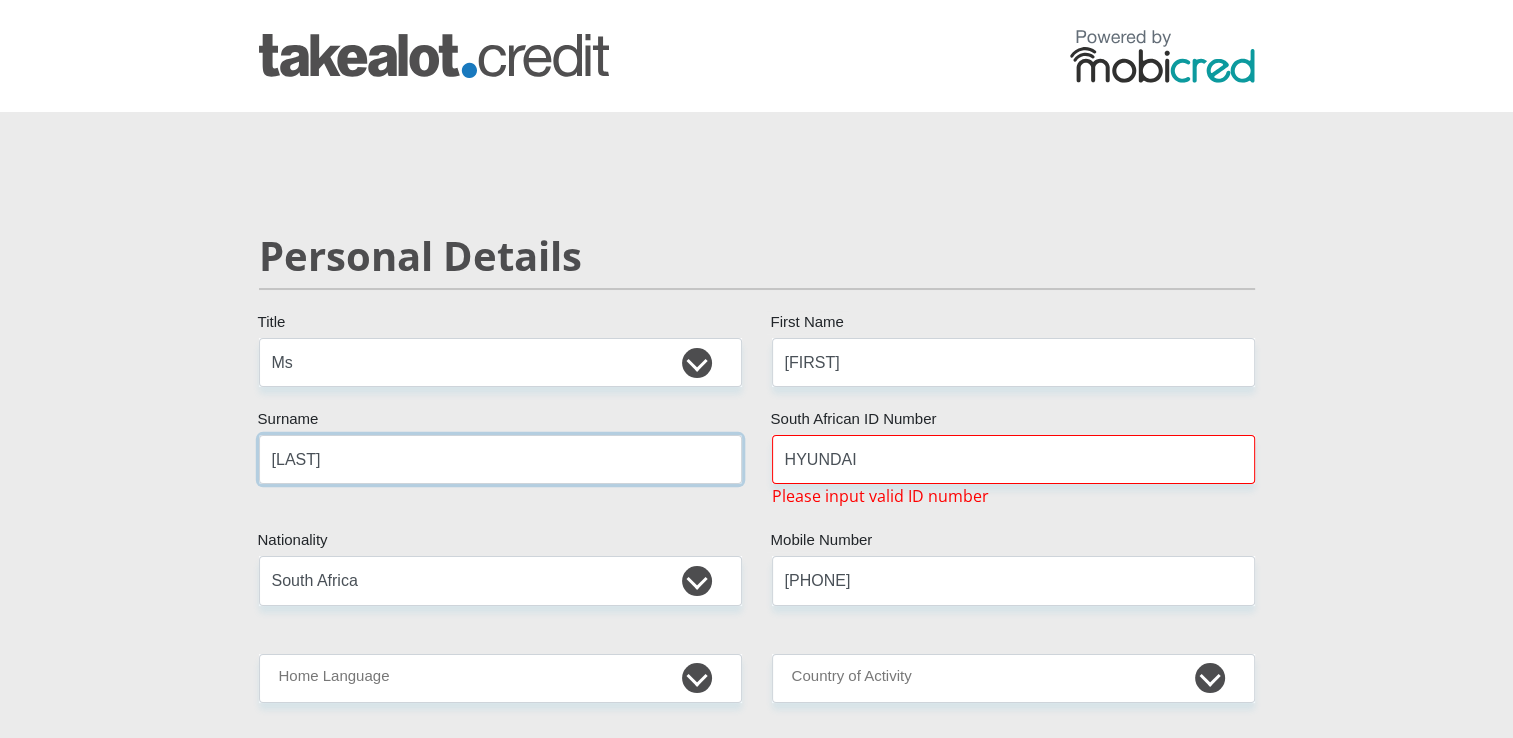 drag, startPoint x: 544, startPoint y: 454, endPoint x: 210, endPoint y: 435, distance: 334.53998 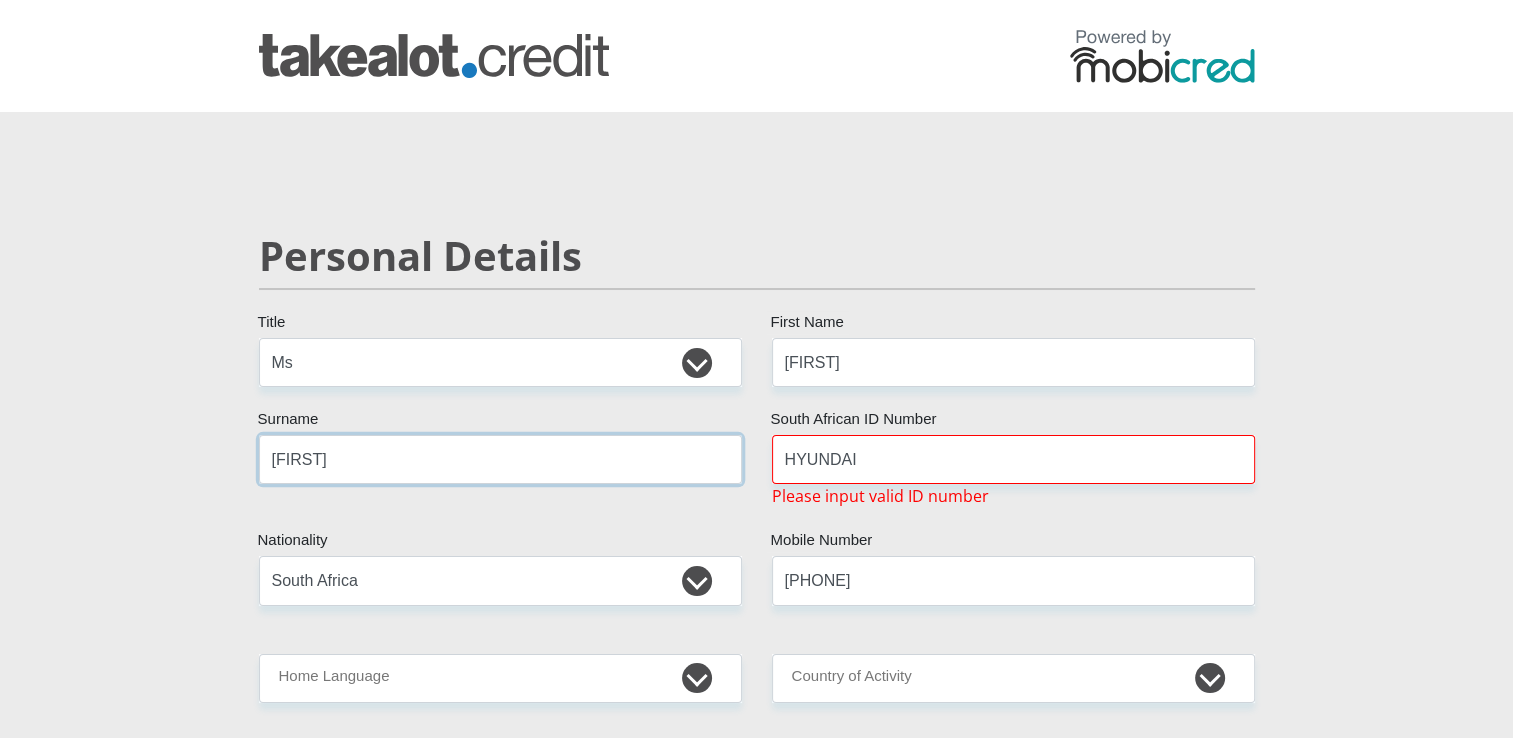 type on "[FIRST]" 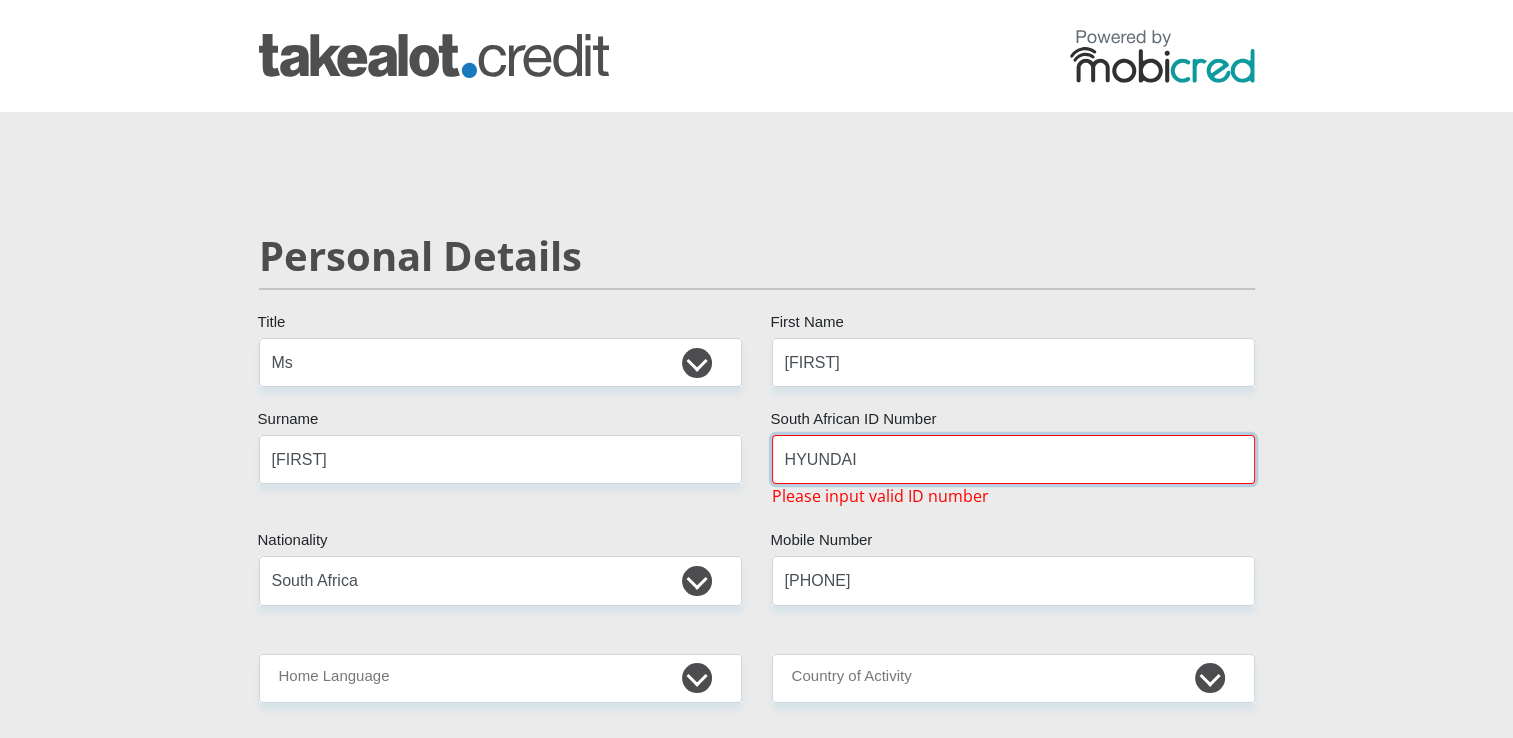 drag, startPoint x: 804, startPoint y: 430, endPoint x: 689, endPoint y: 446, distance: 116.10771 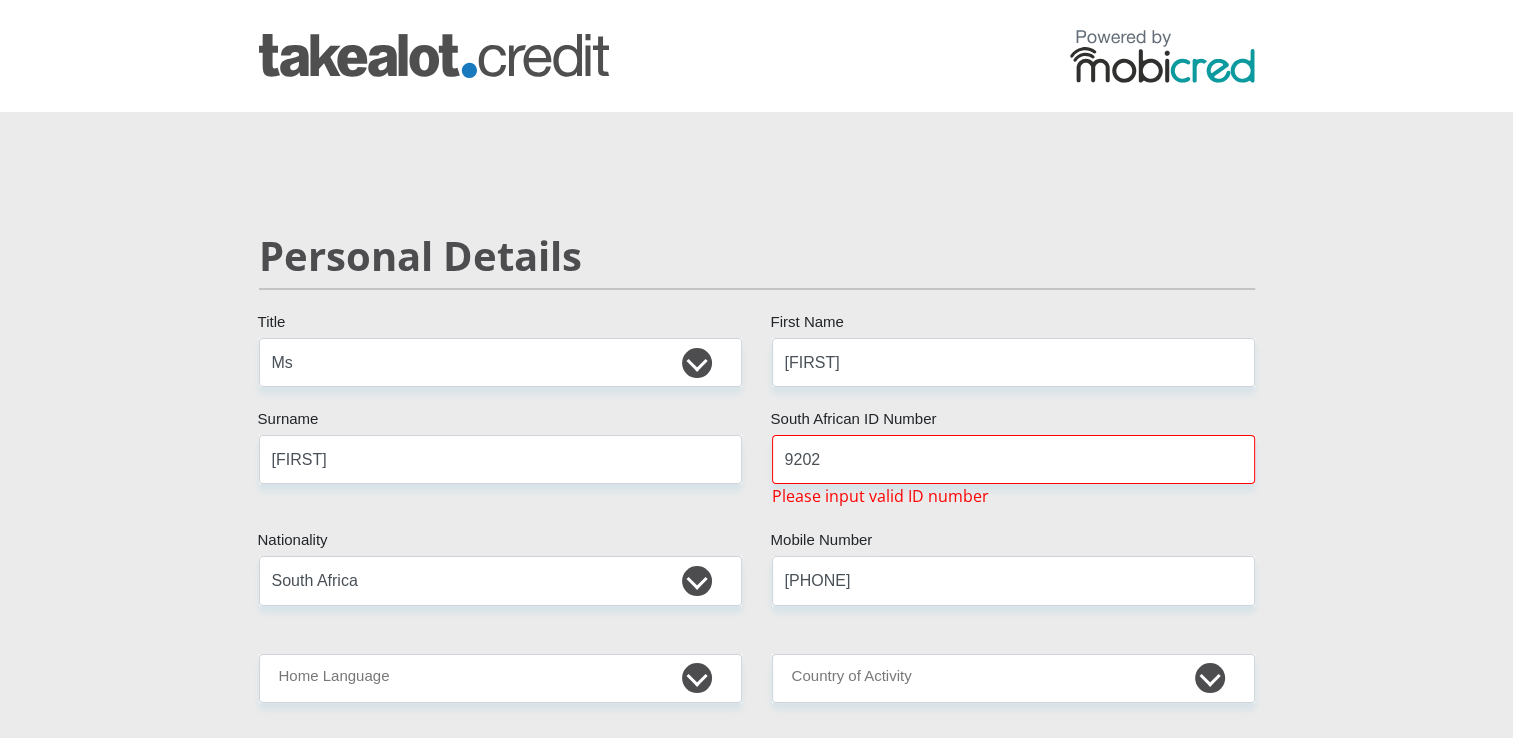 click on "Personal Details
Mr
Ms
Mrs
Dr
Other
Title
Chelsea
First Name
Swartz
Surname
[ID_NUMBER]
South African ID Number
Please input valid ID number
South Africa
Afghanistan
Aland Islands
Albania
Algeria
America Samoa
American Virgin Islands
Andorra
Angola
Anguilla
Antarctica
Antigua and Barbuda
Argentina  Armenia" at bounding box center [757, 3190] 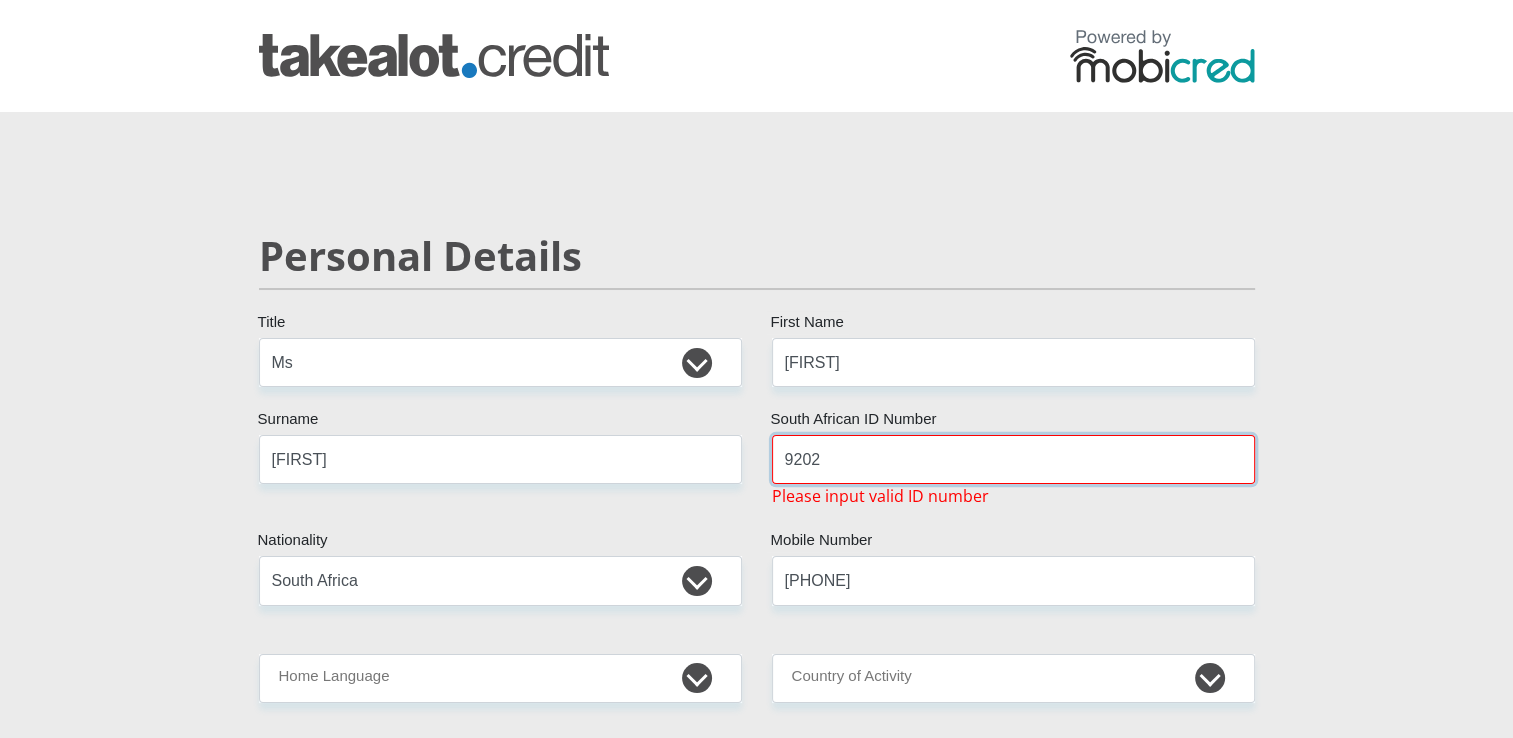 click on "9202" at bounding box center (1013, 459) 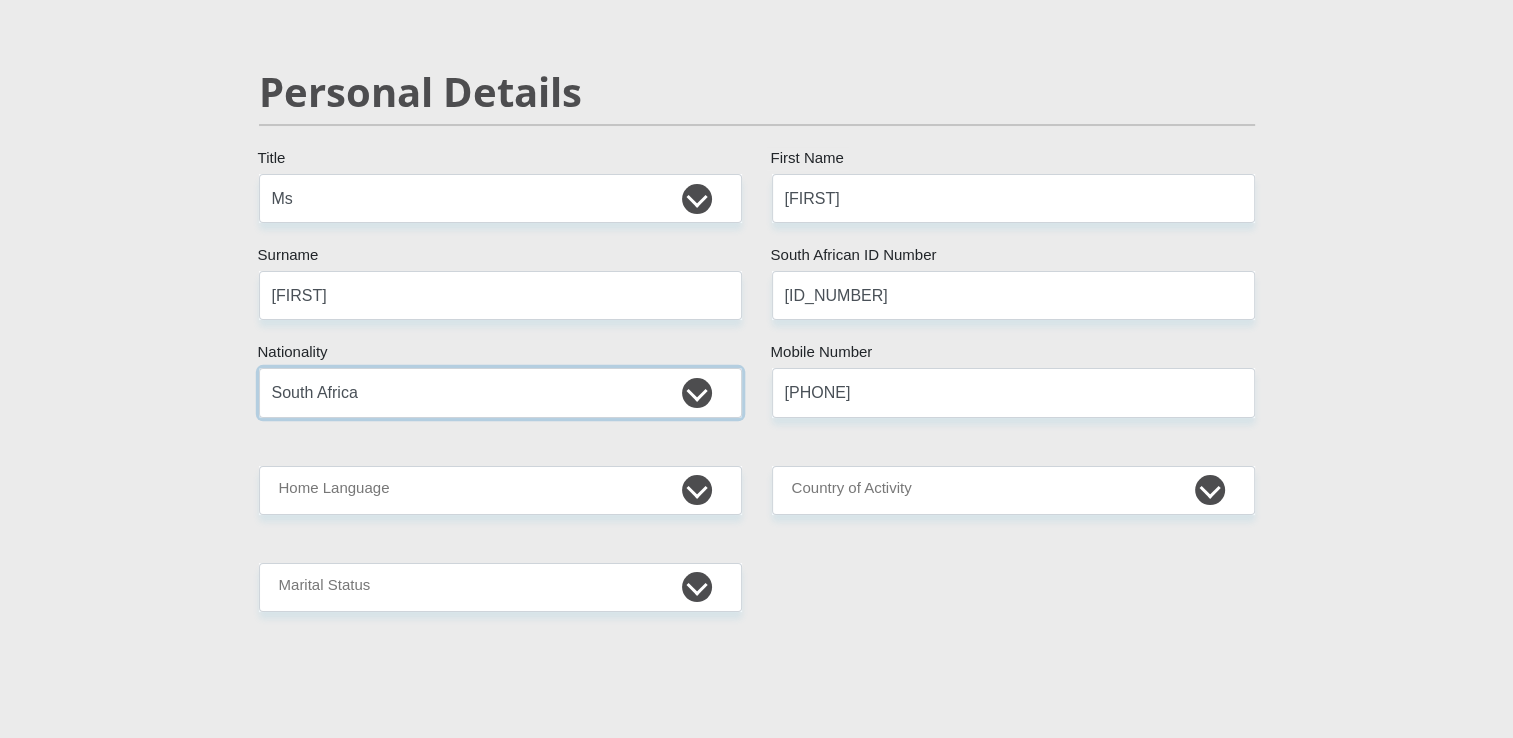 scroll, scrollTop: 200, scrollLeft: 0, axis: vertical 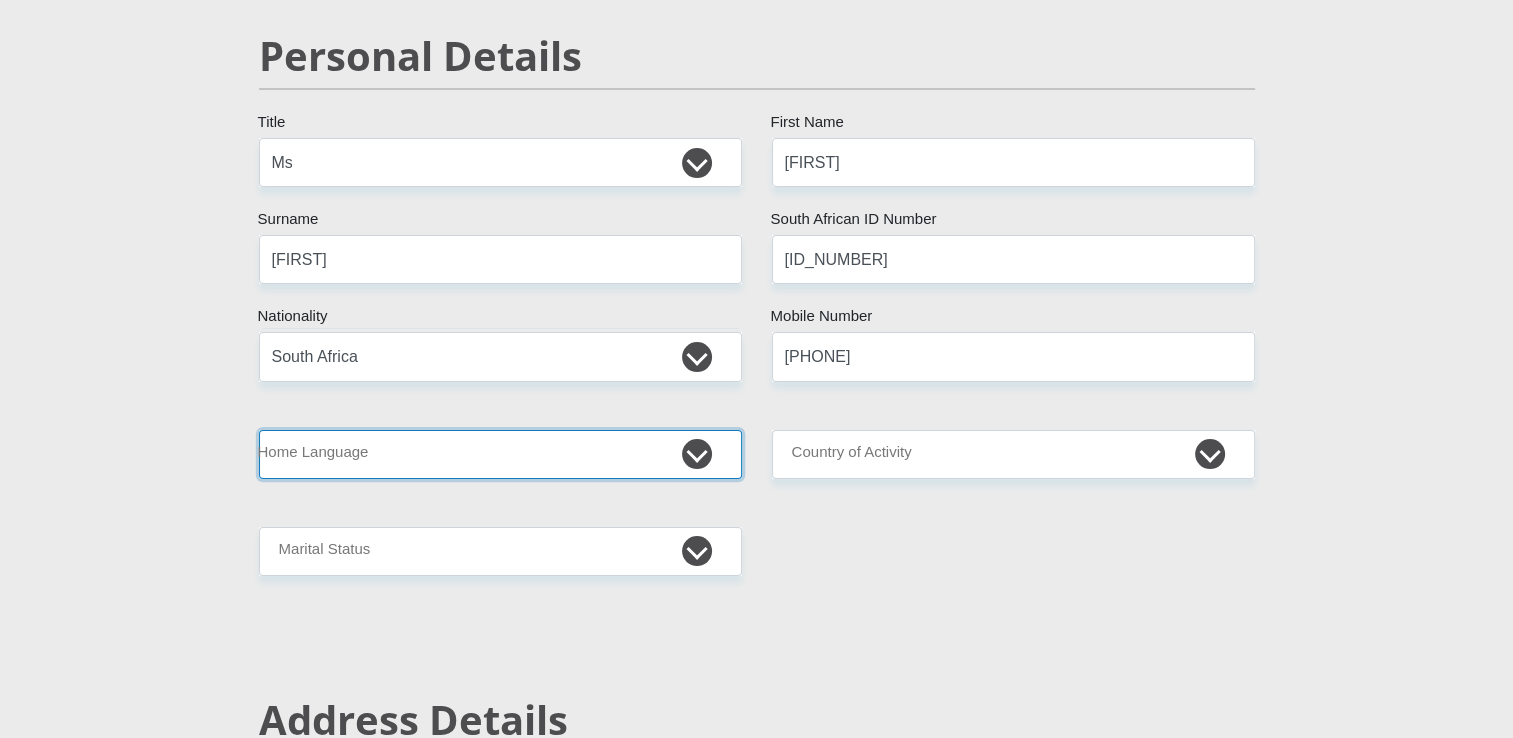 click on "Afrikaans
English
Sepedi
South Ndebele
Southern Sotho
Swati
Tsonga
Tswana
Venda
Xhosa
Zulu
Other" at bounding box center [500, 454] 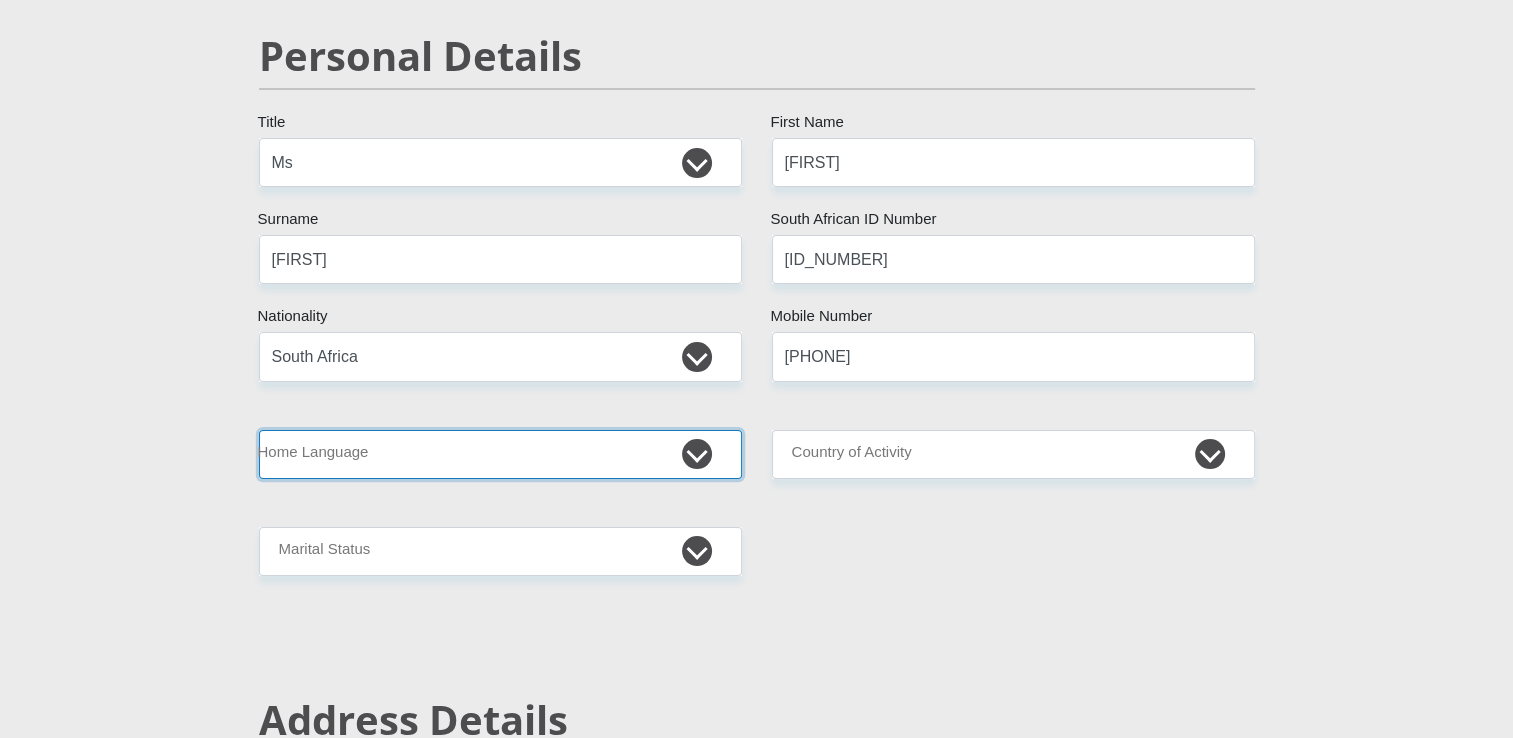 select on "eng" 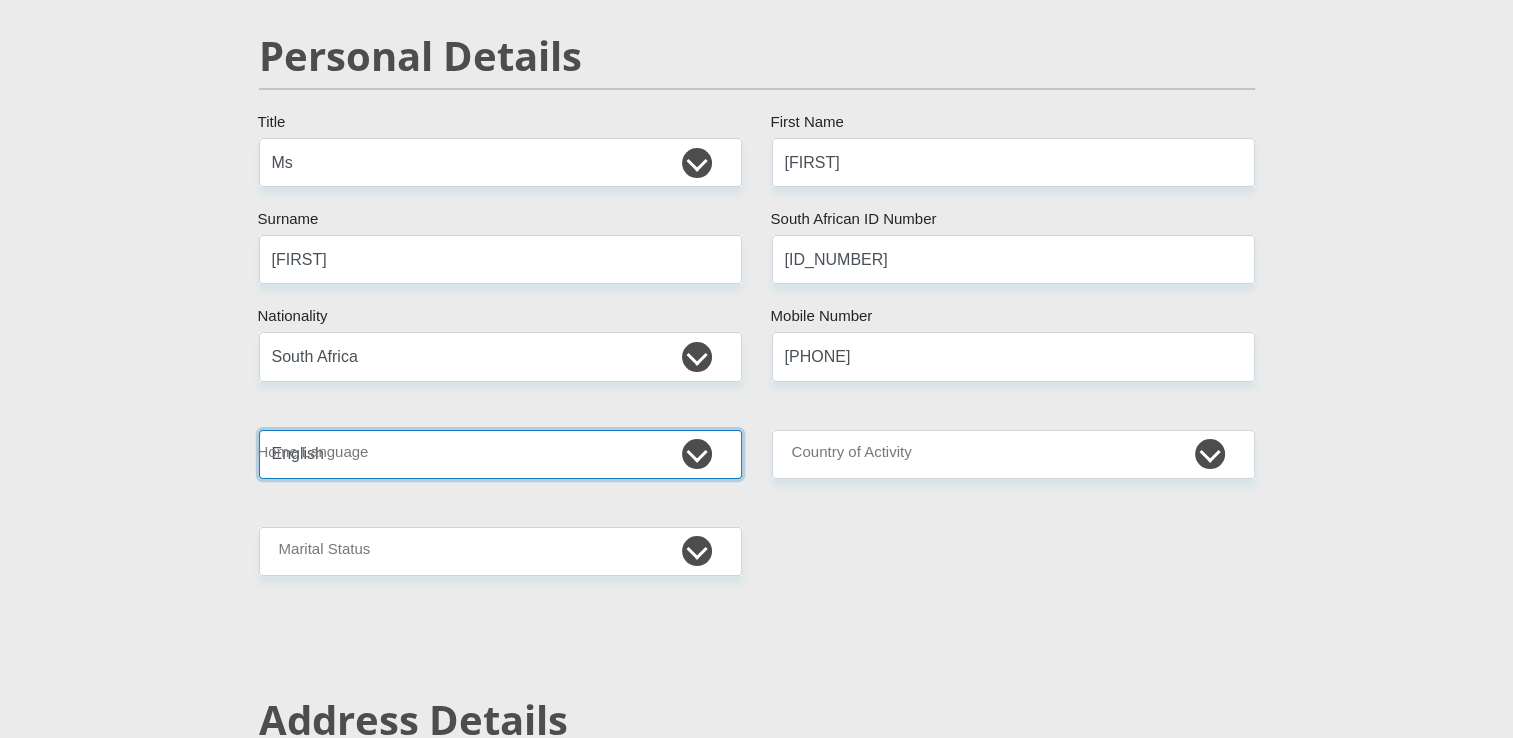 click on "Afrikaans
English
Sepedi
South Ndebele
Southern Sotho
Swati
Tsonga
Tswana
Venda
Xhosa
Zulu
Other" at bounding box center (500, 454) 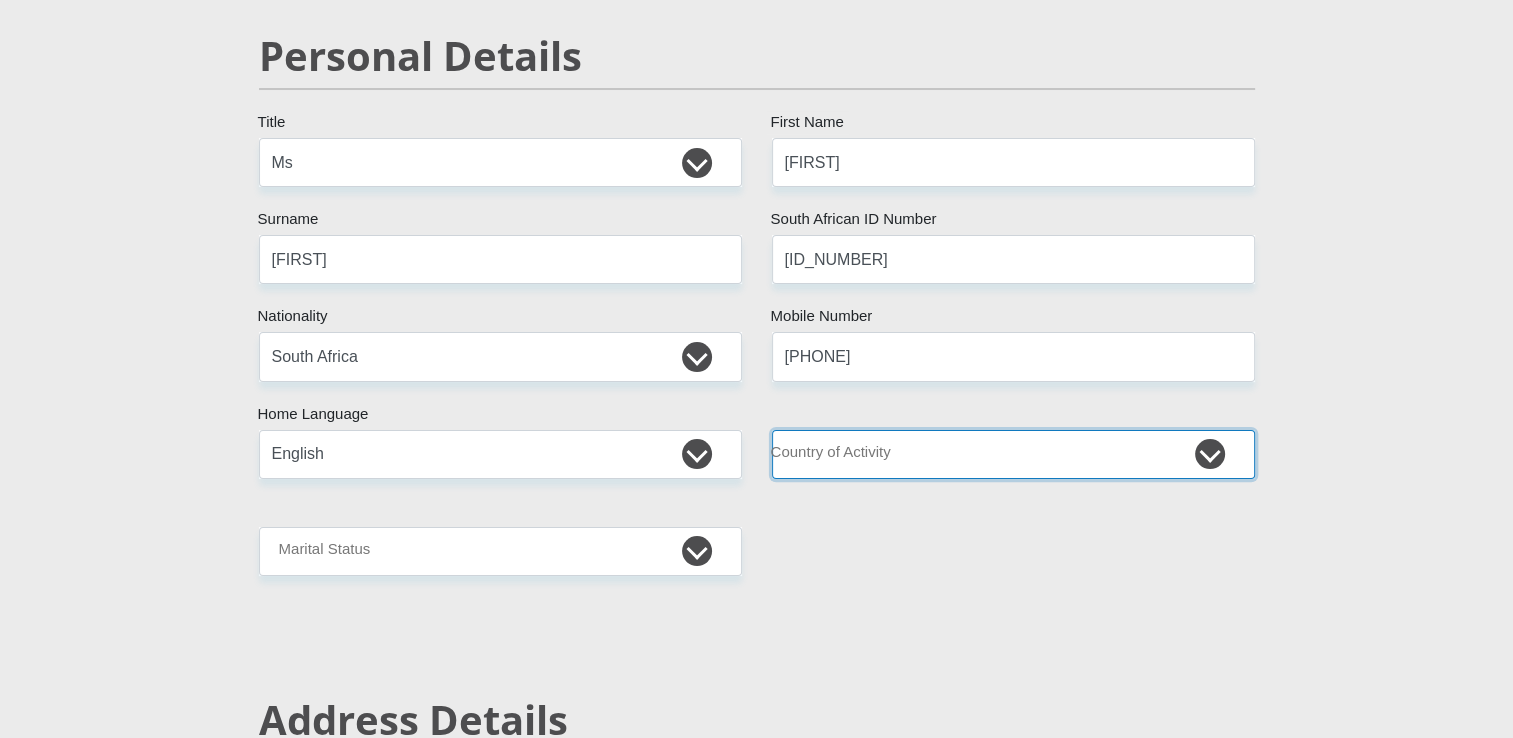 click on "South Africa
Afghanistan
Aland Islands
Albania
Algeria
America Samoa
American Virgin Islands
Andorra
Angola
Anguilla
Antarctica
Antigua and Barbuda
Argentina
Armenia
Aruba
Ascension Island
Australia
Austria
Azerbaijan
Chad" at bounding box center [1013, 454] 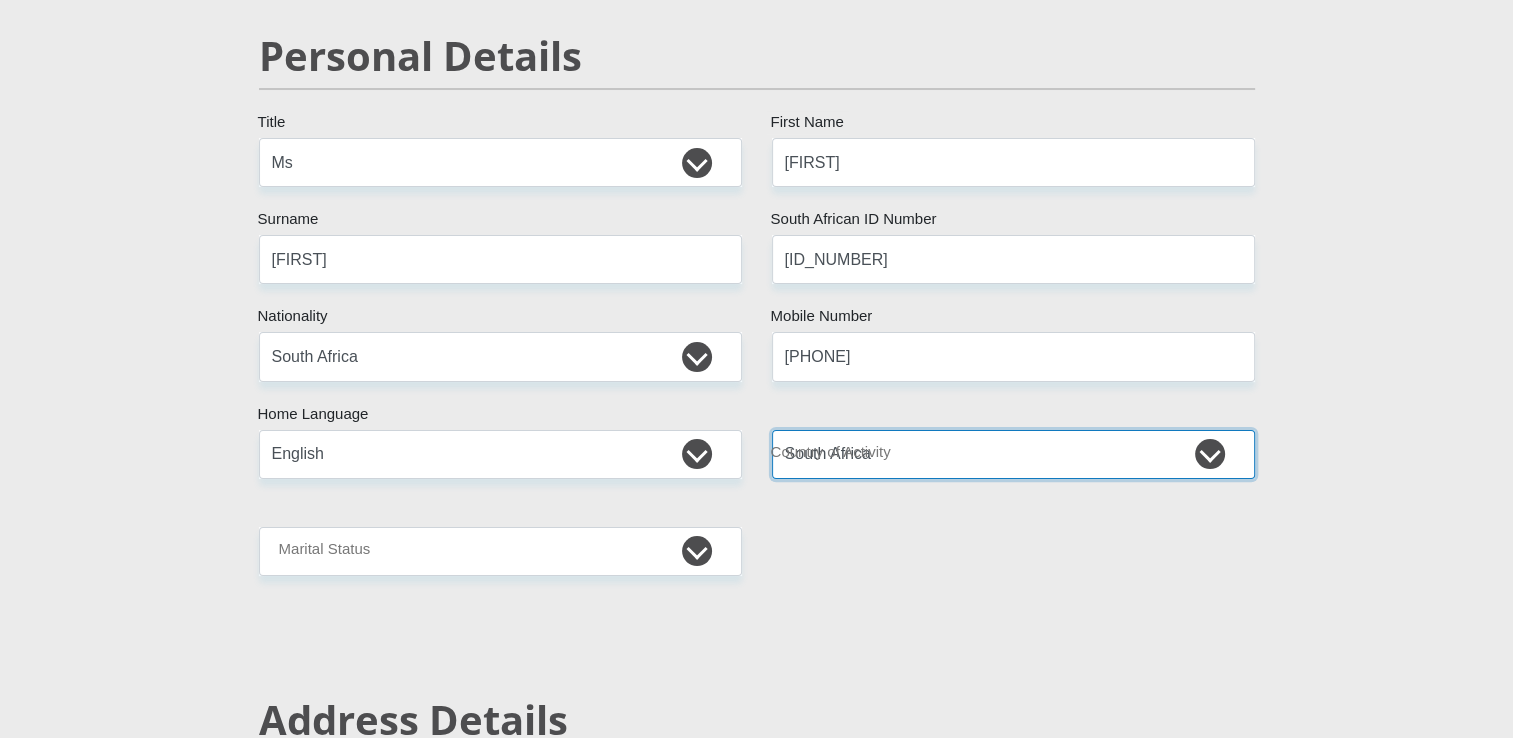 click on "South Africa
Afghanistan
Aland Islands
Albania
Algeria
America Samoa
American Virgin Islands
Andorra
Angola
Anguilla
Antarctica
Antigua and Barbuda
Argentina
Armenia
Aruba
Ascension Island
Australia
Austria
Azerbaijan
Chad" at bounding box center [1013, 454] 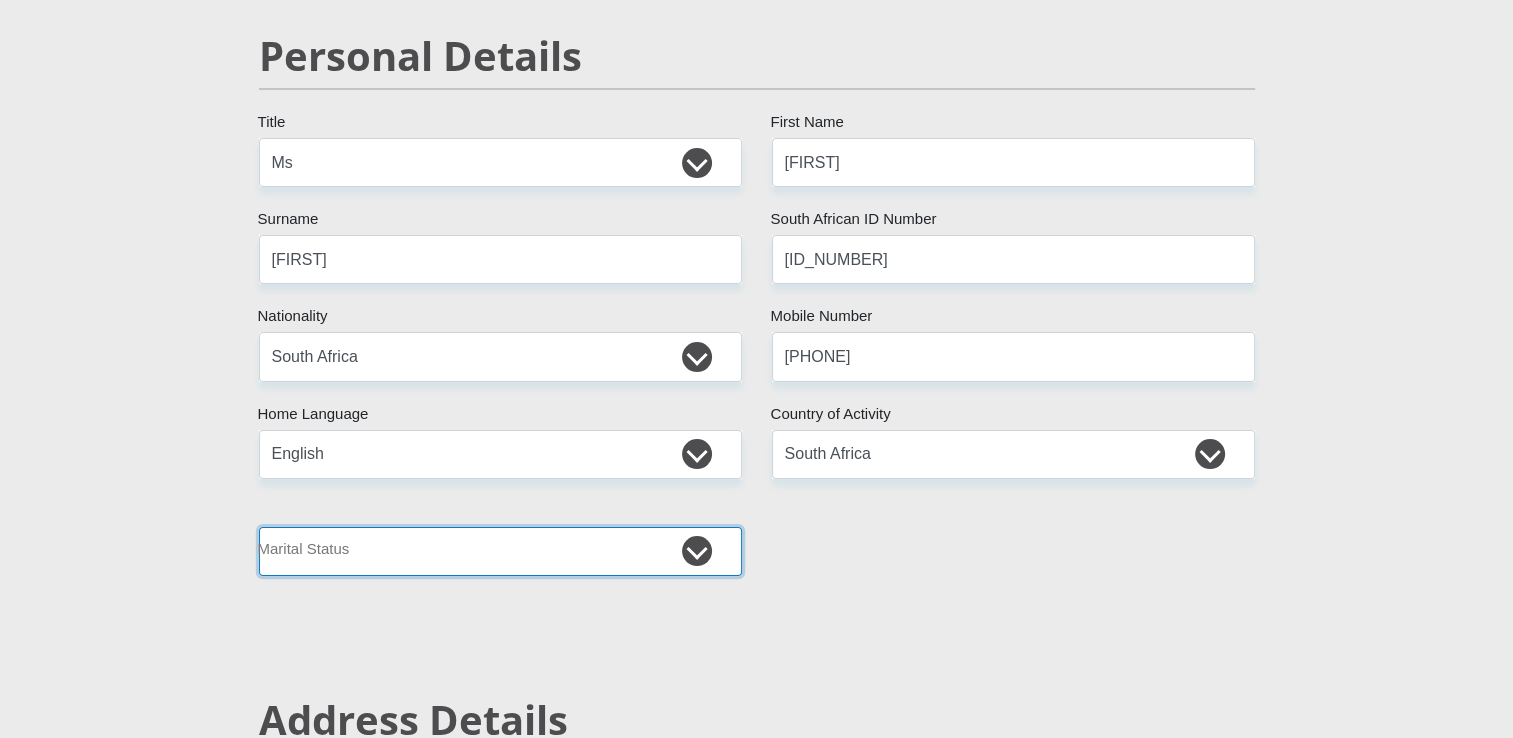 click on "Married ANC
Single
Divorced
Widowed
Married COP or Customary Law" at bounding box center [500, 551] 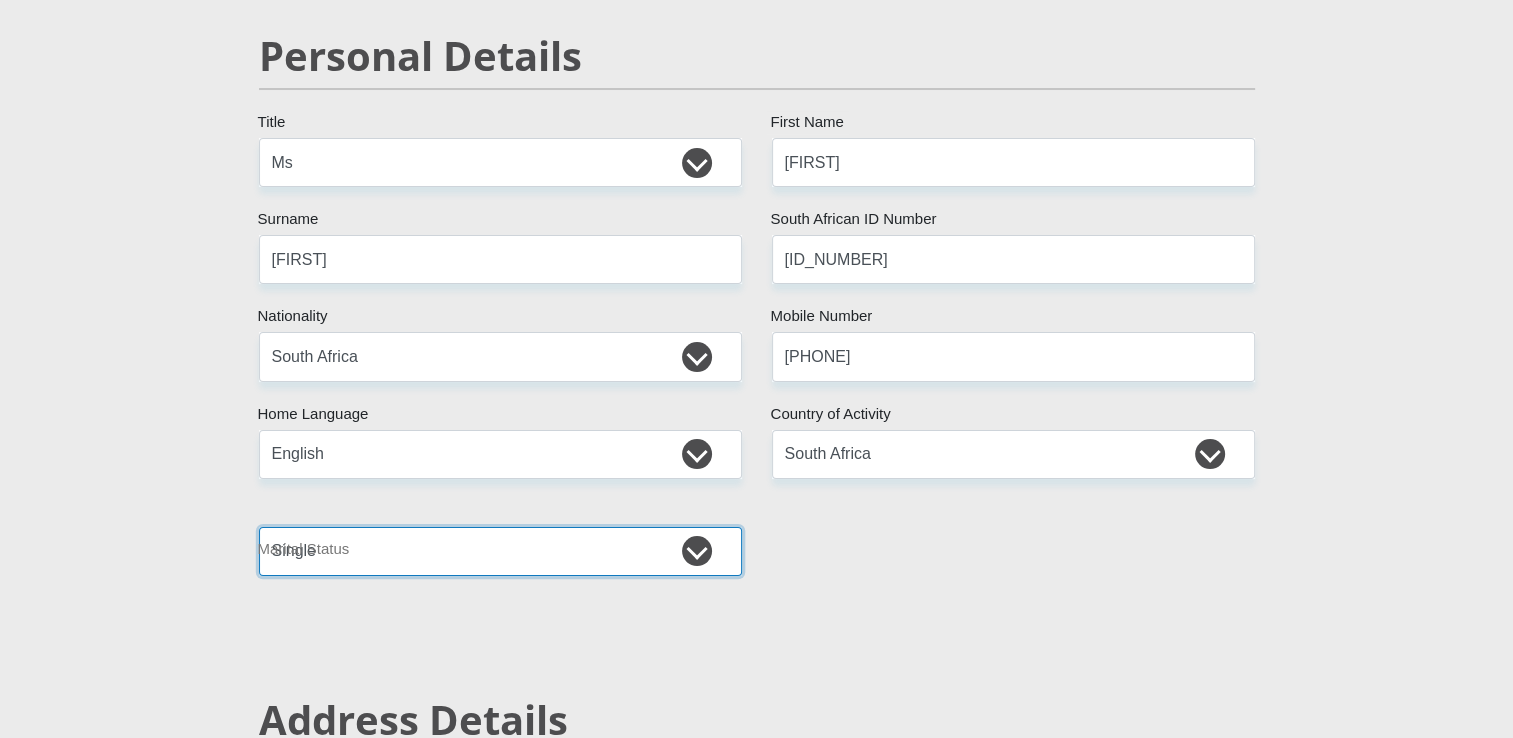 click on "Married ANC
Single
Divorced
Widowed
Married COP or Customary Law" at bounding box center [500, 551] 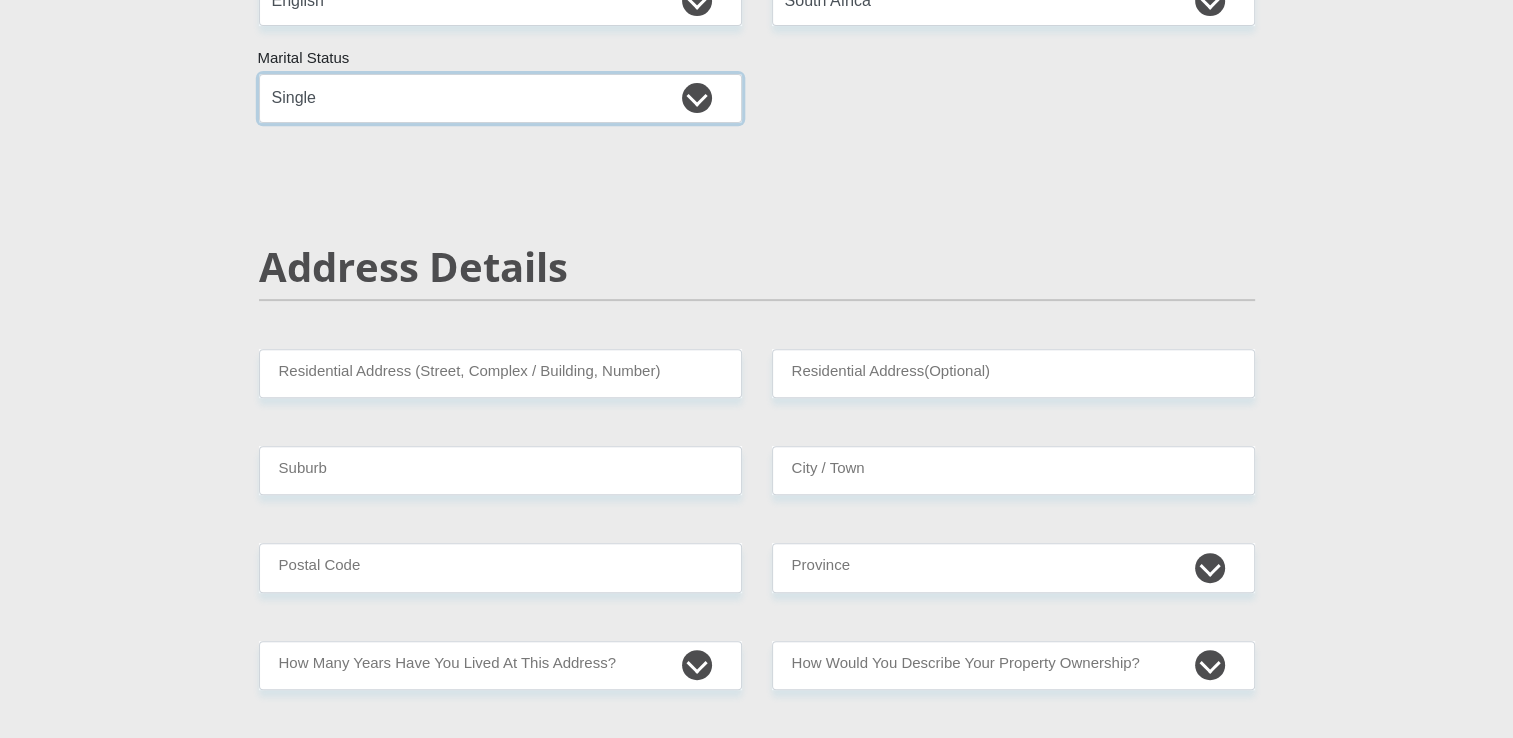 scroll, scrollTop: 700, scrollLeft: 0, axis: vertical 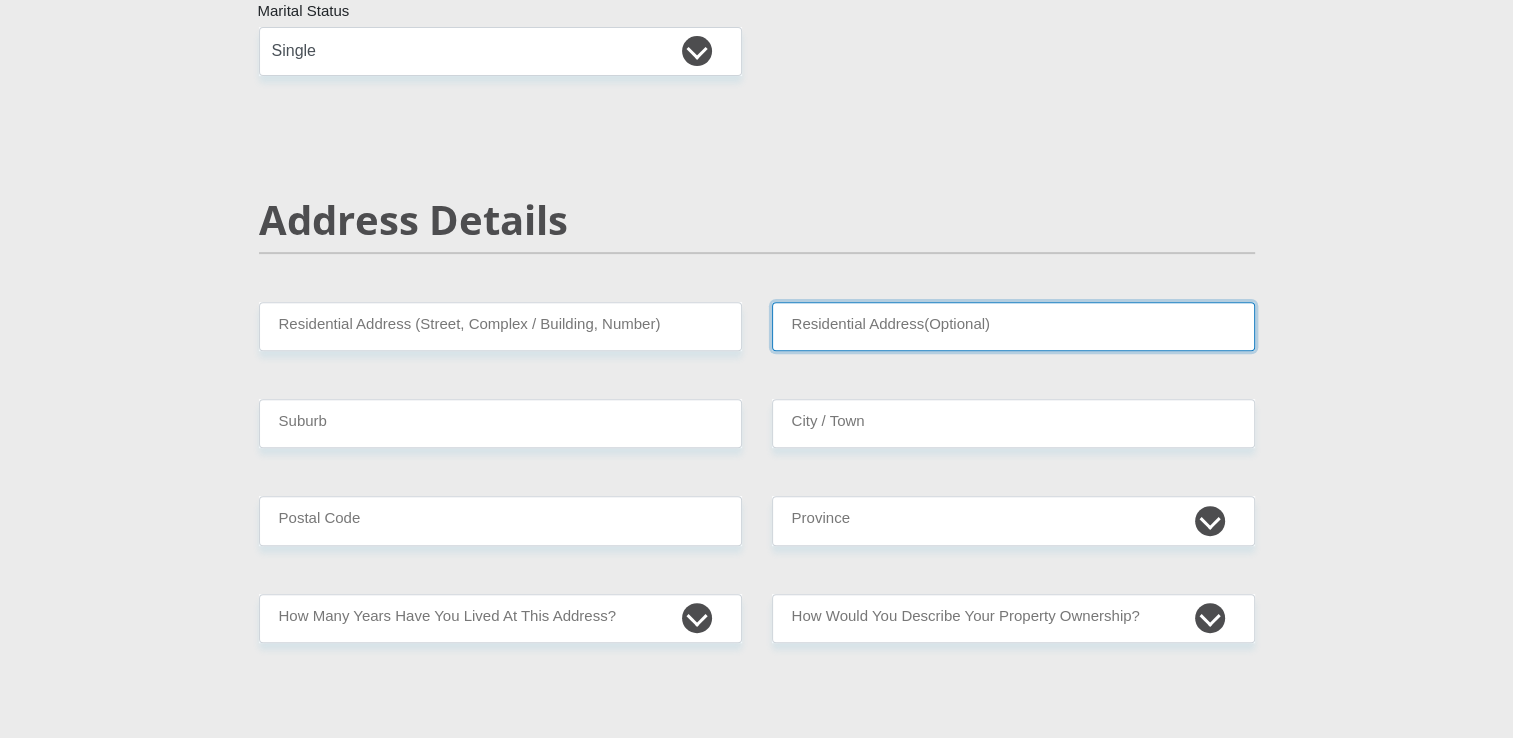 click on "Residential Address(Optional)" at bounding box center (1013, 326) 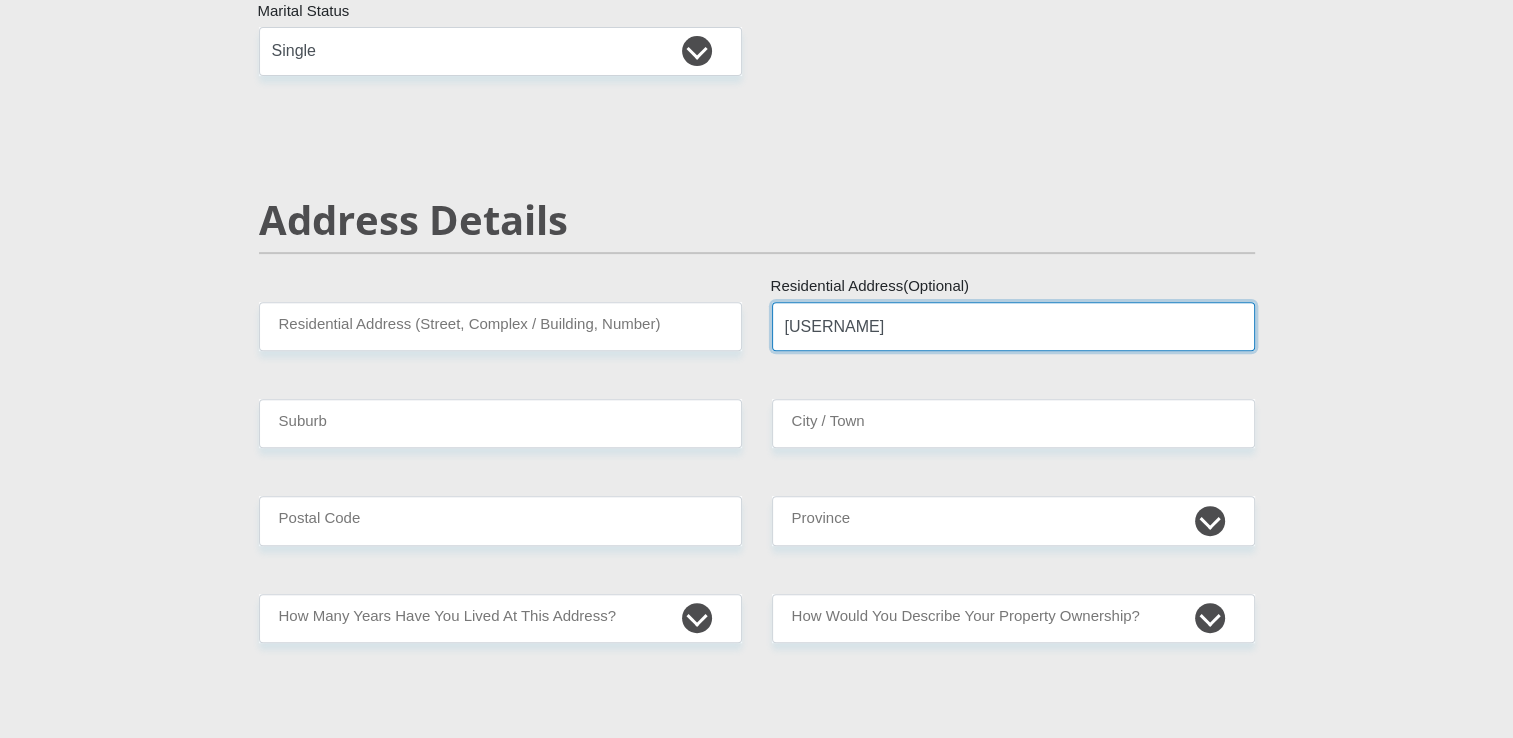 type on "[USERNAME]" 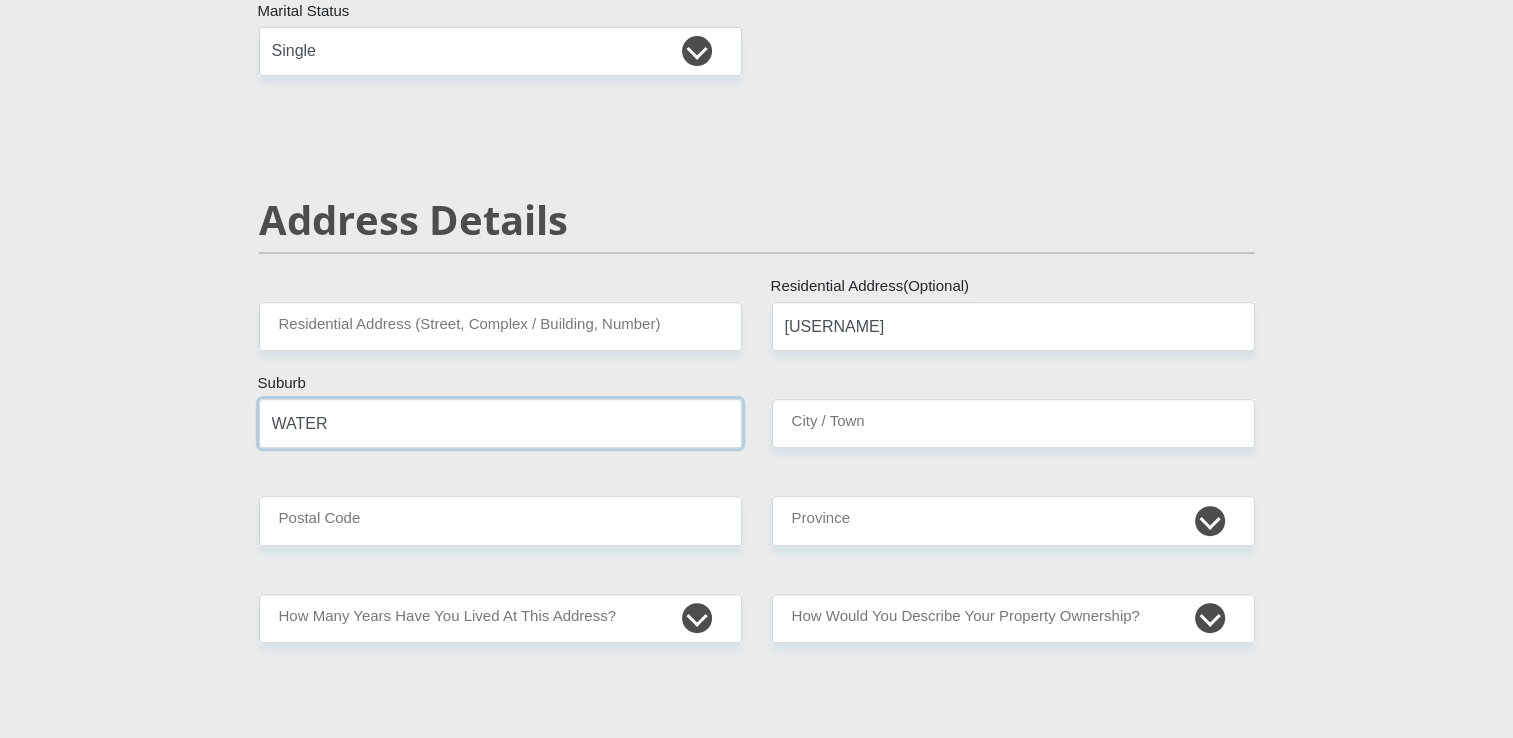 type on "Waterfall" 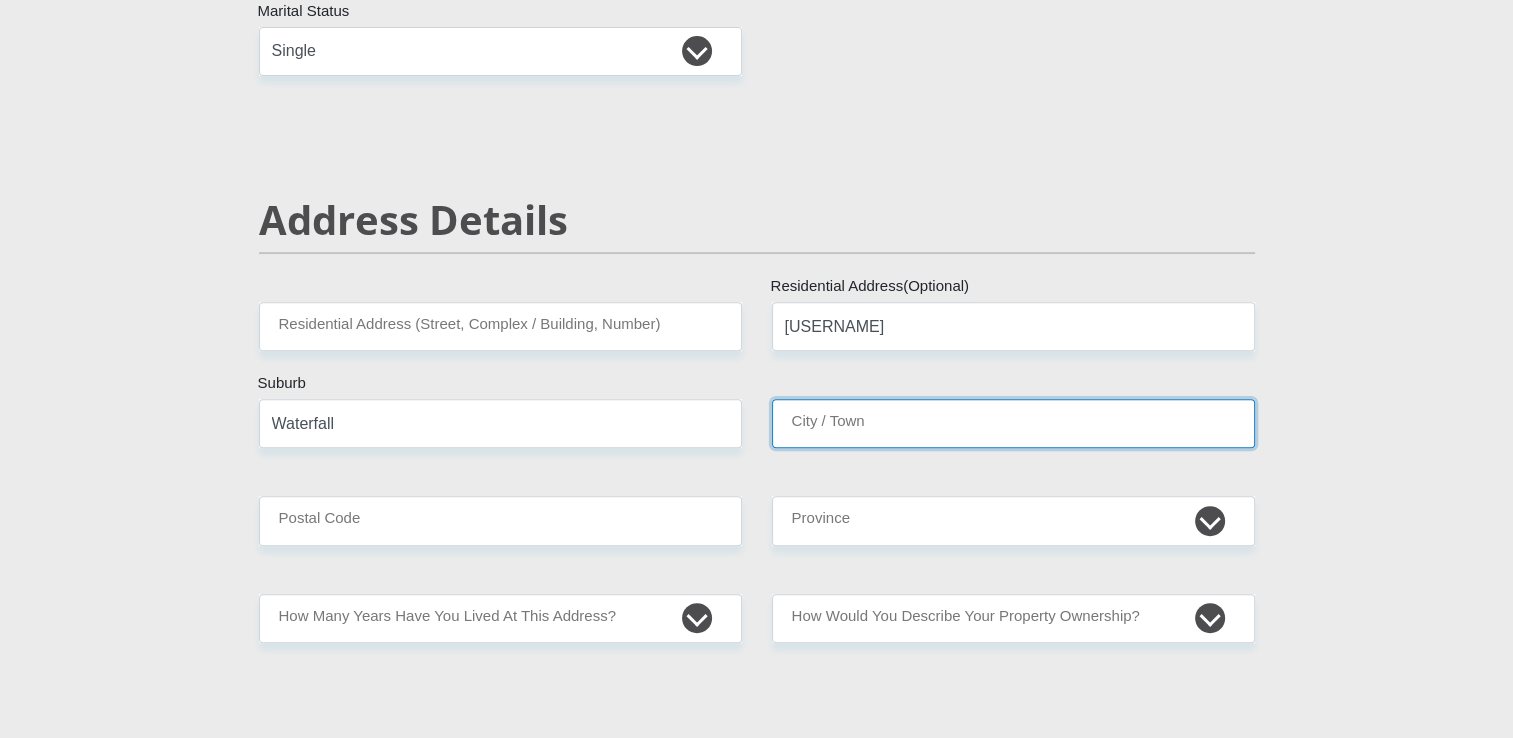type on "Waterfall" 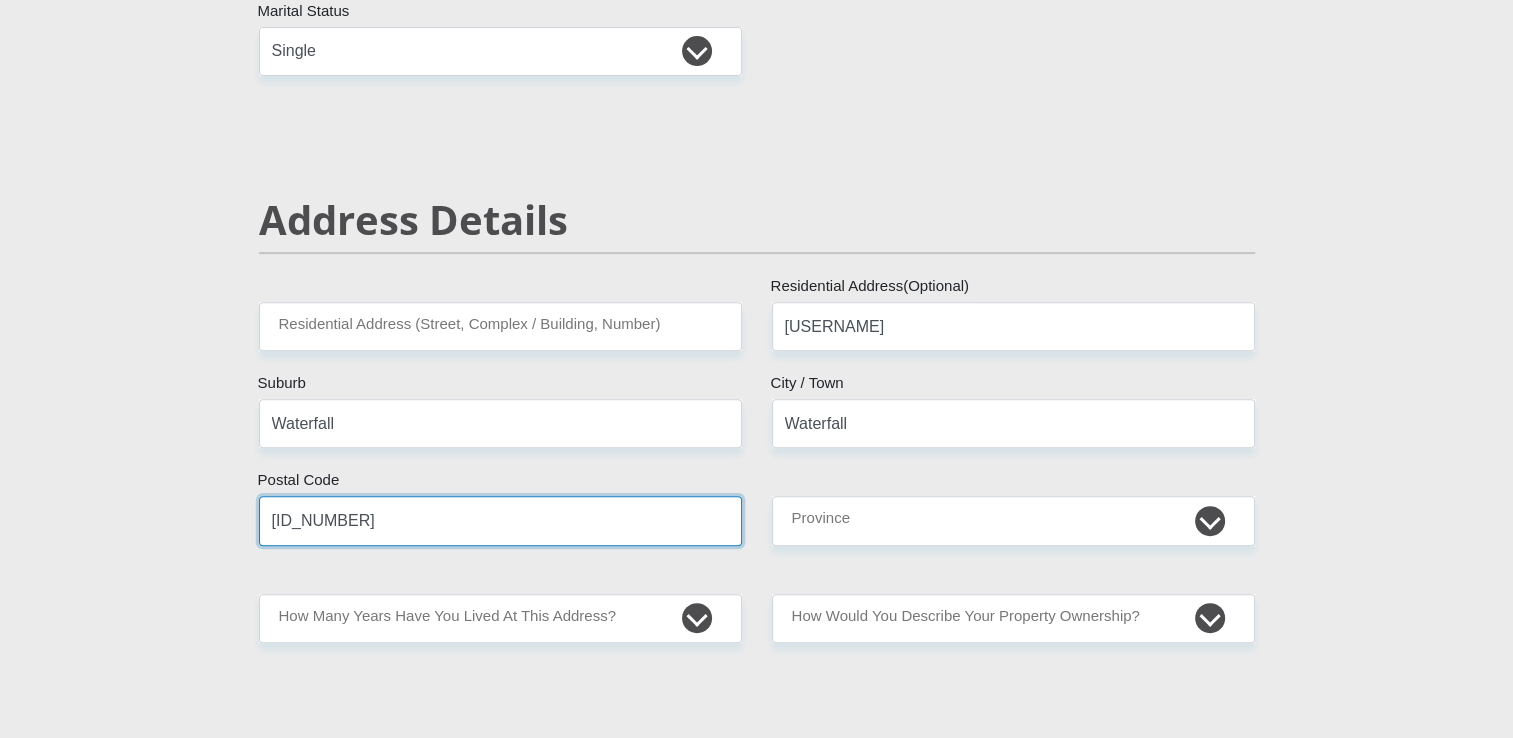 type on "[EMAIL]" 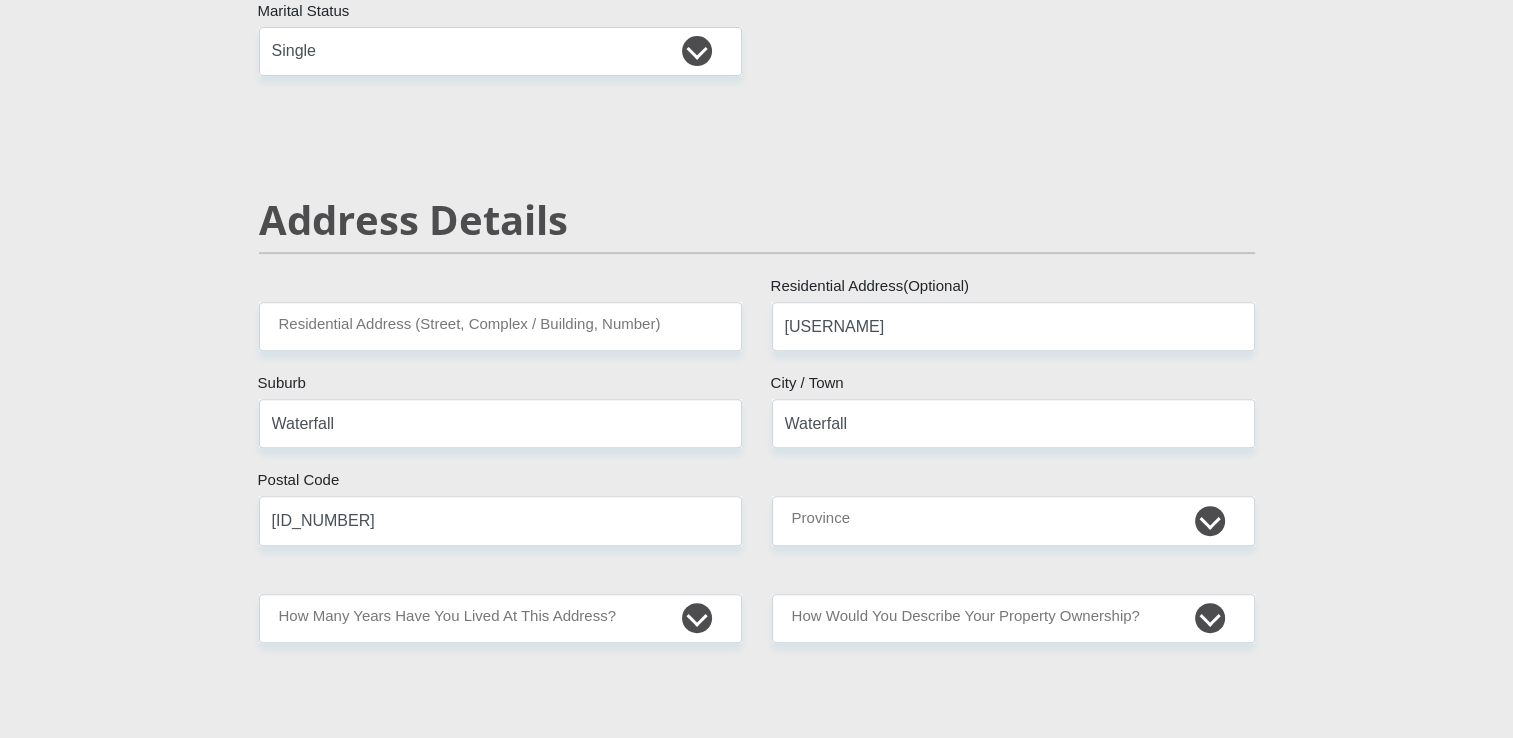 type on "[EMAIL]" 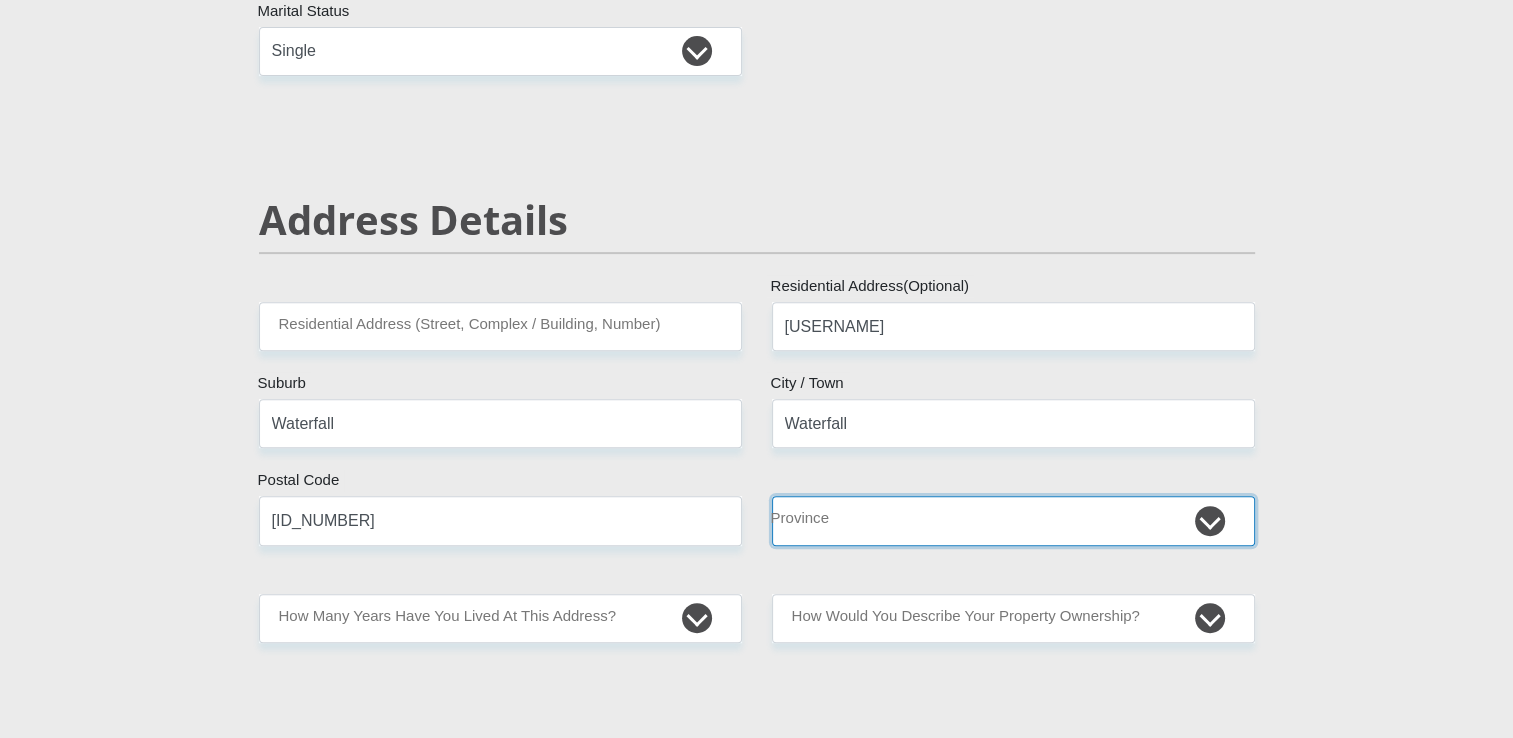 click on "Eastern Cape
Free State
Gauteng
KwaZulu-Natal
Limpopo
Mpumalanga
Northern Cape
North West
Western Cape" at bounding box center [1013, 520] 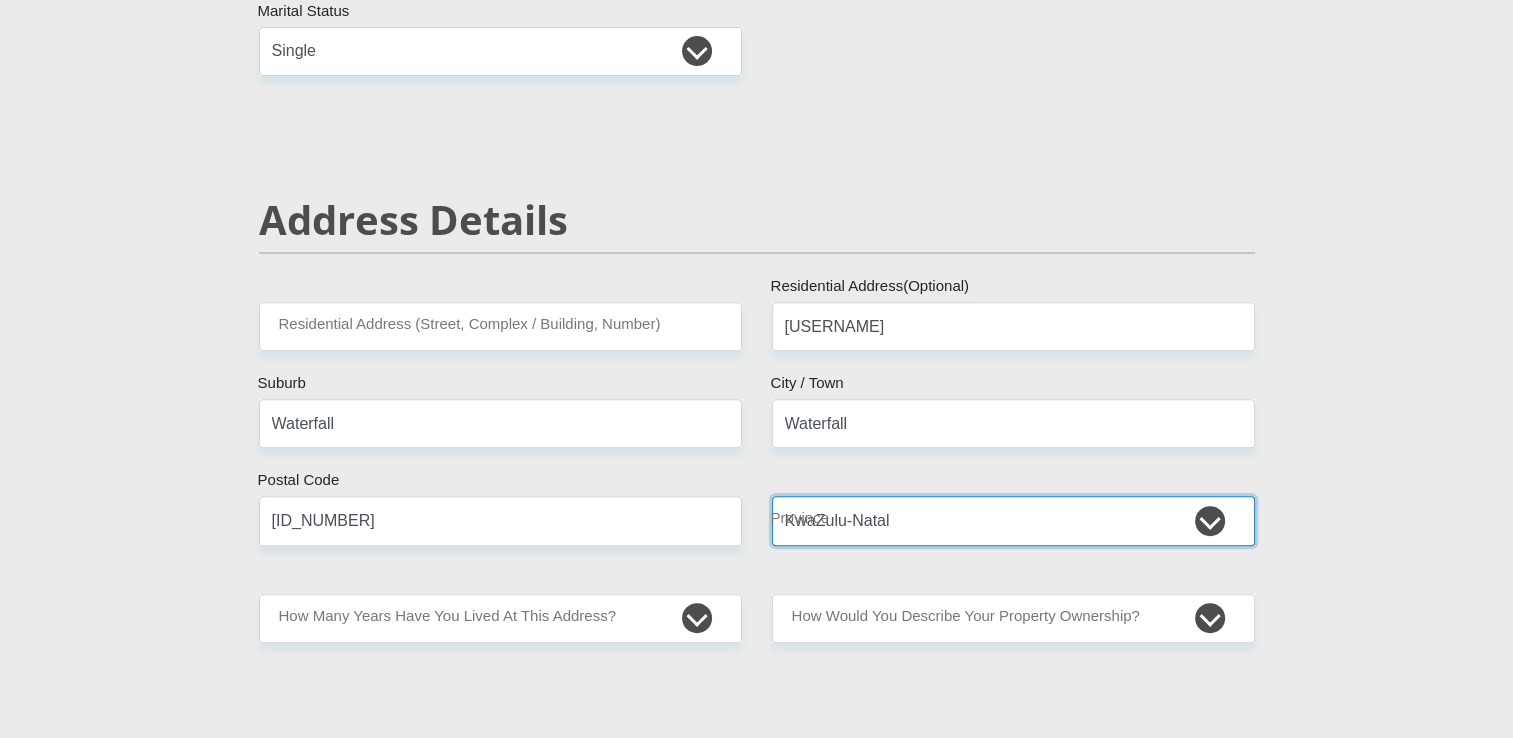 click on "Eastern Cape
Free State
Gauteng
KwaZulu-Natal
Limpopo
Mpumalanga
Northern Cape
North West
Western Cape" at bounding box center [1013, 520] 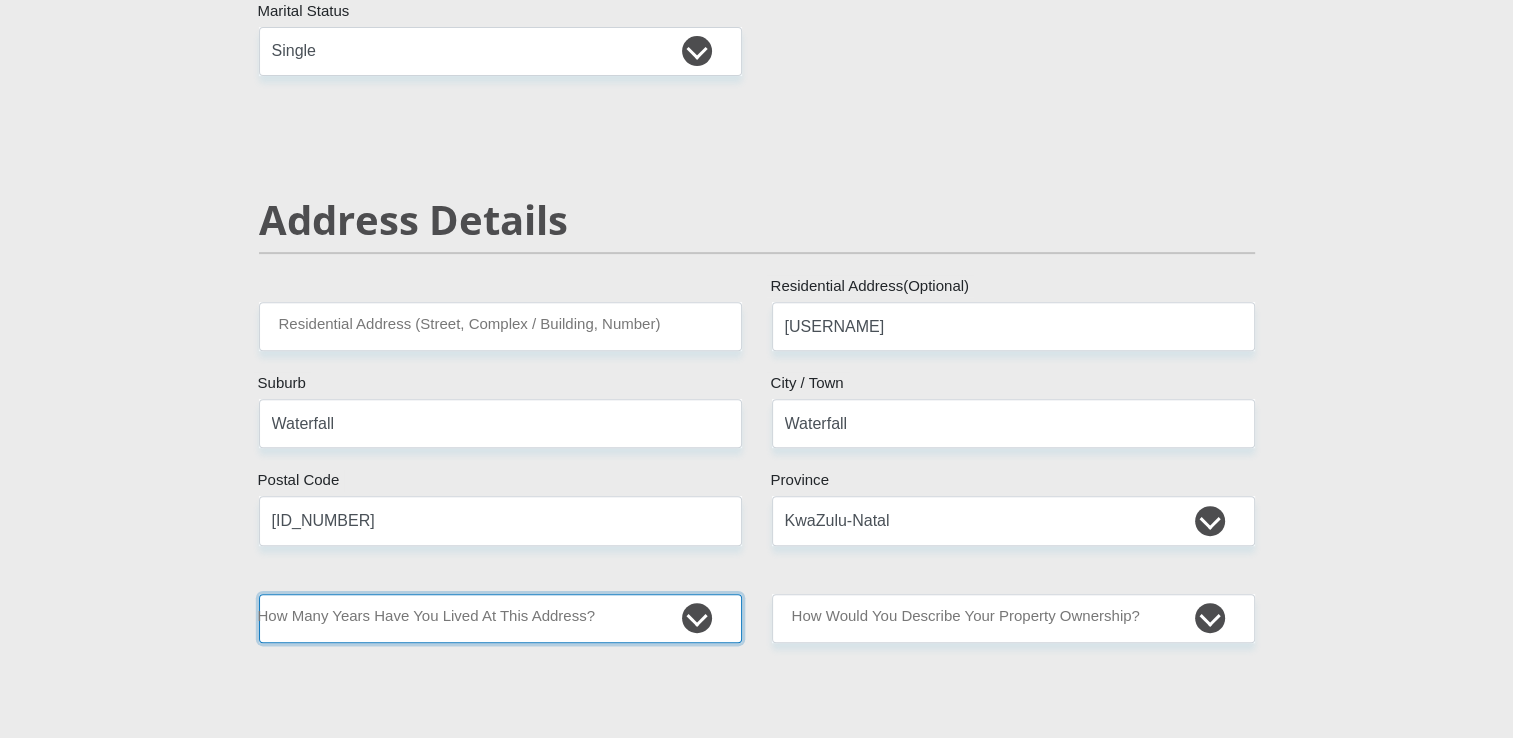 click on "less than 1 year
1-3 years
3-5 years
5+ years" at bounding box center (500, 618) 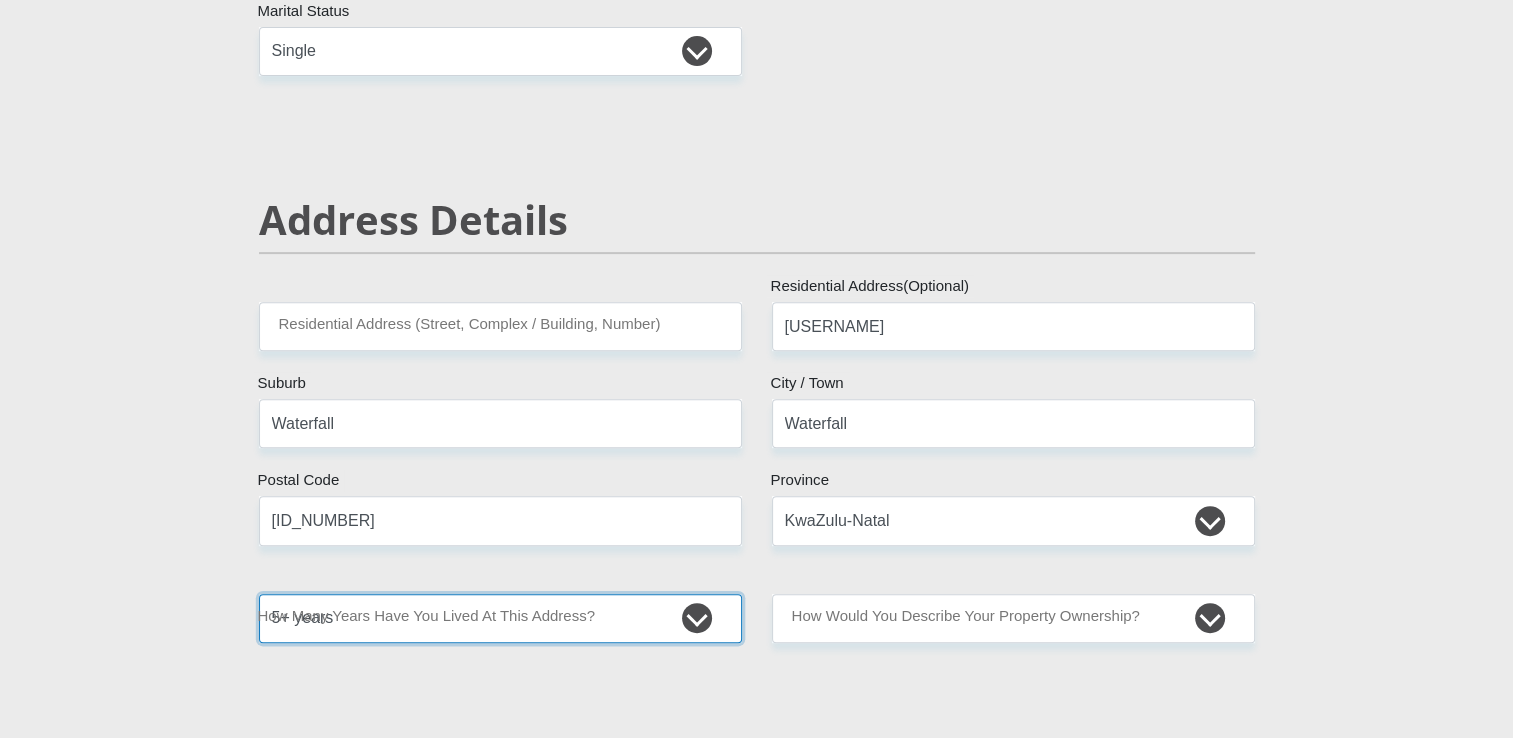click on "less than 1 year
1-3 years
3-5 years
5+ years" at bounding box center [500, 618] 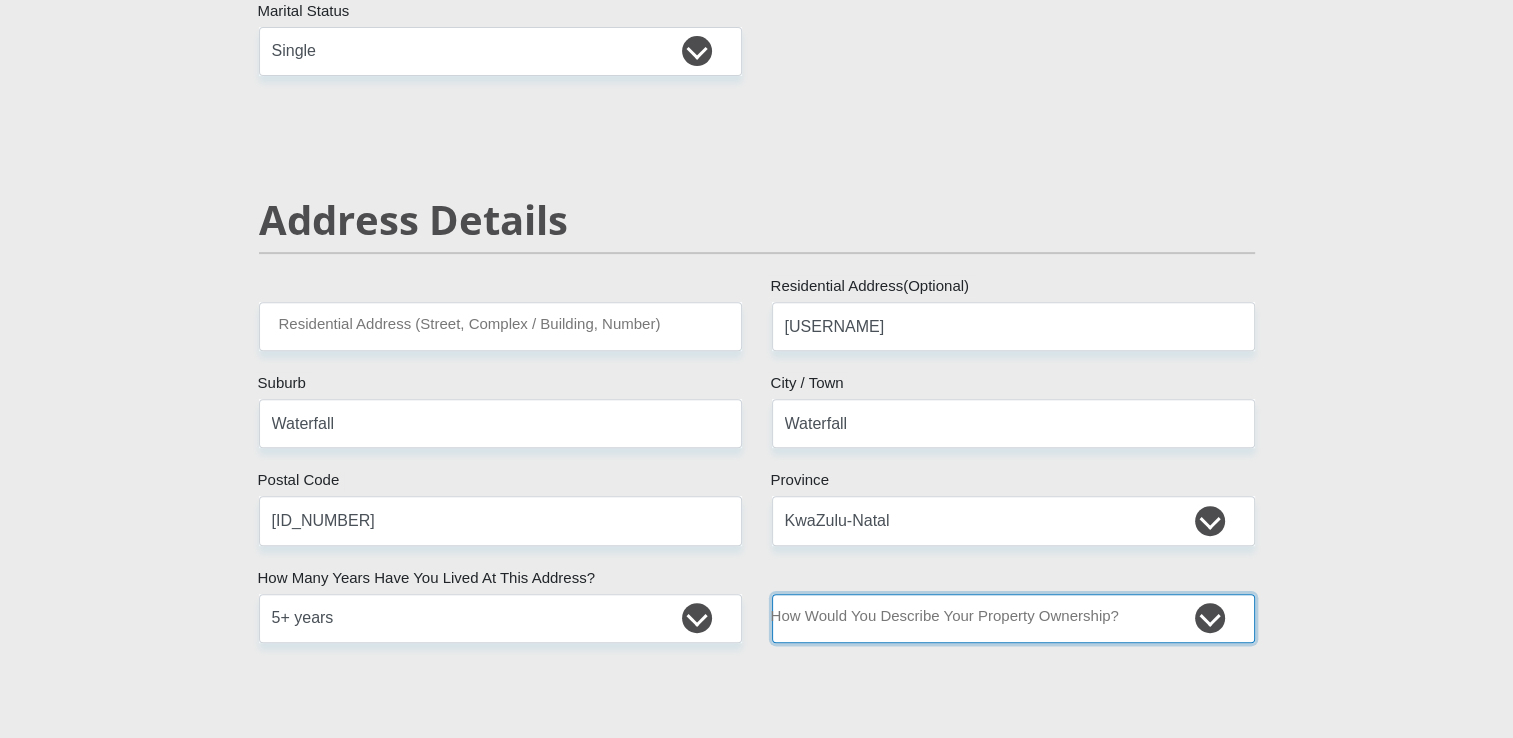 click on "Owned
Rented
Family Owned
Company Dwelling" at bounding box center (1013, 618) 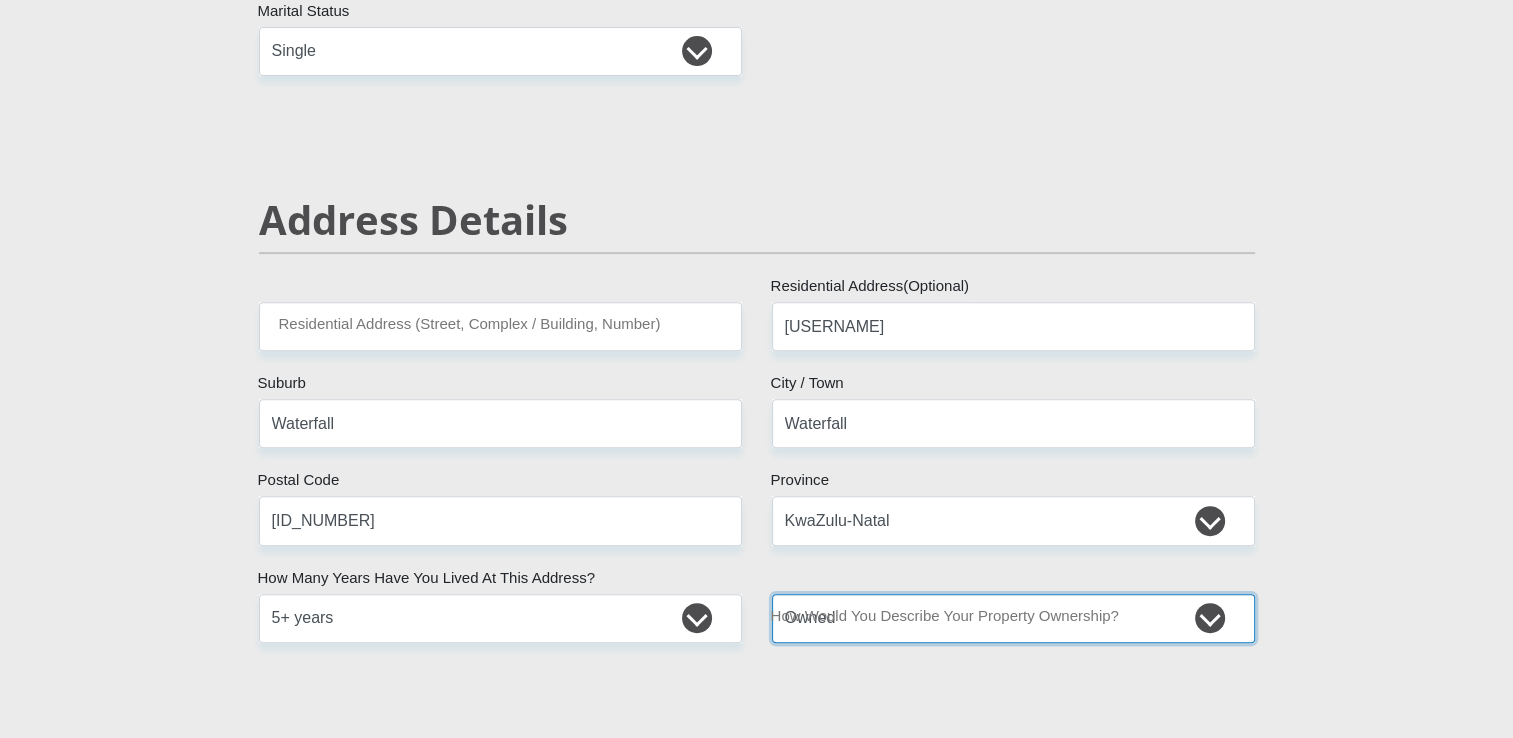 click on "Owned
Rented
Family Owned
Company Dwelling" at bounding box center [1013, 618] 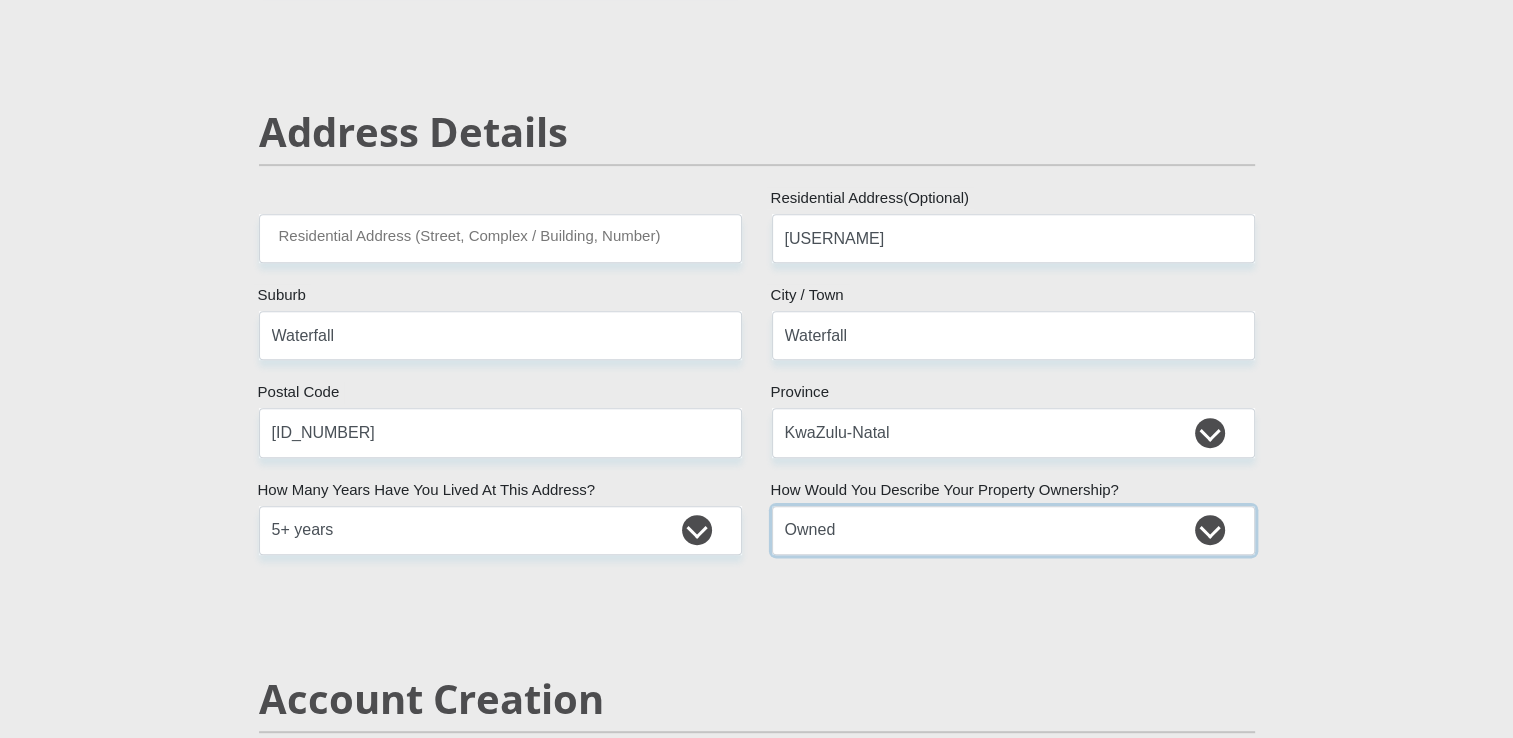 scroll, scrollTop: 1100, scrollLeft: 0, axis: vertical 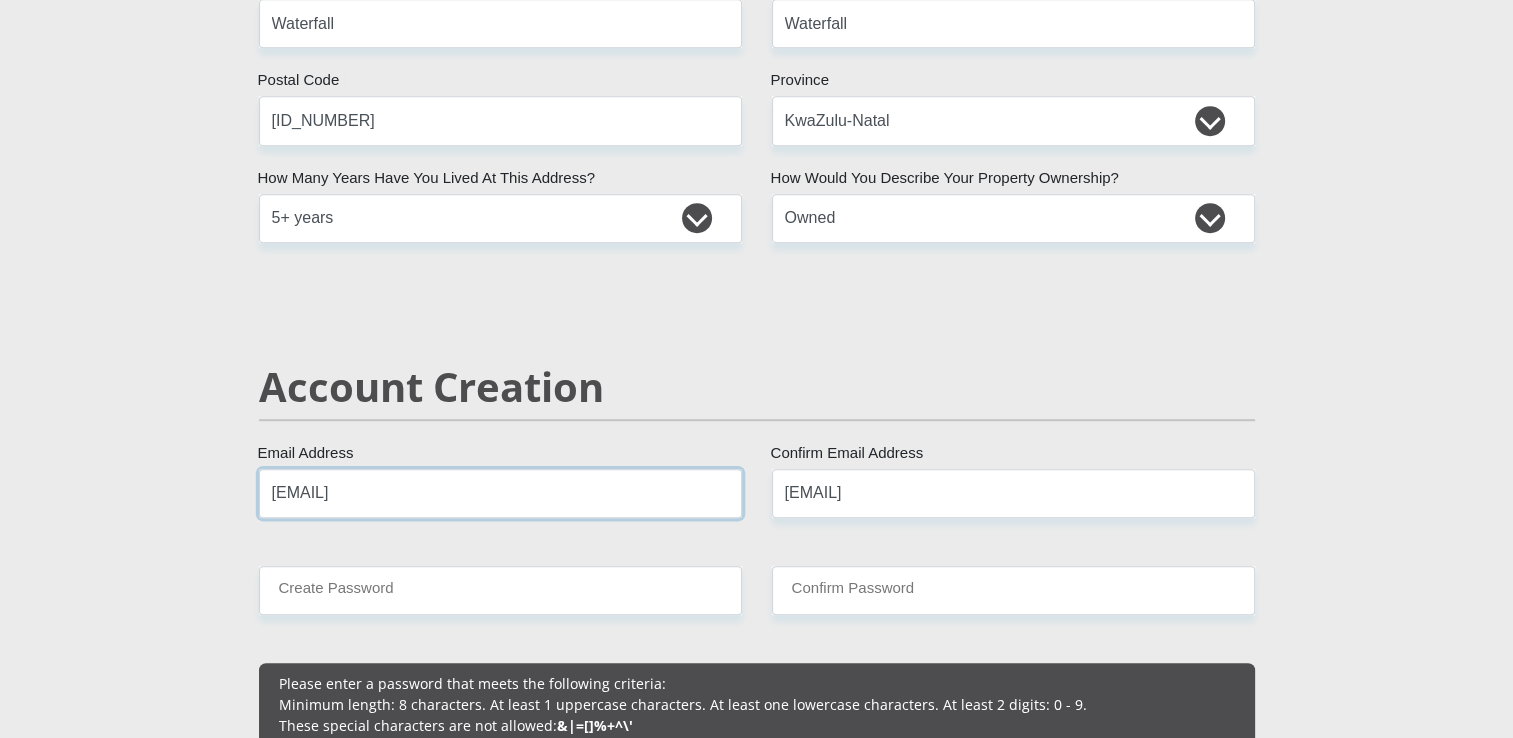 drag, startPoint x: 419, startPoint y: 486, endPoint x: 139, endPoint y: 470, distance: 280.45676 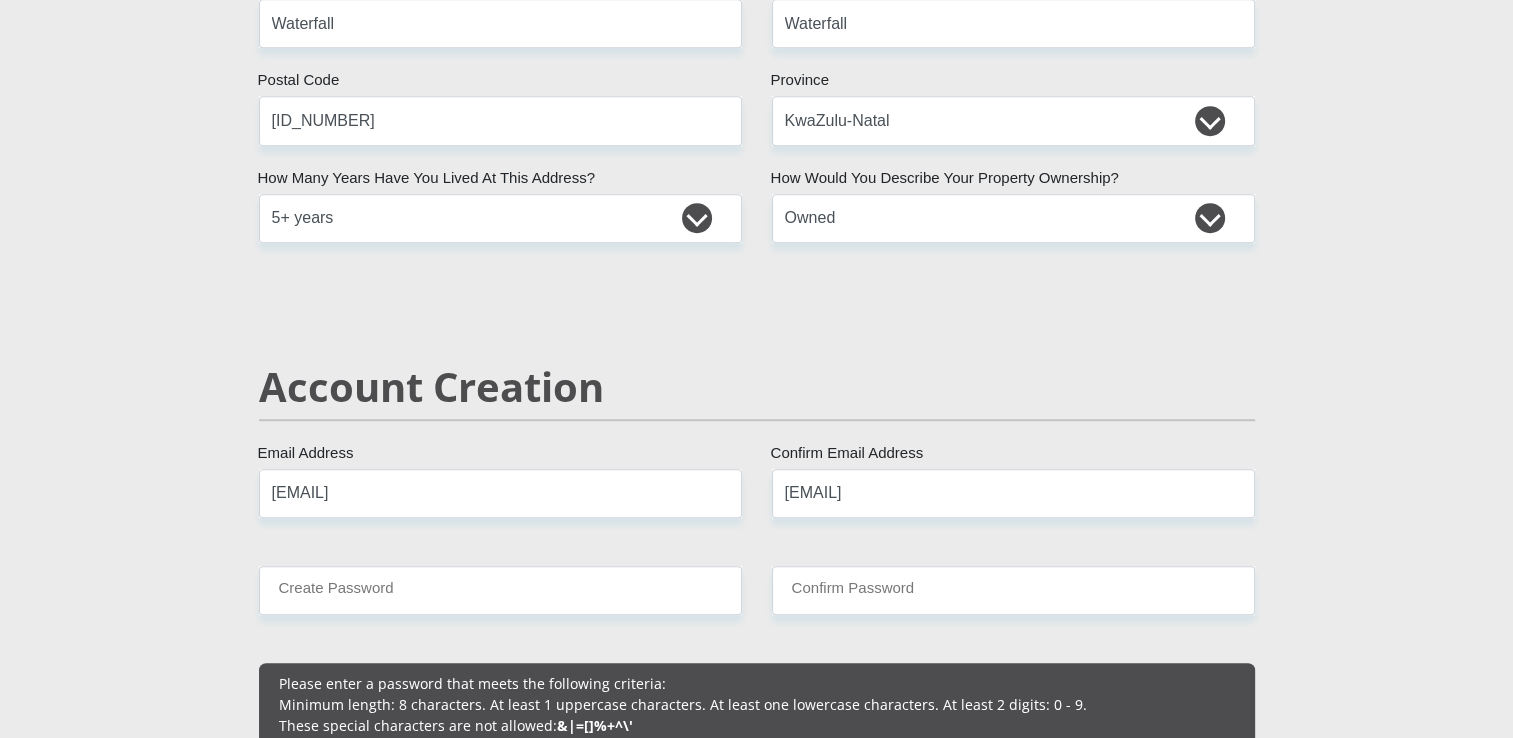 click on "Personal Details
Mr
Ms
Mrs
Dr
Other
Title
Chelsea
First Name
Swartz
Surname
[ID_NUMBER]
South African ID Number
Please input valid ID number
South Africa
Afghanistan
Aland Islands
Albania
Algeria
America Samoa
American Virgin Islands
Andorra
Angola
Anguilla  Antarctica" at bounding box center [756, 2092] 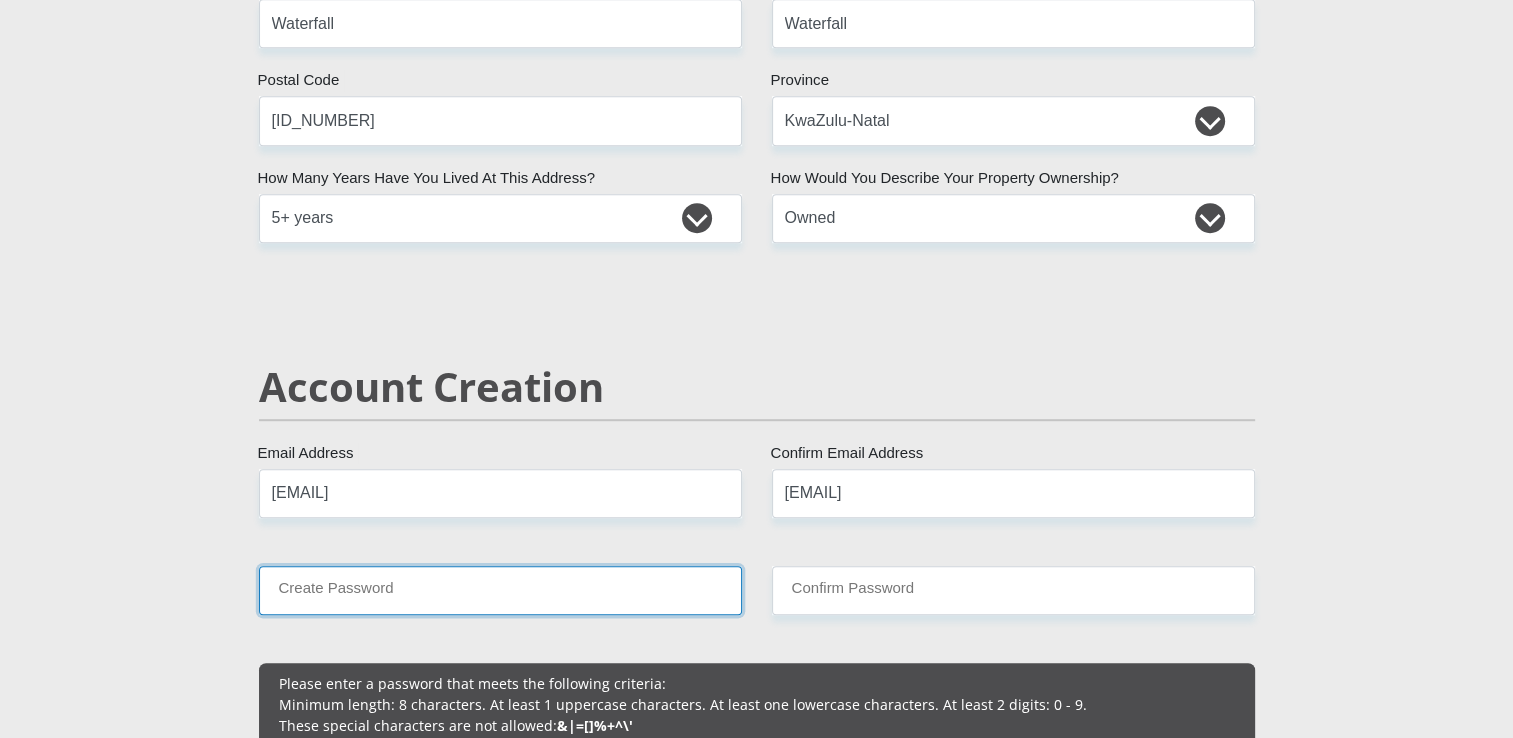 click on "Create Password" at bounding box center [500, 590] 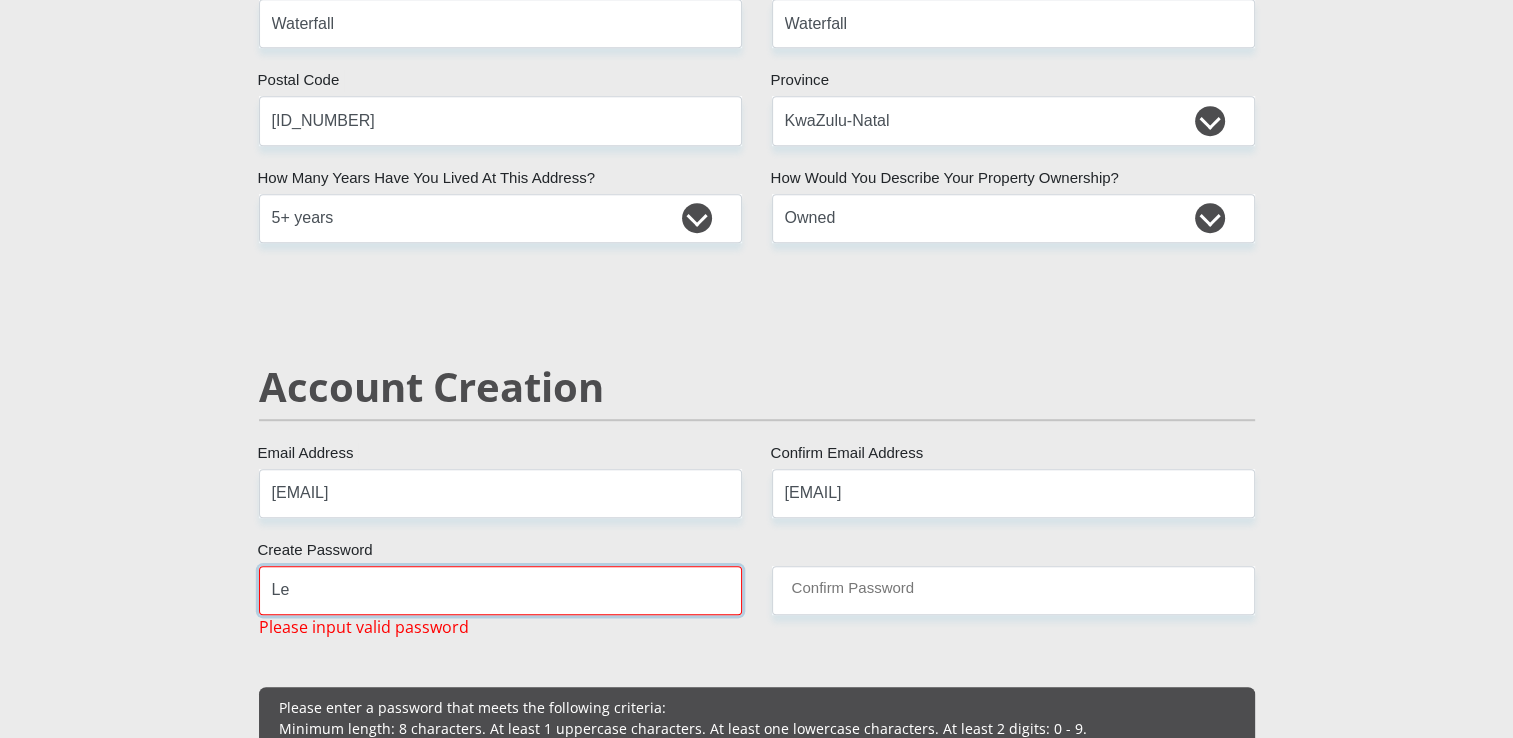 type on "L" 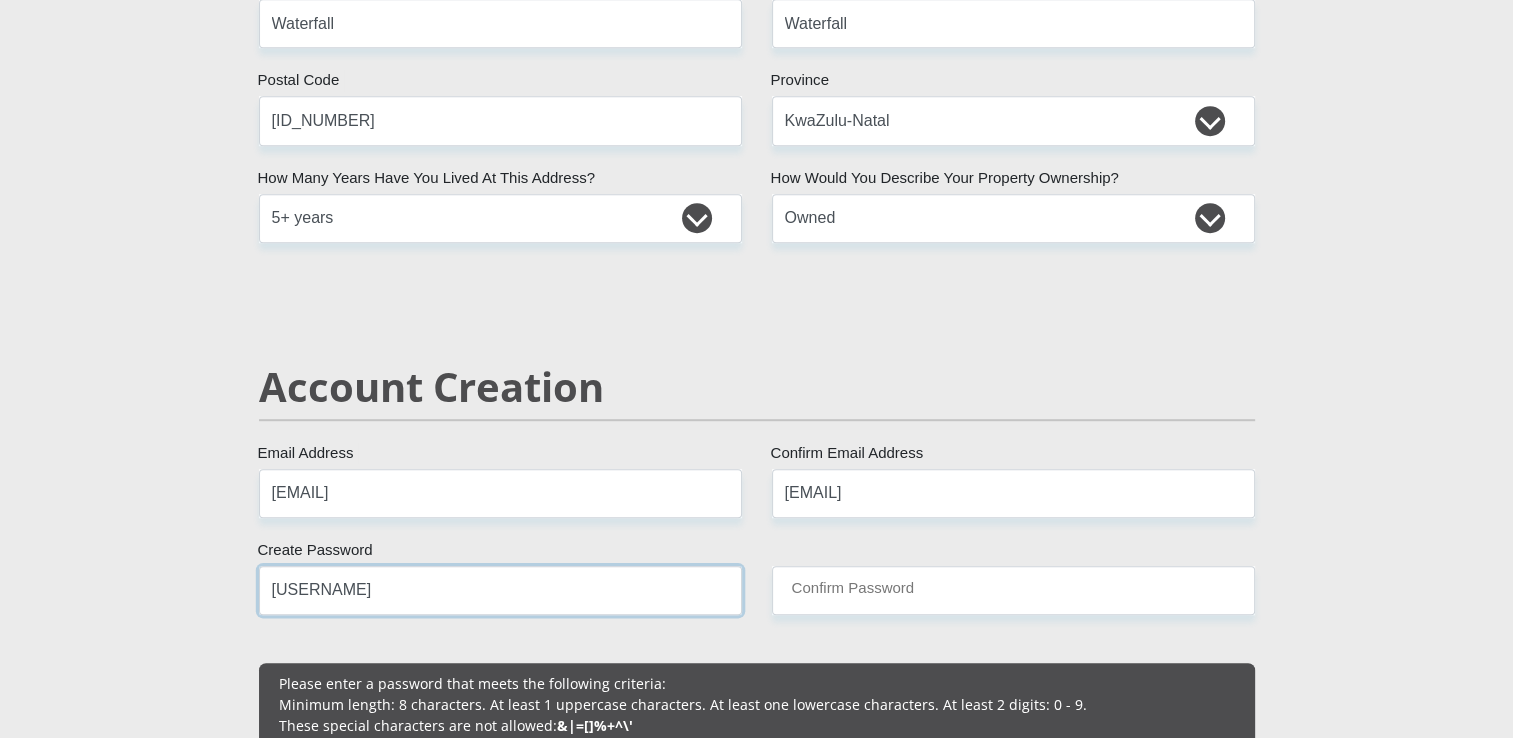 type on "[USERNAME]" 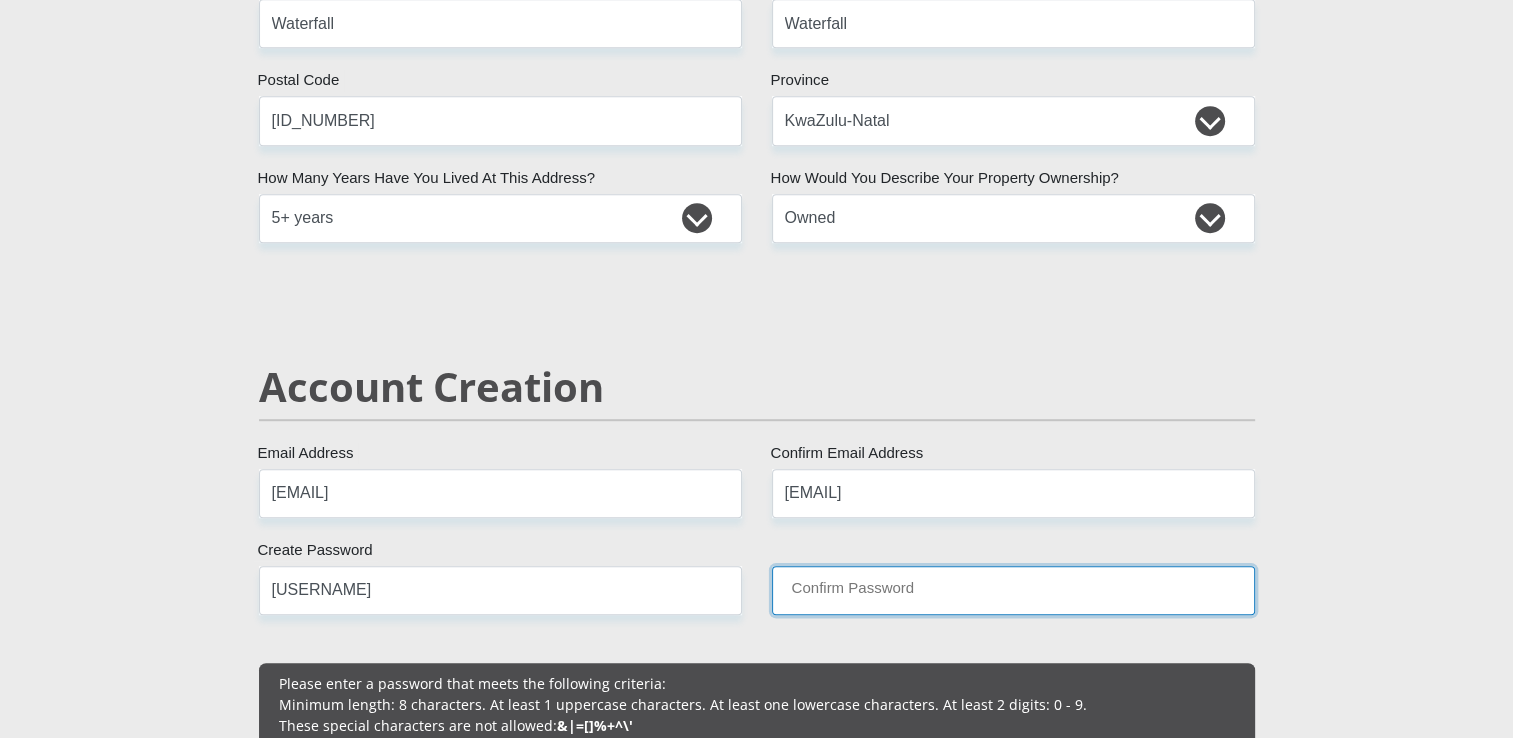 click on "Confirm Password" at bounding box center [1013, 590] 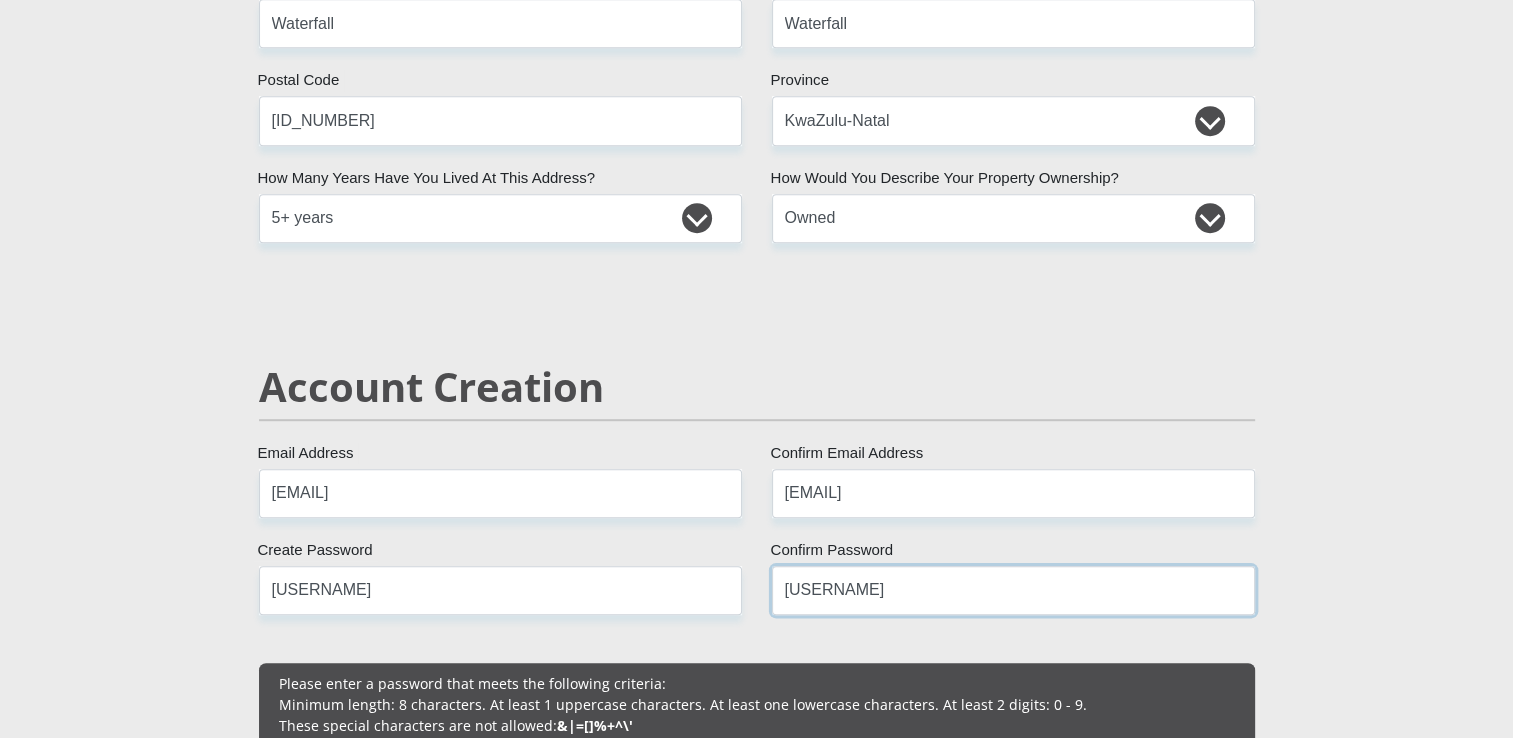 type on "[USERNAME]" 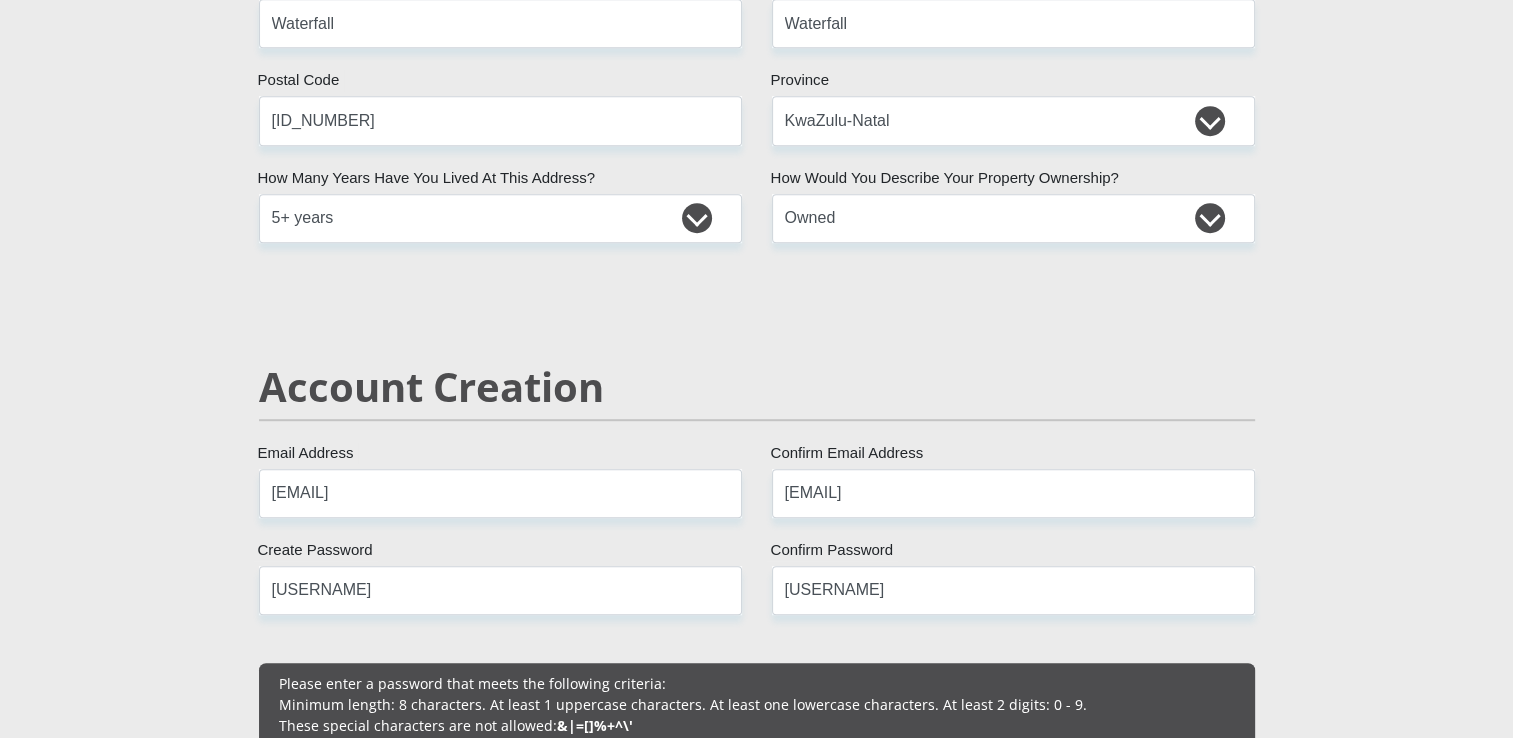 click on "Personal Details
Mr
Ms
Mrs
Dr
Other
Title
Chelsea
First Name
Swartz
Surname
[ID_NUMBER]
South African ID Number
Please input valid ID number
South Africa
Afghanistan
Aland Islands
Albania
Algeria
America Samoa
American Virgin Islands
Andorra
Angola
Anguilla
Antarctica
Antigua and Barbuda
Argentina" at bounding box center (757, 2078) 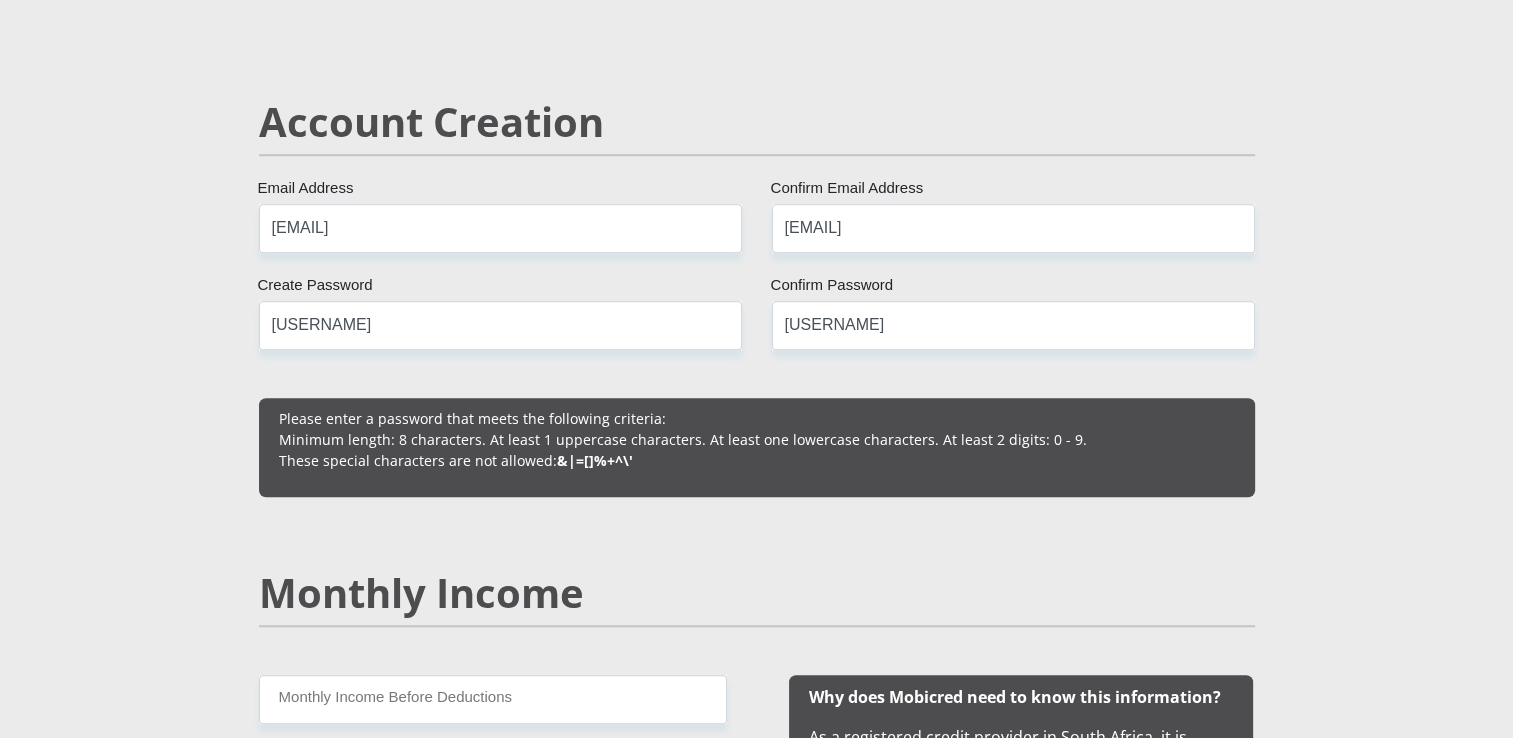 scroll, scrollTop: 1400, scrollLeft: 0, axis: vertical 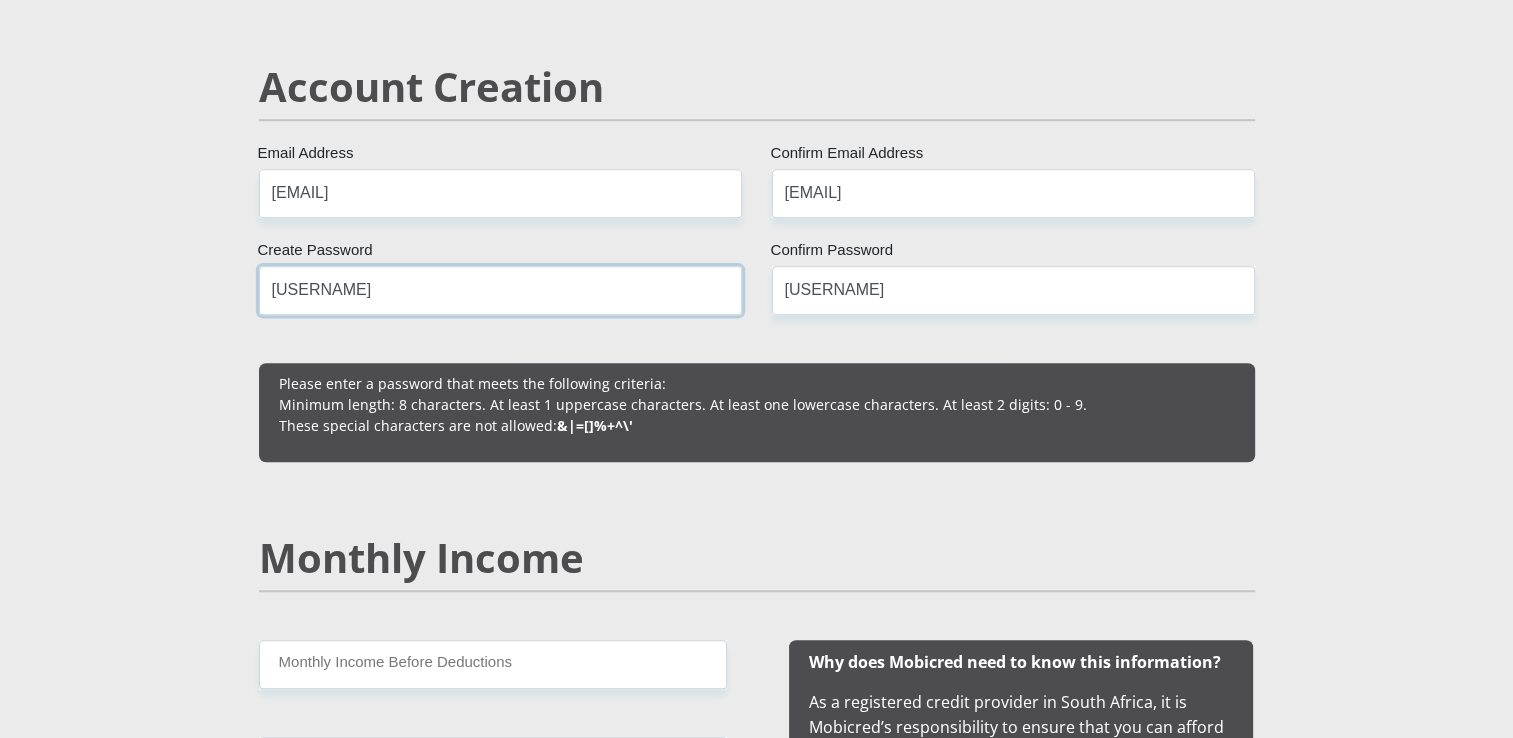 click on "[USERNAME]" at bounding box center [500, 290] 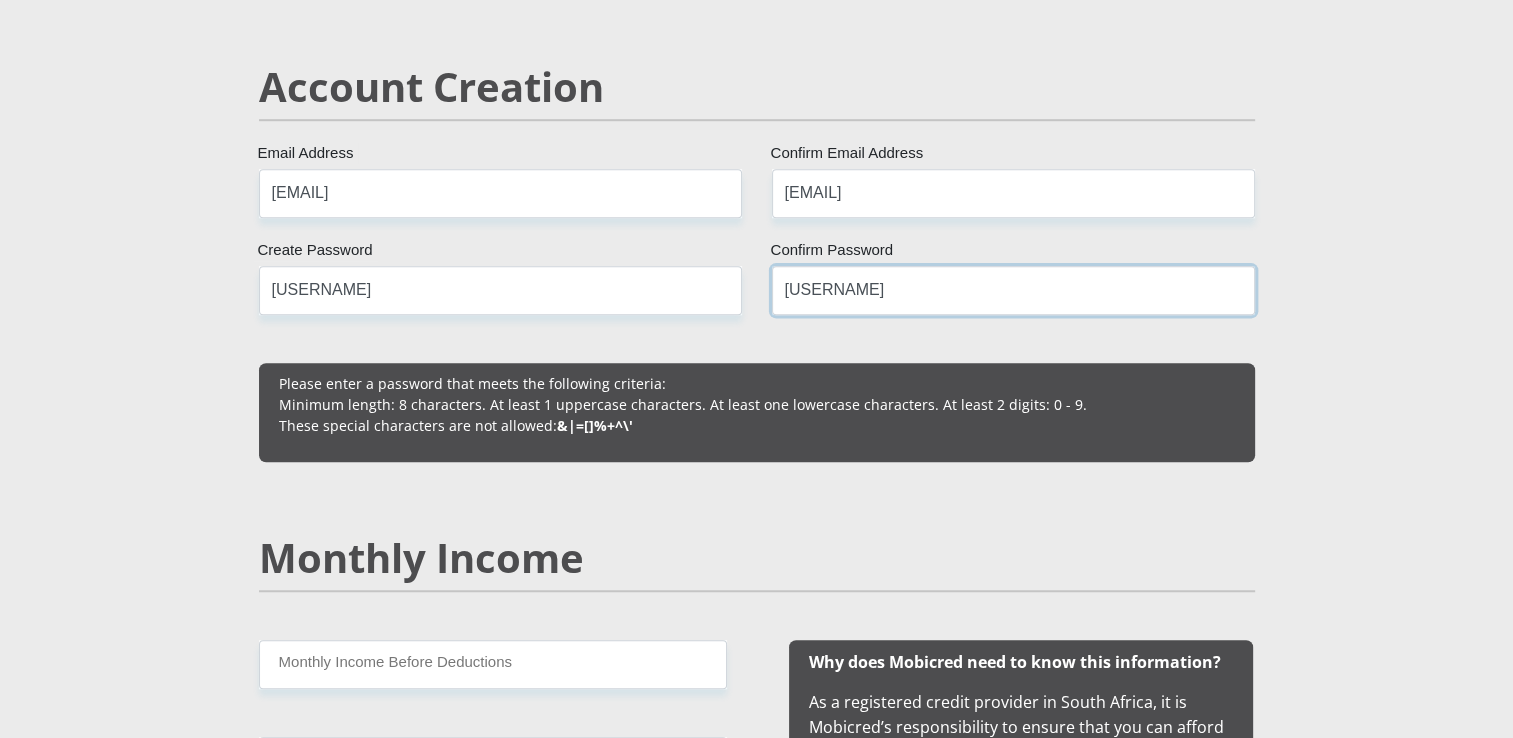 click on "[USERNAME]" at bounding box center [1013, 290] 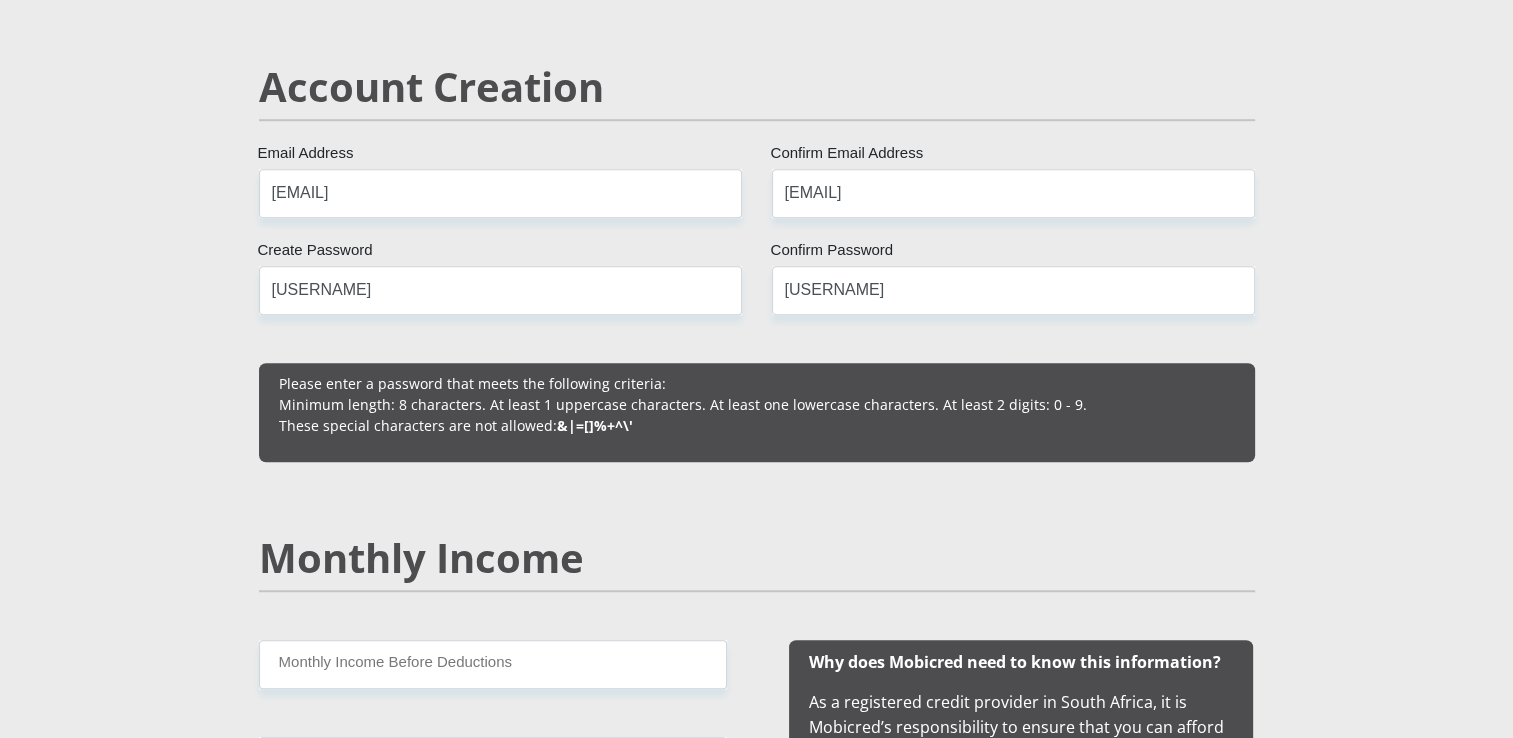 click on "Monthly Income" at bounding box center [757, 558] 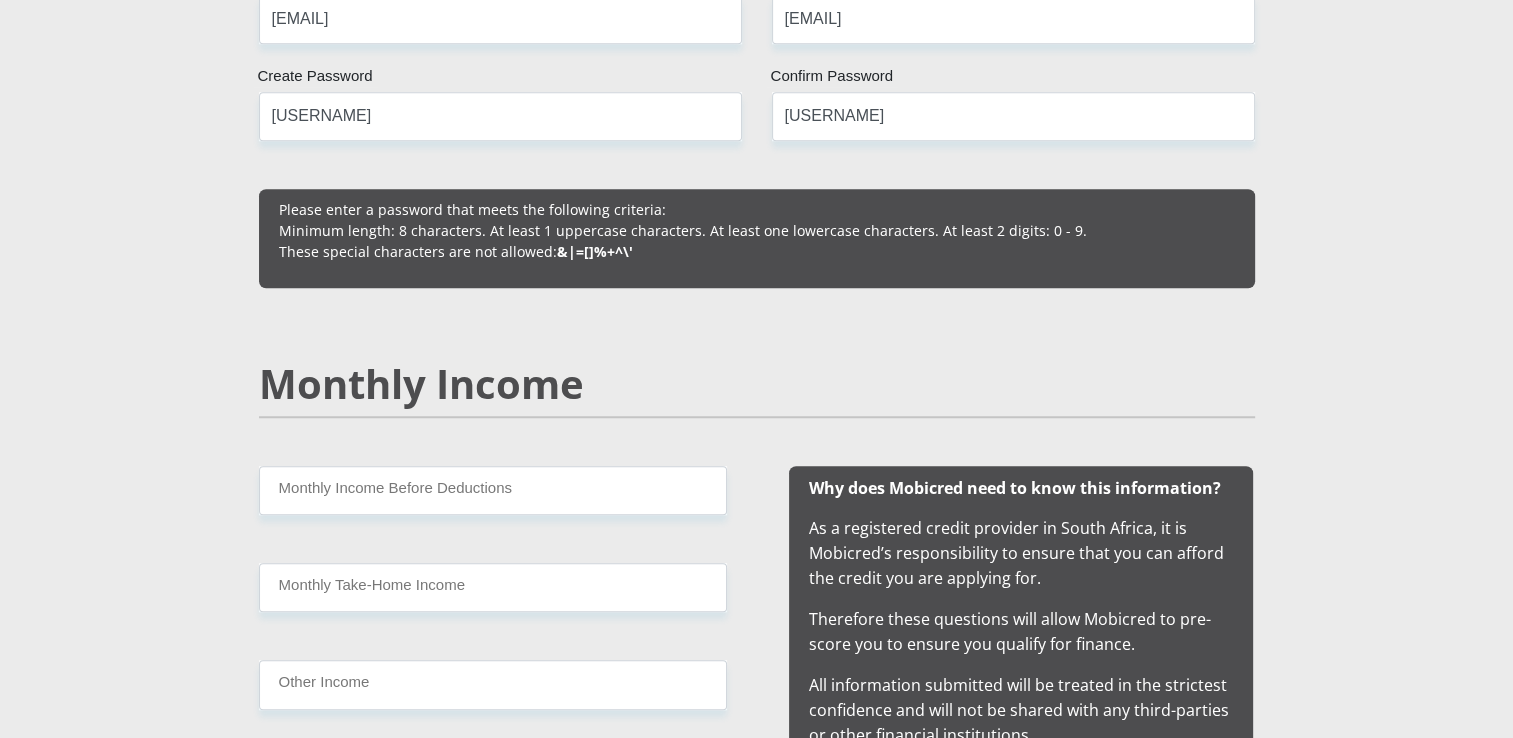 scroll, scrollTop: 1600, scrollLeft: 0, axis: vertical 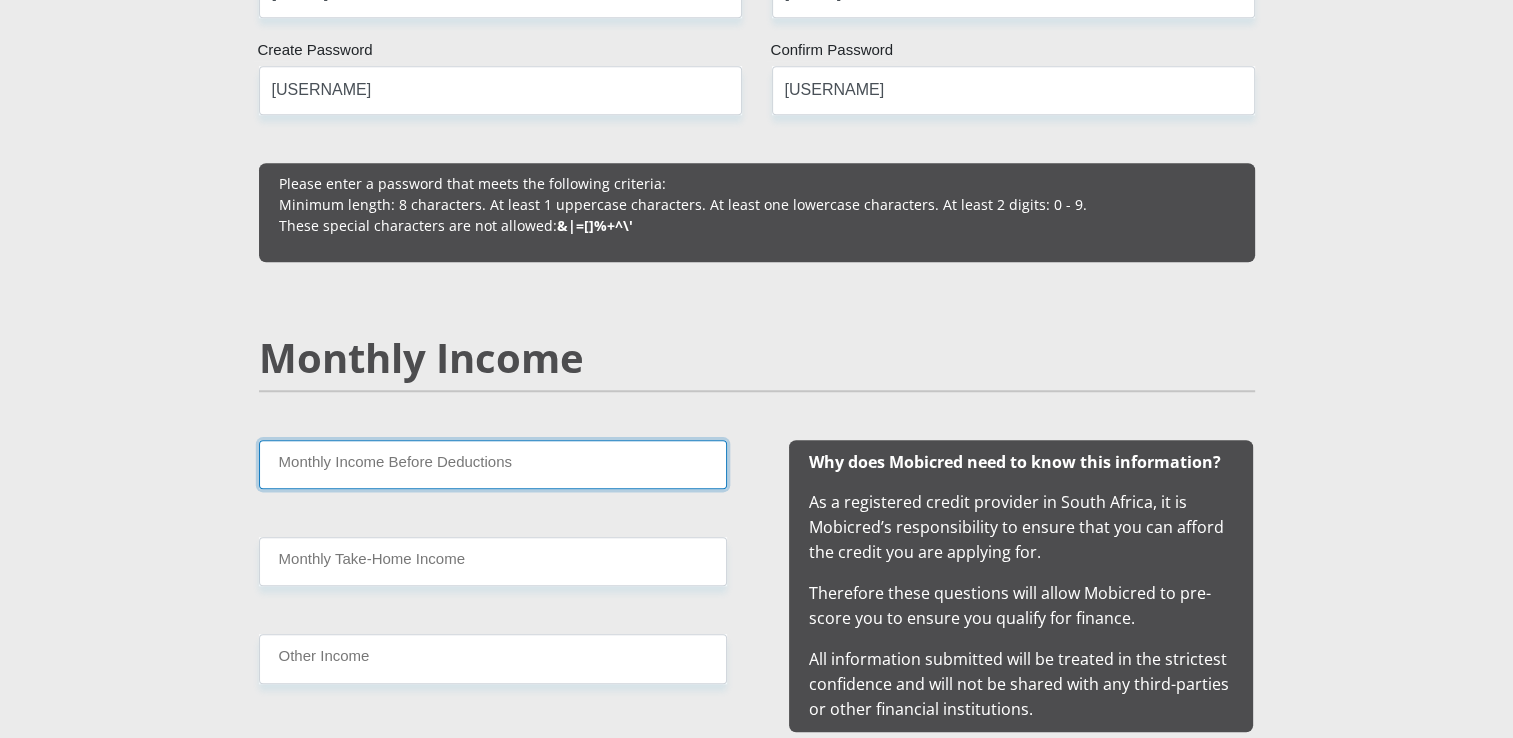click on "Monthly Income Before Deductions" at bounding box center (493, 464) 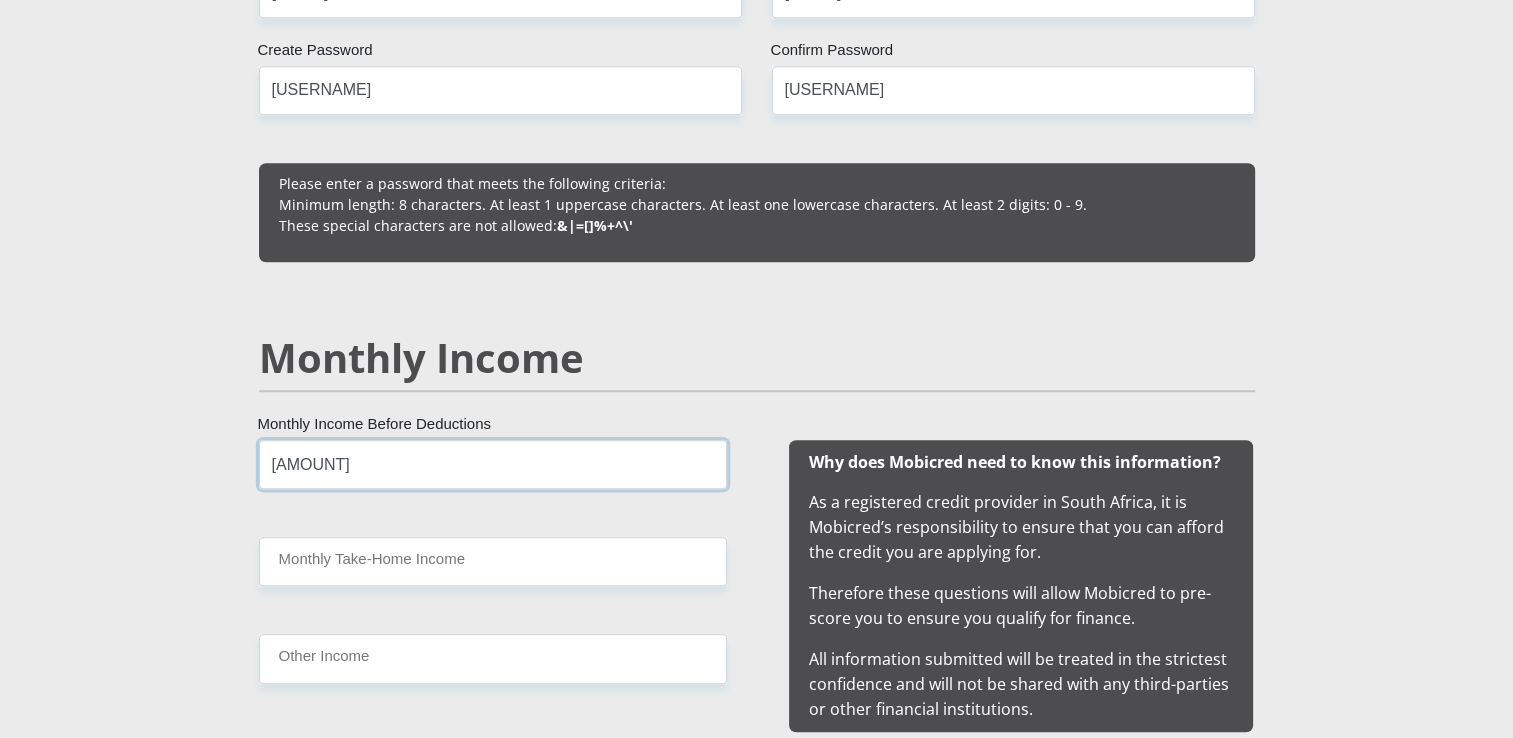 type on "[AMOUNT]" 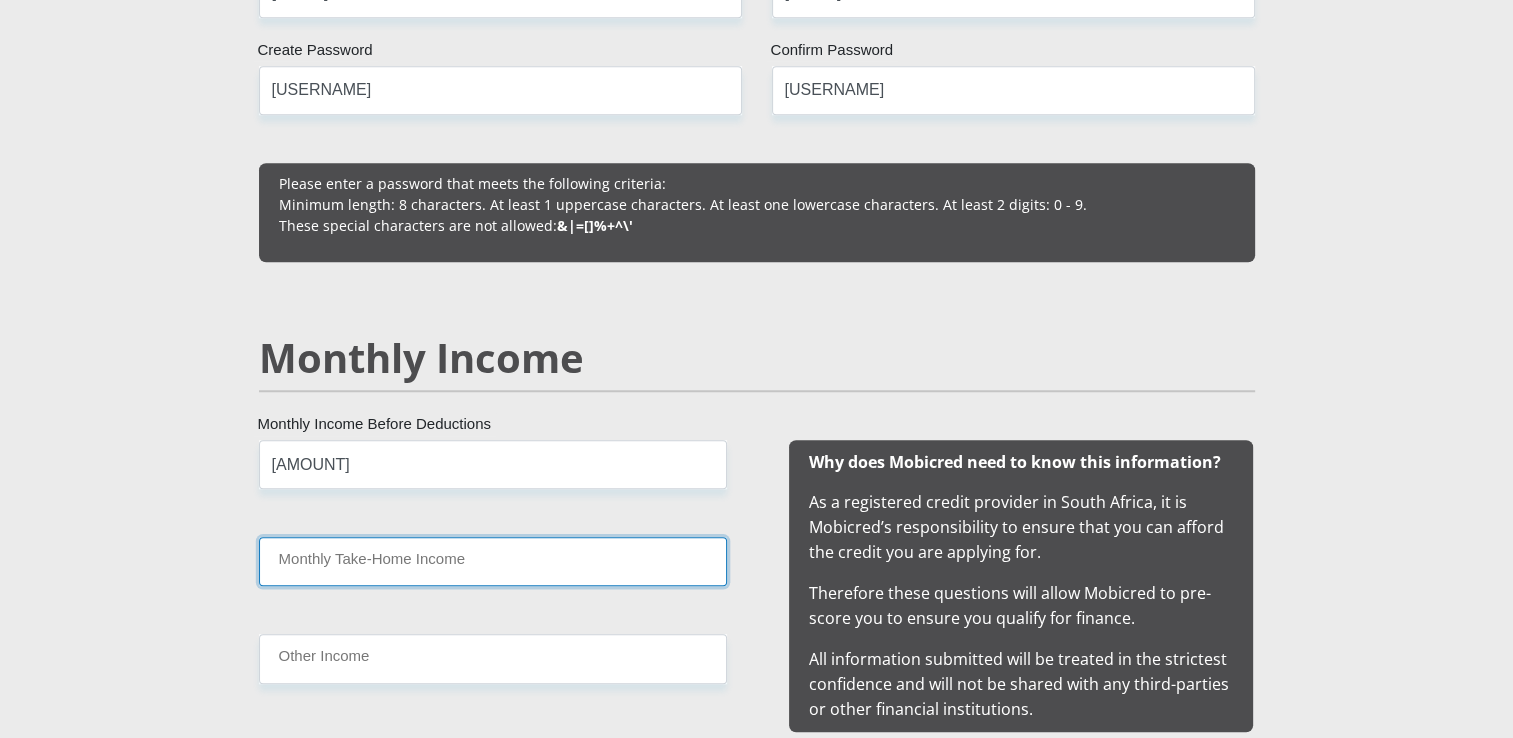 click on "Monthly Take-Home Income" at bounding box center (493, 561) 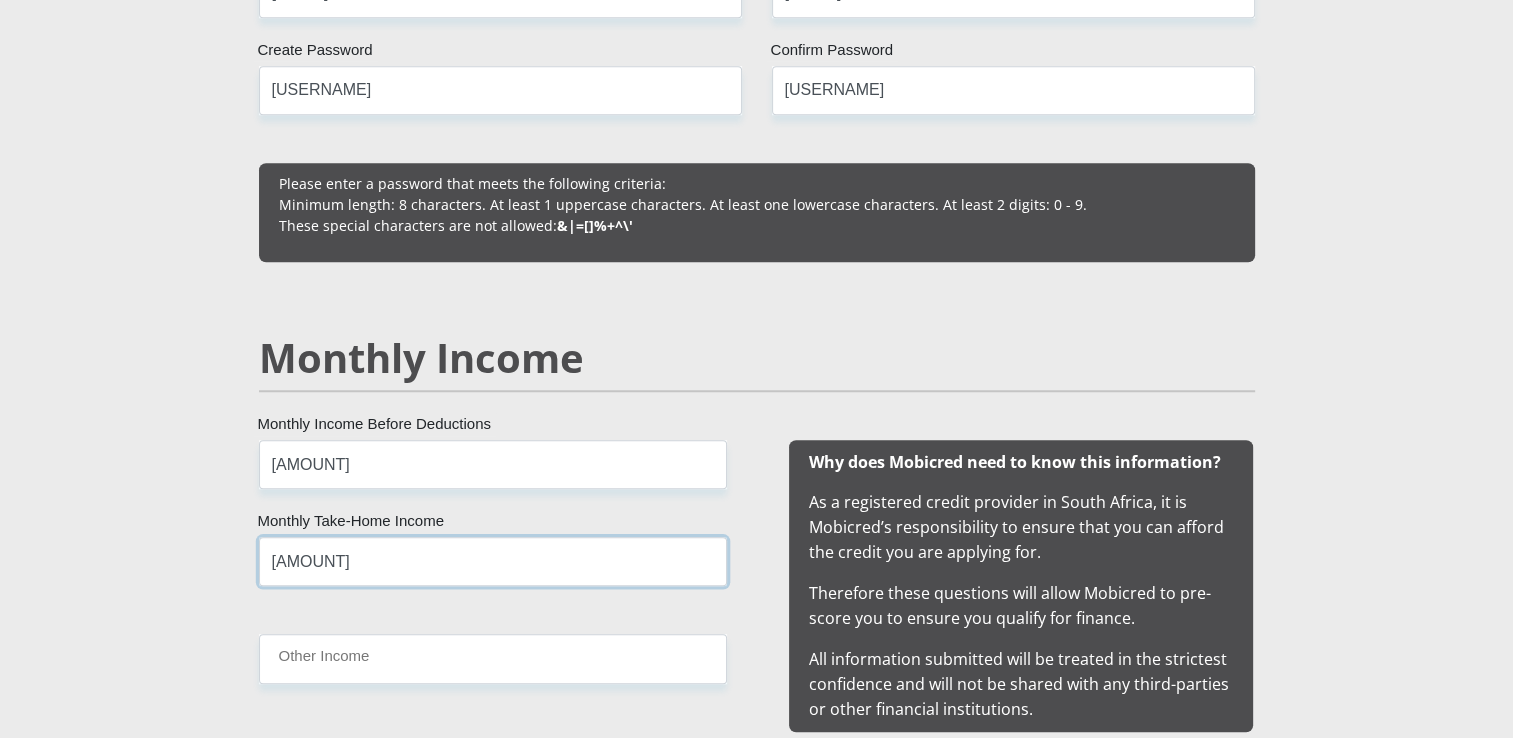type on "[AMOUNT]" 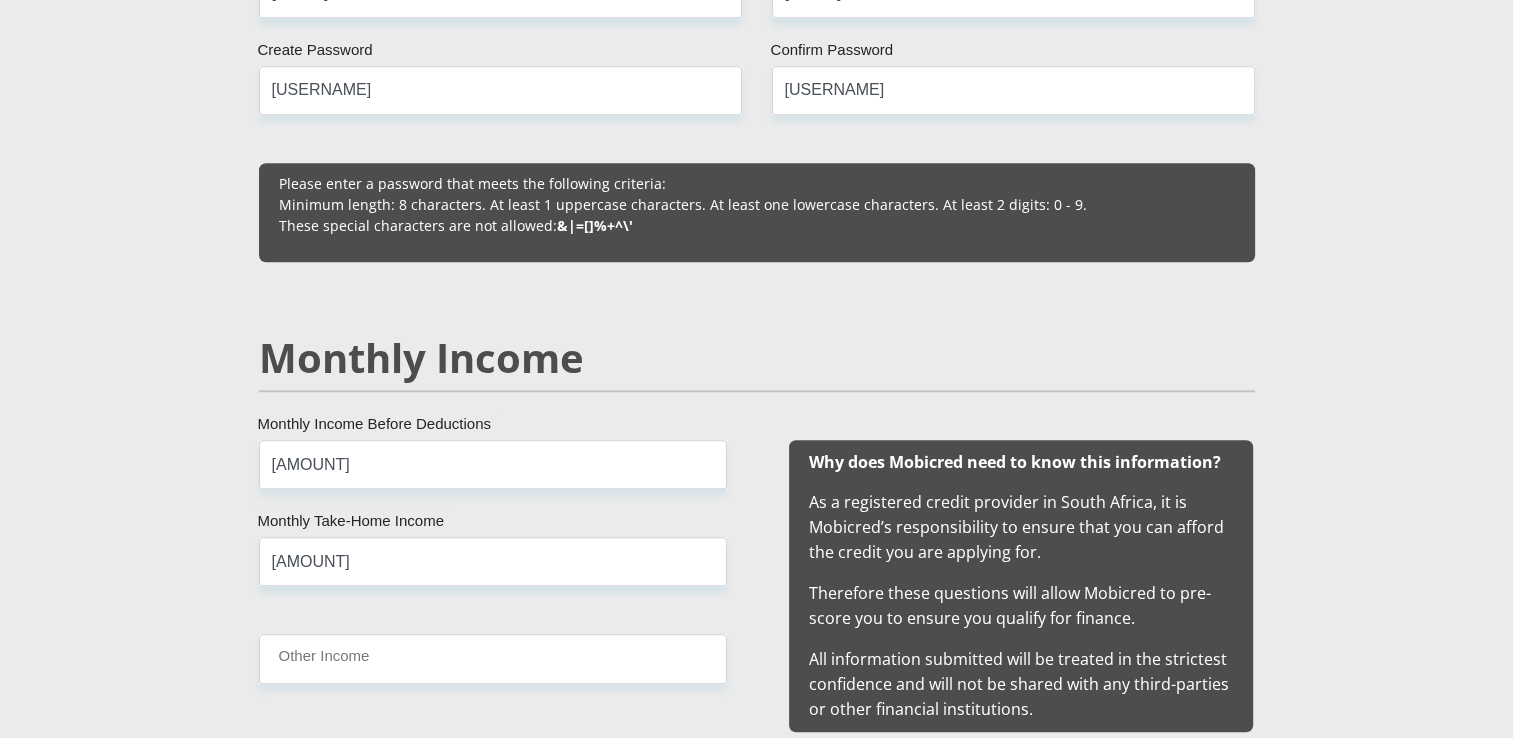 click on "[AMOUNT]
Monthly Income Before Deductions
58000
Monthly Take-Home Income
Other Income" at bounding box center [493, 586] 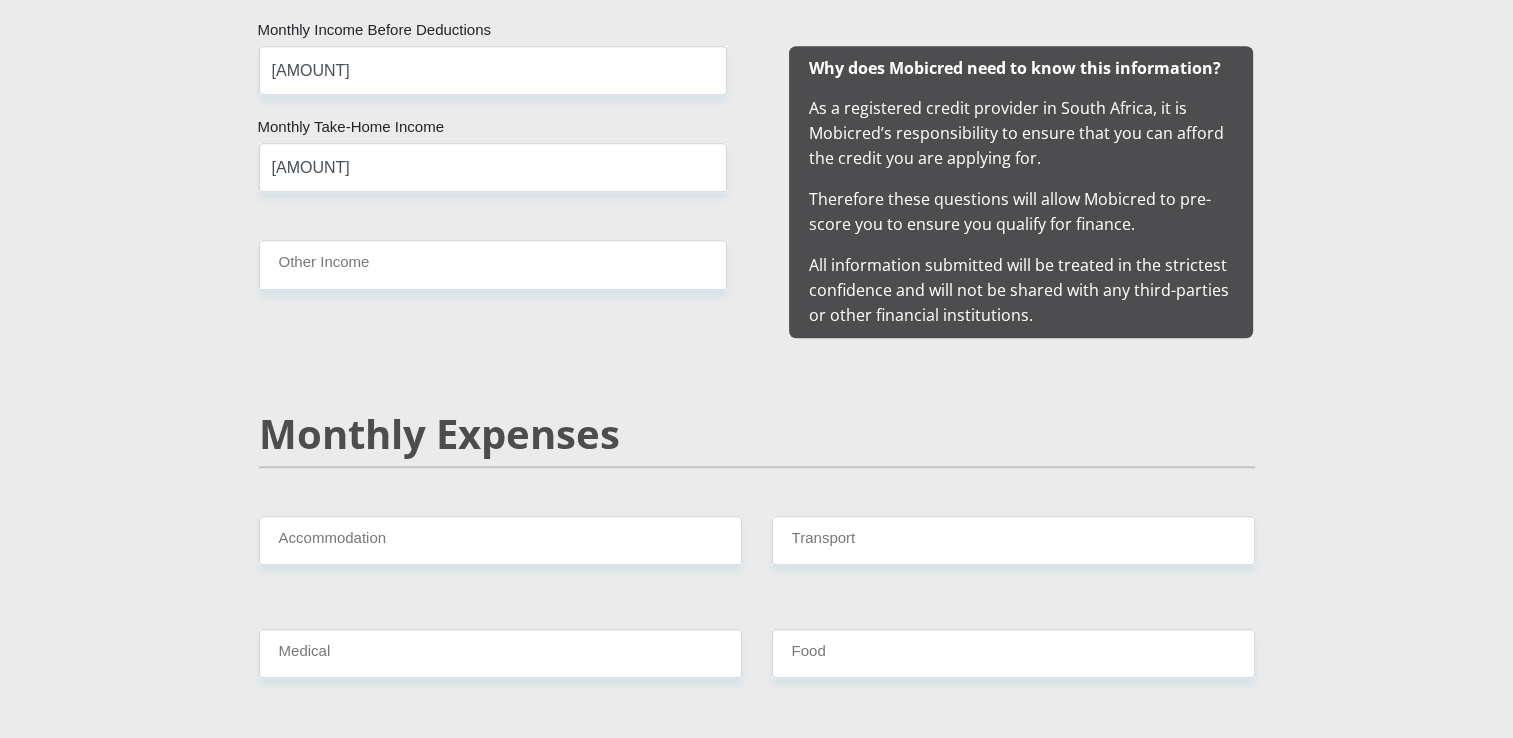 scroll, scrollTop: 2000, scrollLeft: 0, axis: vertical 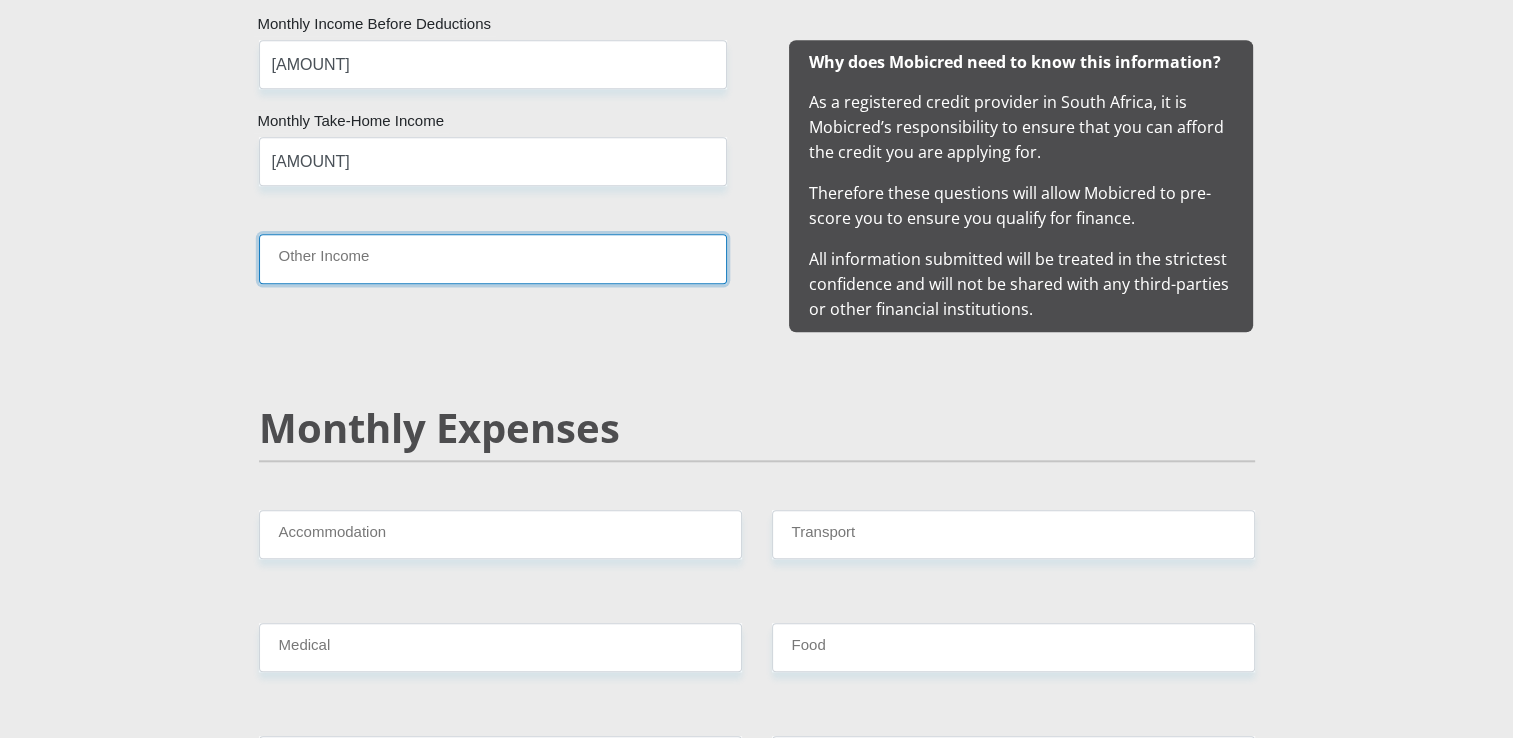 click on "Other Income" at bounding box center (493, 258) 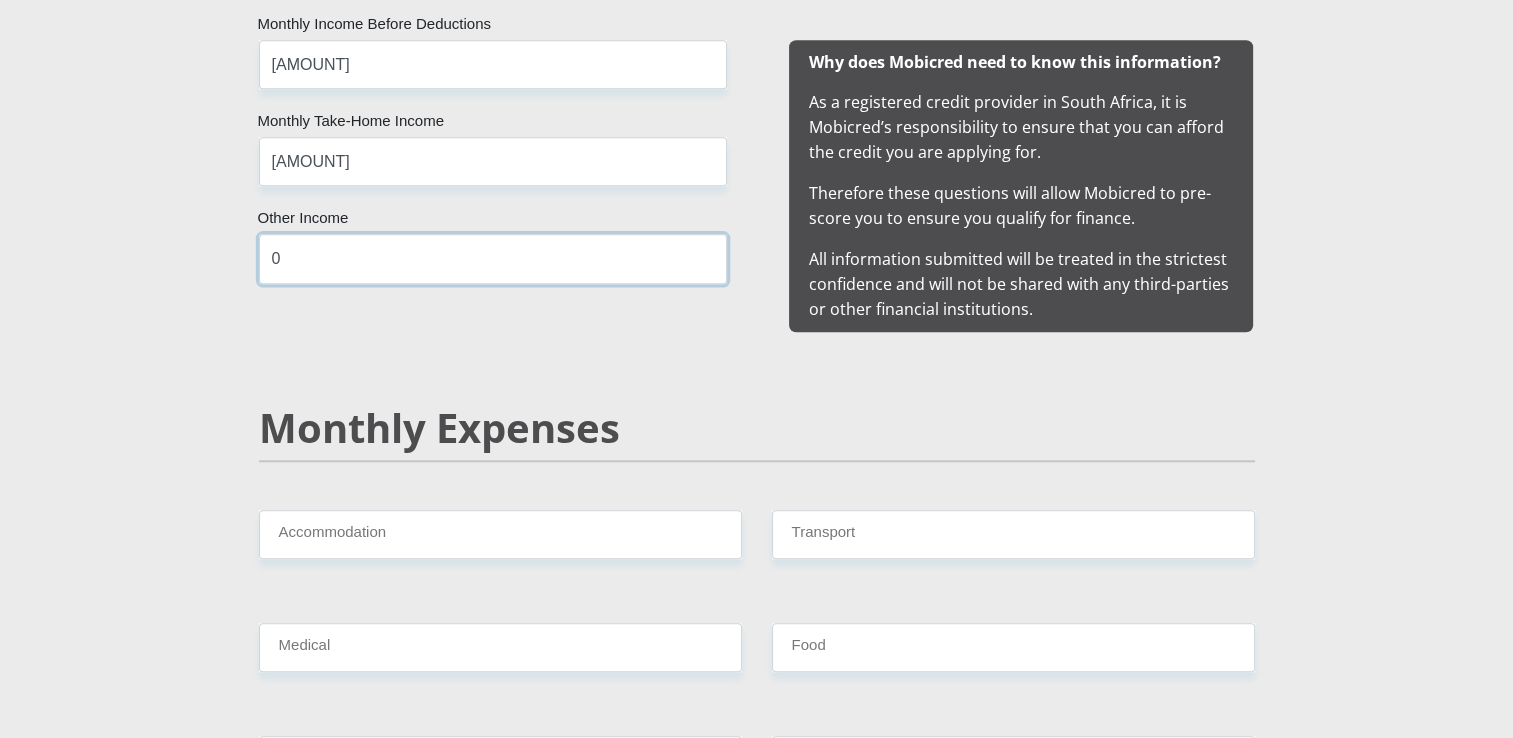 type on "0" 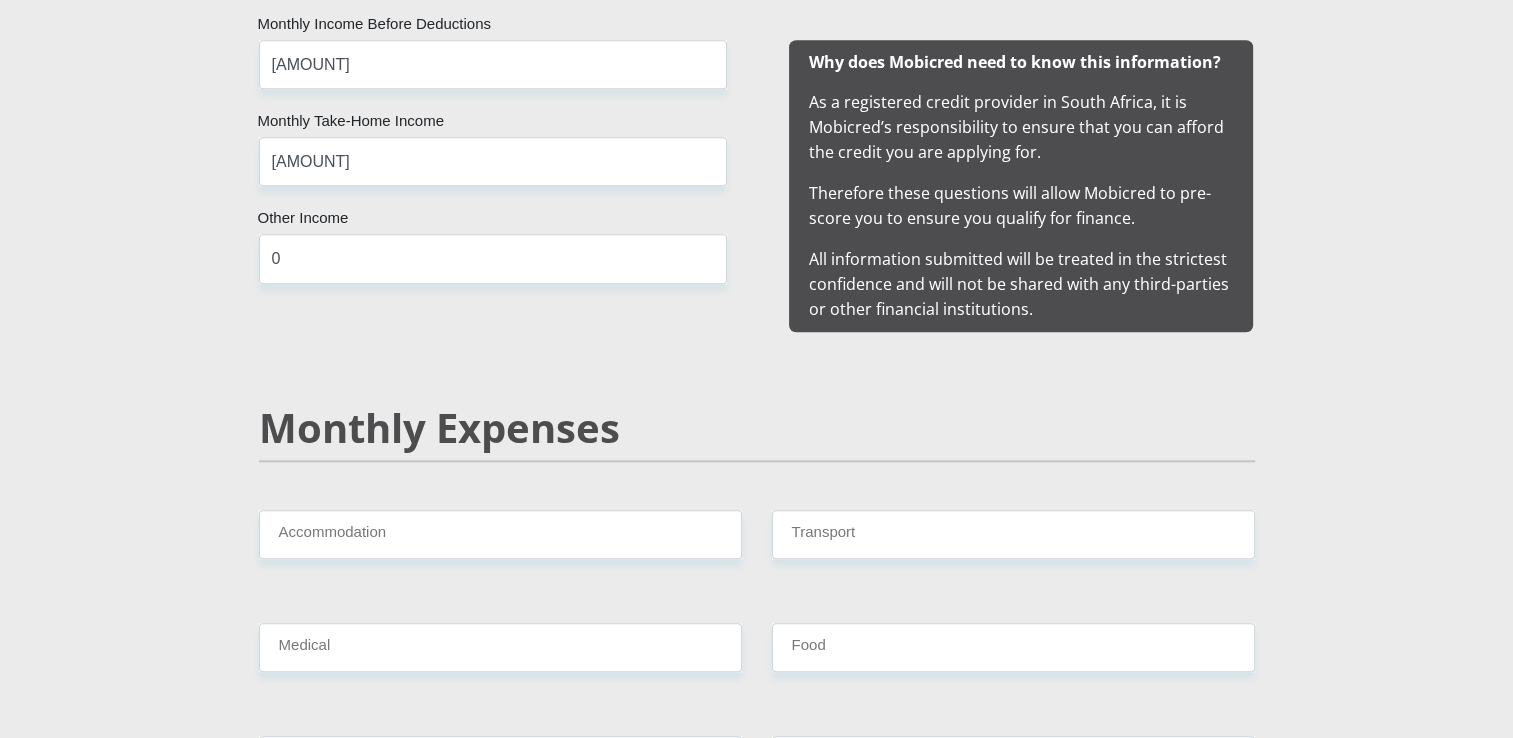 click on "Monthly Expenses" at bounding box center (757, 428) 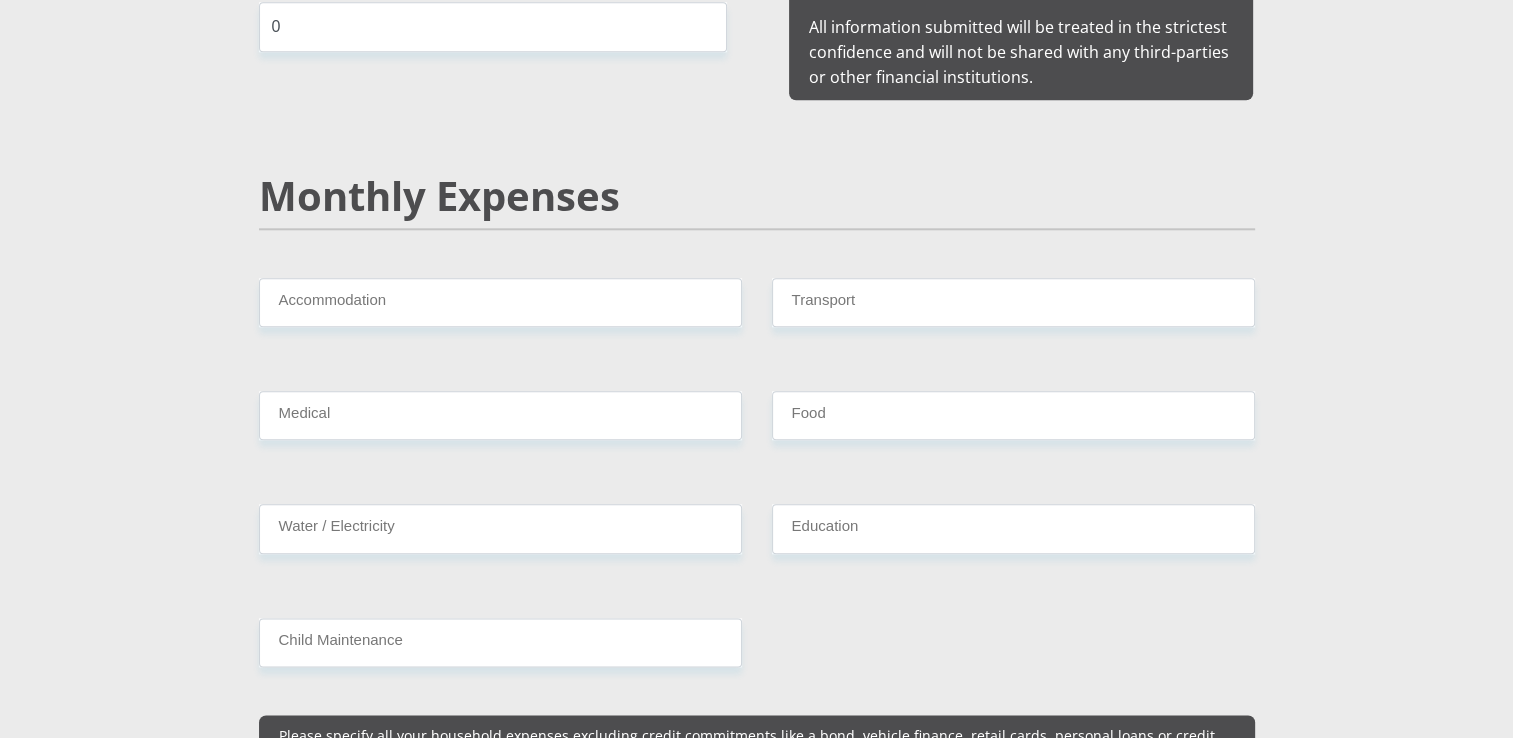 scroll, scrollTop: 2300, scrollLeft: 0, axis: vertical 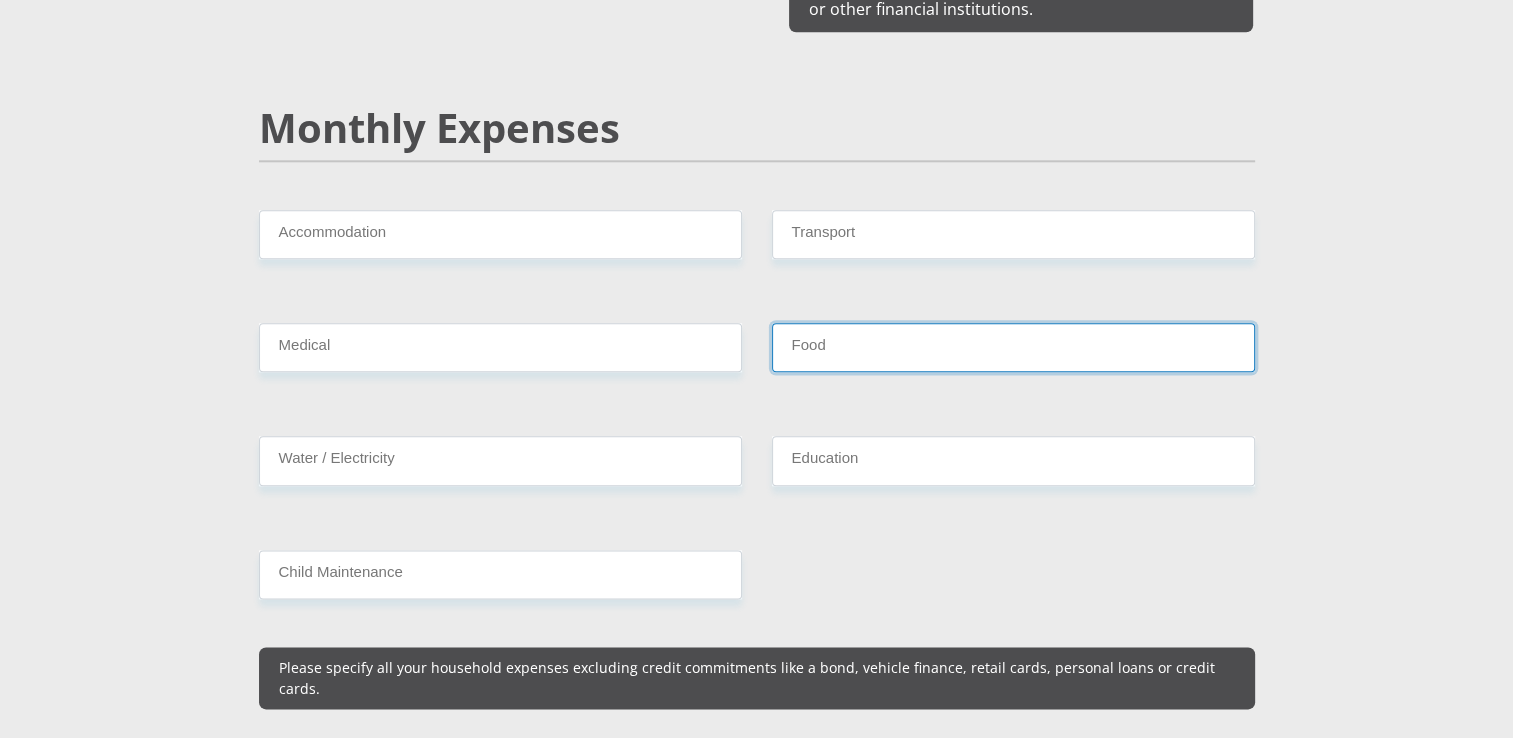 click on "Food" at bounding box center (1013, 347) 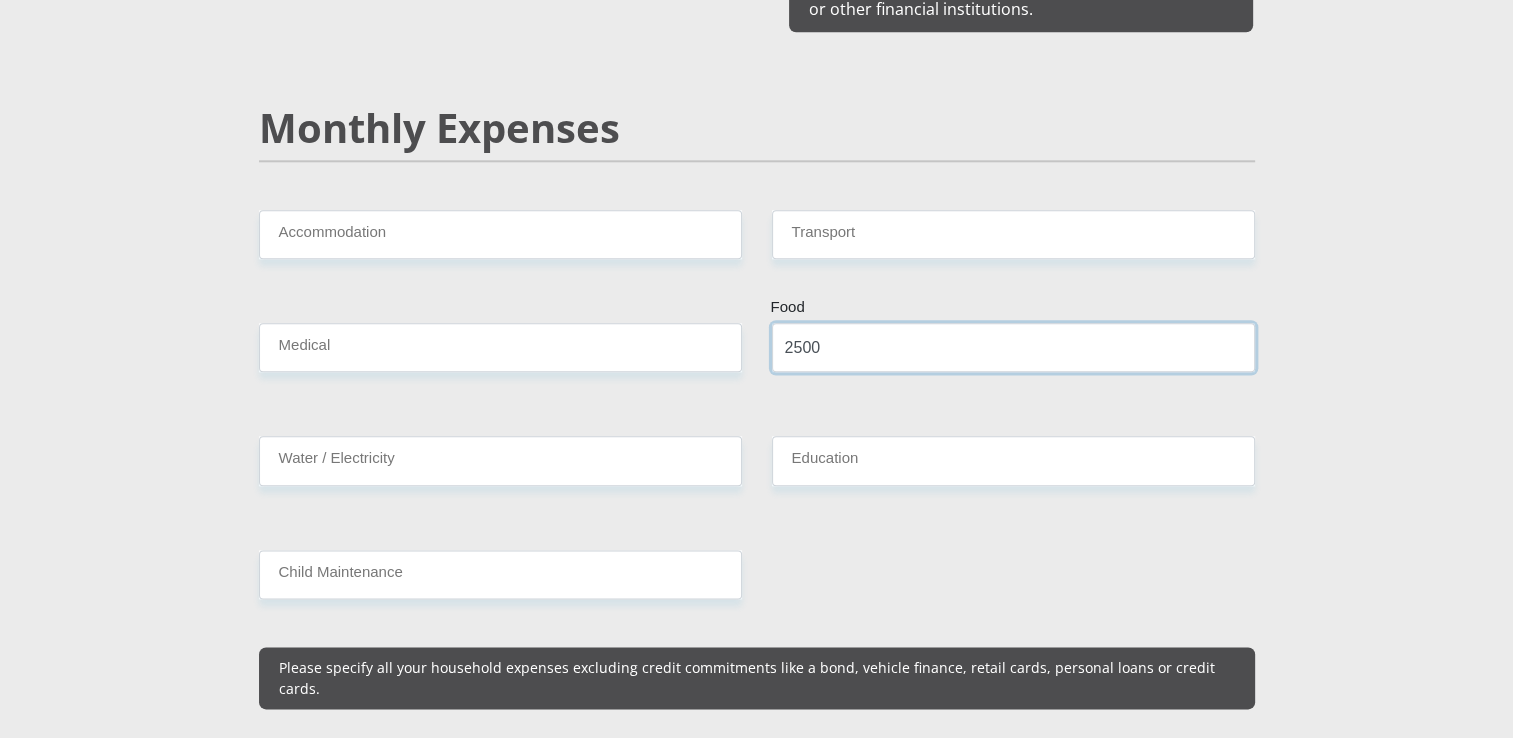 type on "2500" 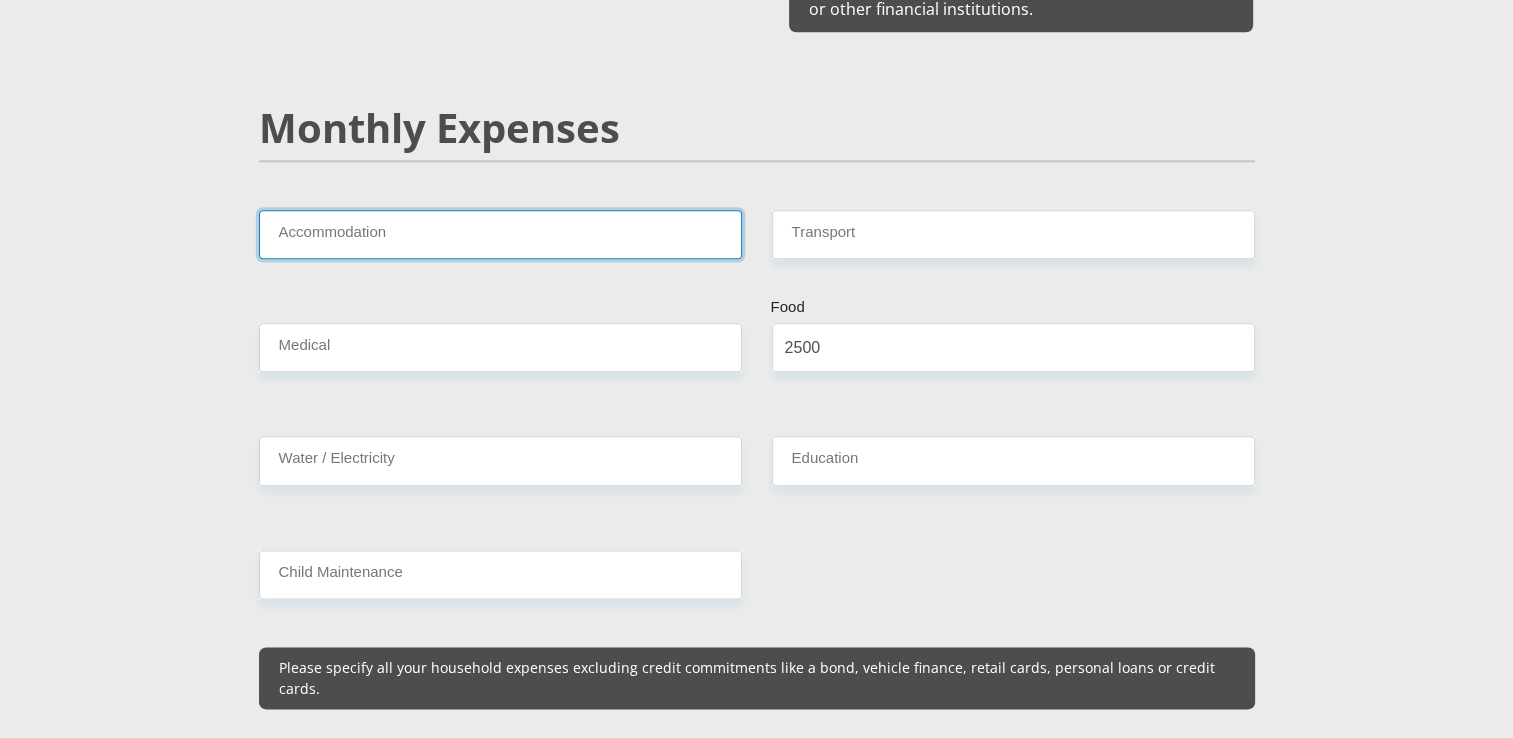 click on "Accommodation" at bounding box center [500, 234] 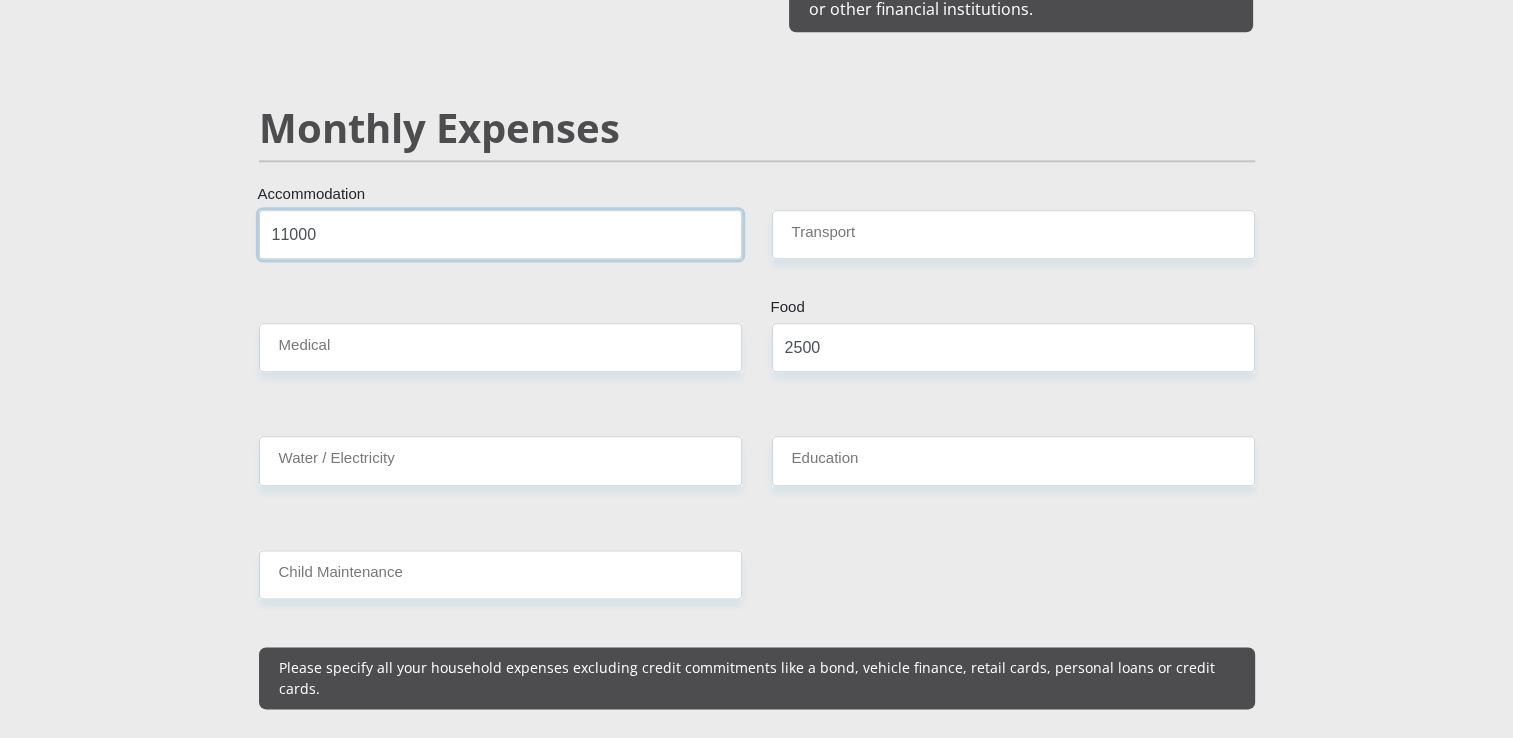 type on "11000" 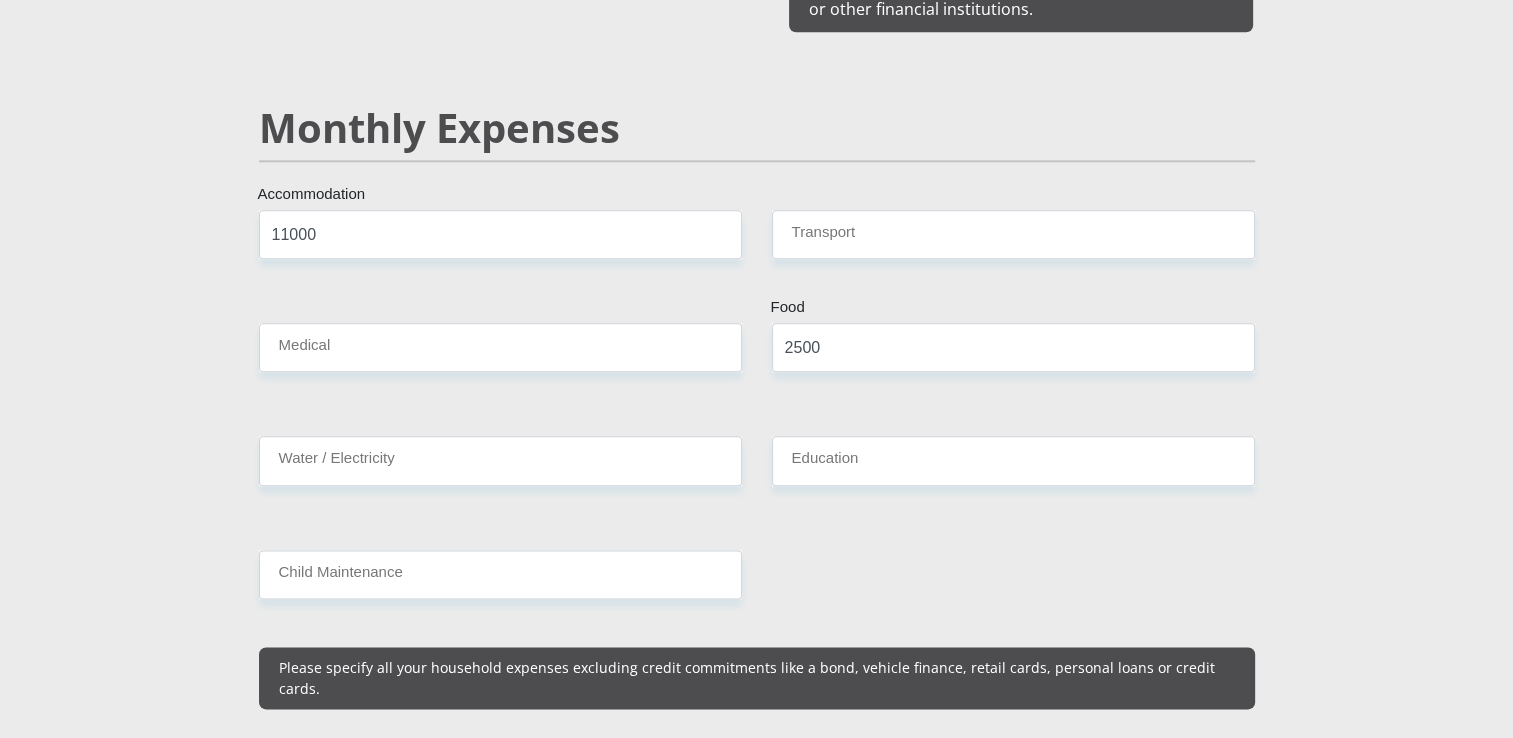 click on "Personal Details
Mr
Ms
Mrs
Dr
Other
Title
Chelsea
First Name
Swartz
Surname
[ID_NUMBER]
South African ID Number
Please input valid ID number
South Africa
Afghanistan
Aland Islands
Albania
Algeria
America Samoa
American Virgin Islands
Andorra
Angola
Anguilla
Antarctica
Antigua and Barbuda
Argentina" at bounding box center (757, 878) 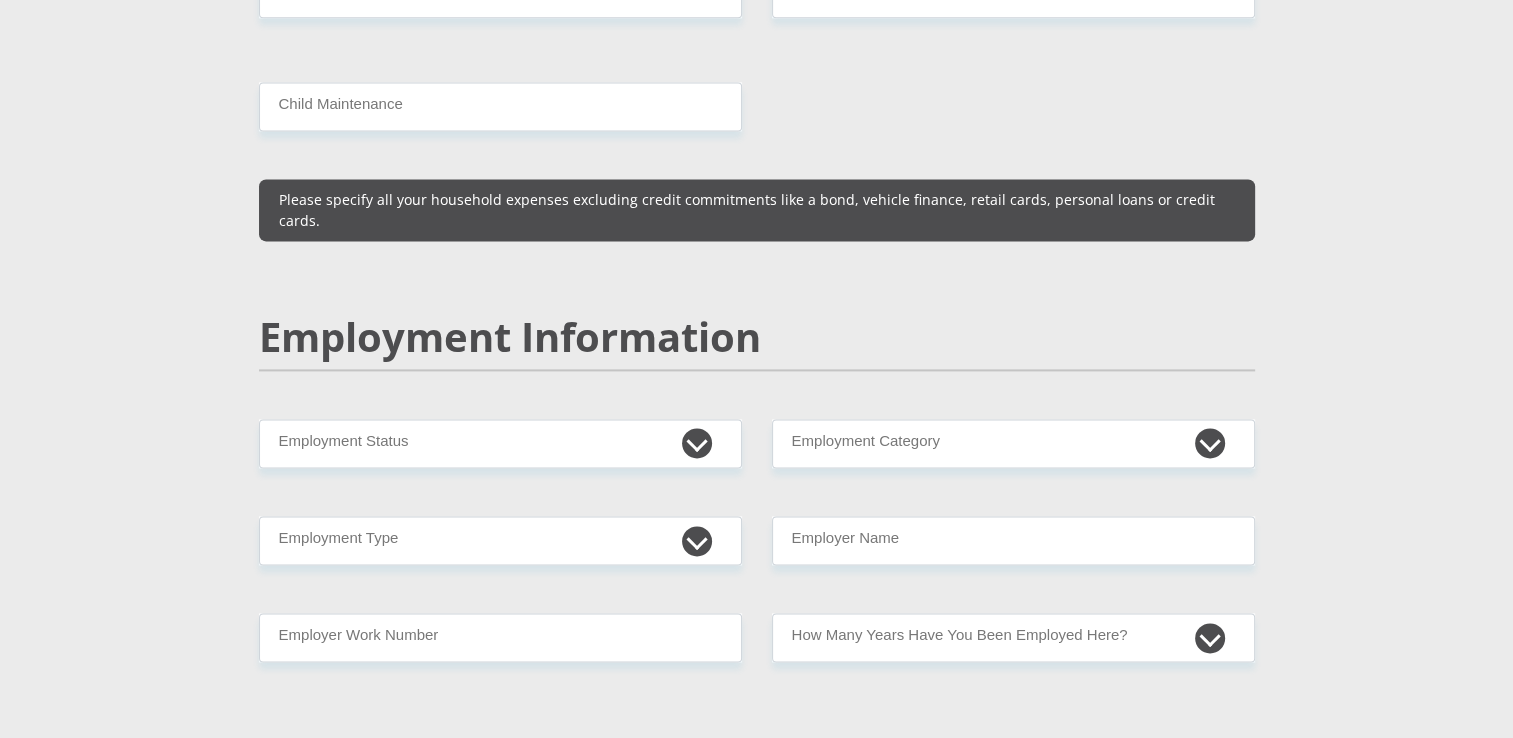 scroll, scrollTop: 2900, scrollLeft: 0, axis: vertical 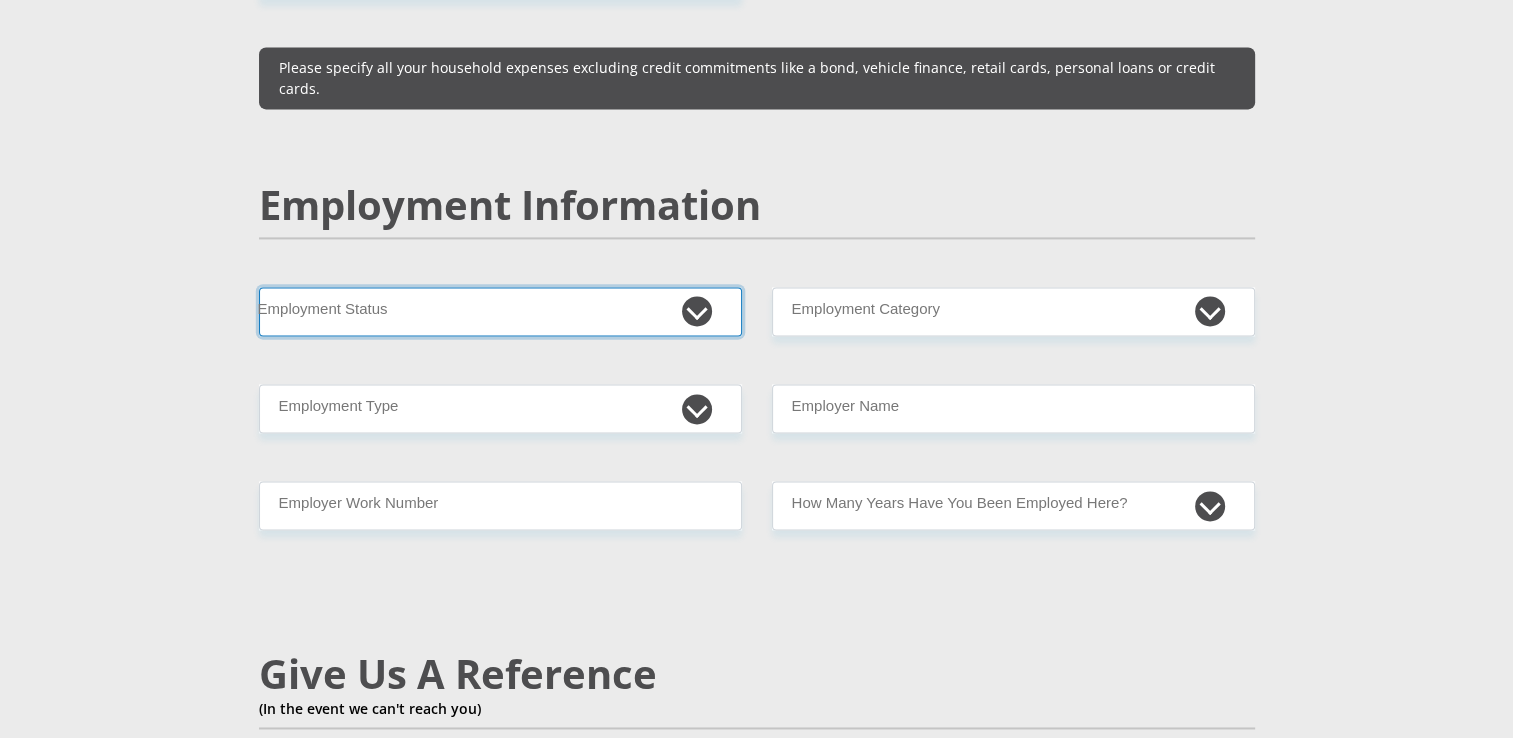 click on "Permanent/Full-time
Part-time/Casual
Contract Worker
Self-Employed
Housewife
Retired
Student
Medically Boarded
Disability
Unemployed" at bounding box center (500, 311) 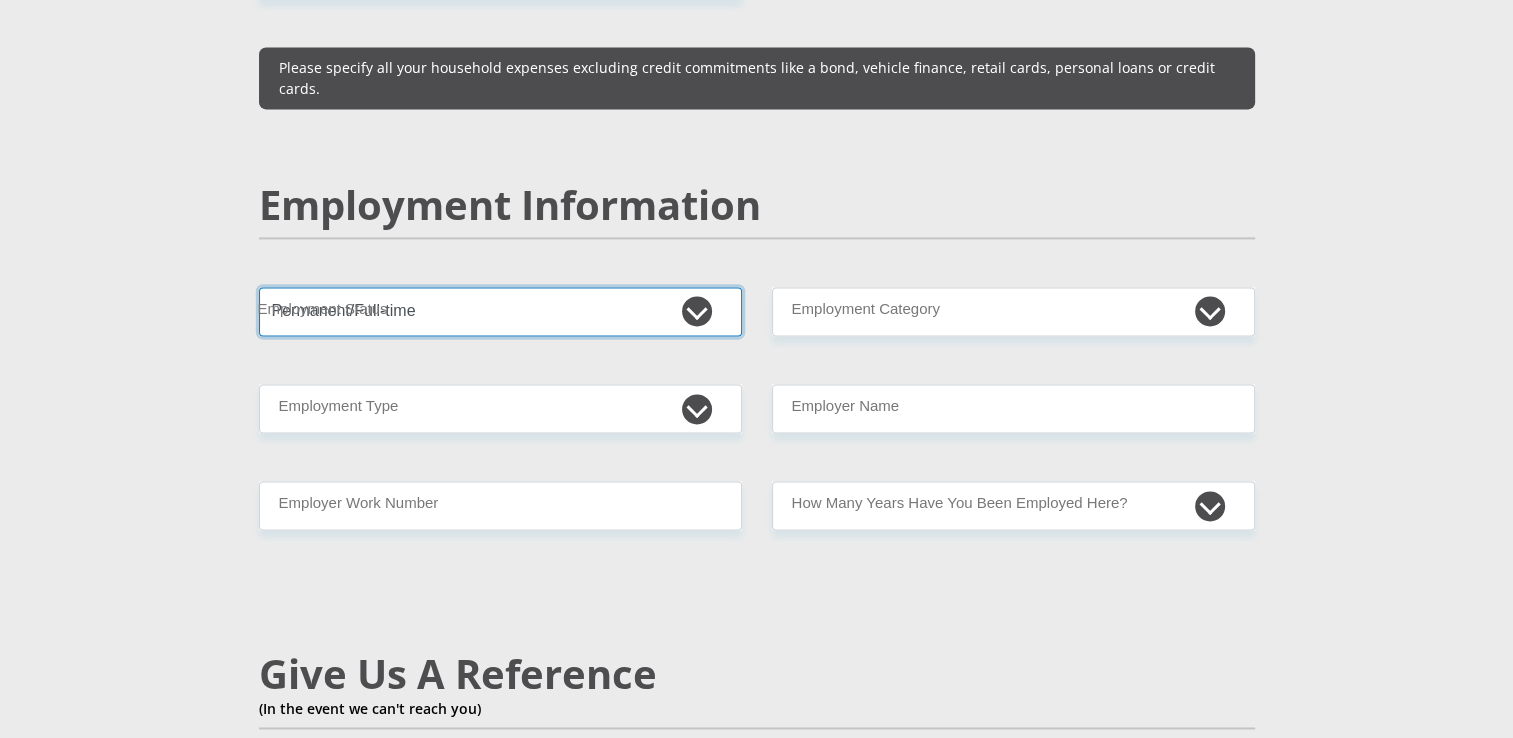 click on "Permanent/Full-time
Part-time/Casual
Contract Worker
Self-Employed
Housewife
Retired
Student
Medically Boarded
Disability
Unemployed" at bounding box center (500, 311) 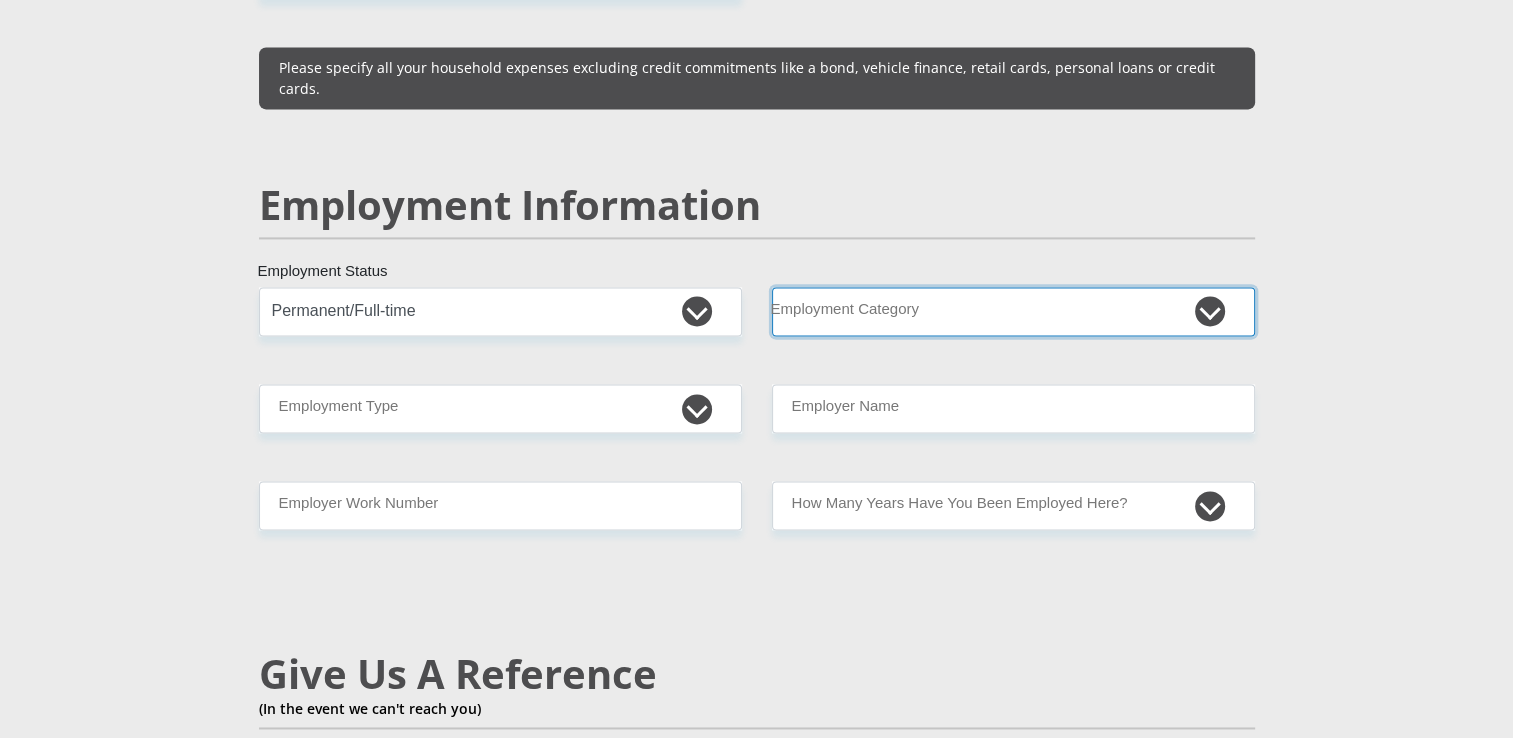 click on "AGRICULTURE
ALCOHOL & TOBACCO
CONSTRUCTION MATERIALS
METALLURGY
EQUIPMENT FOR RENEWABLE ENERGY
SPECIALIZED CONTRACTORS
CAR
GAMING (INCL. INTERNET
OTHER WHOLESALE
UNLICENSED PHARMACEUTICALS
CURRENCY EXCHANGE HOUSES
OTHER FINANCIAL INSTITUTIONS & INSURANCE
REAL ESTATE AGENTS
OIL & GAS
OTHER MATERIALS (E.G. IRON ORE)
PRECIOUS STONES & PRECIOUS METALS
POLITICAL ORGANIZATIONS
RELIGIOUS ORGANIZATIONS(NOT SECTS)
ACTI. HAVING BUSINESS DEAL WITH PUBLIC ADMINISTRATION
LAUNDROMATS" at bounding box center (1013, 311) 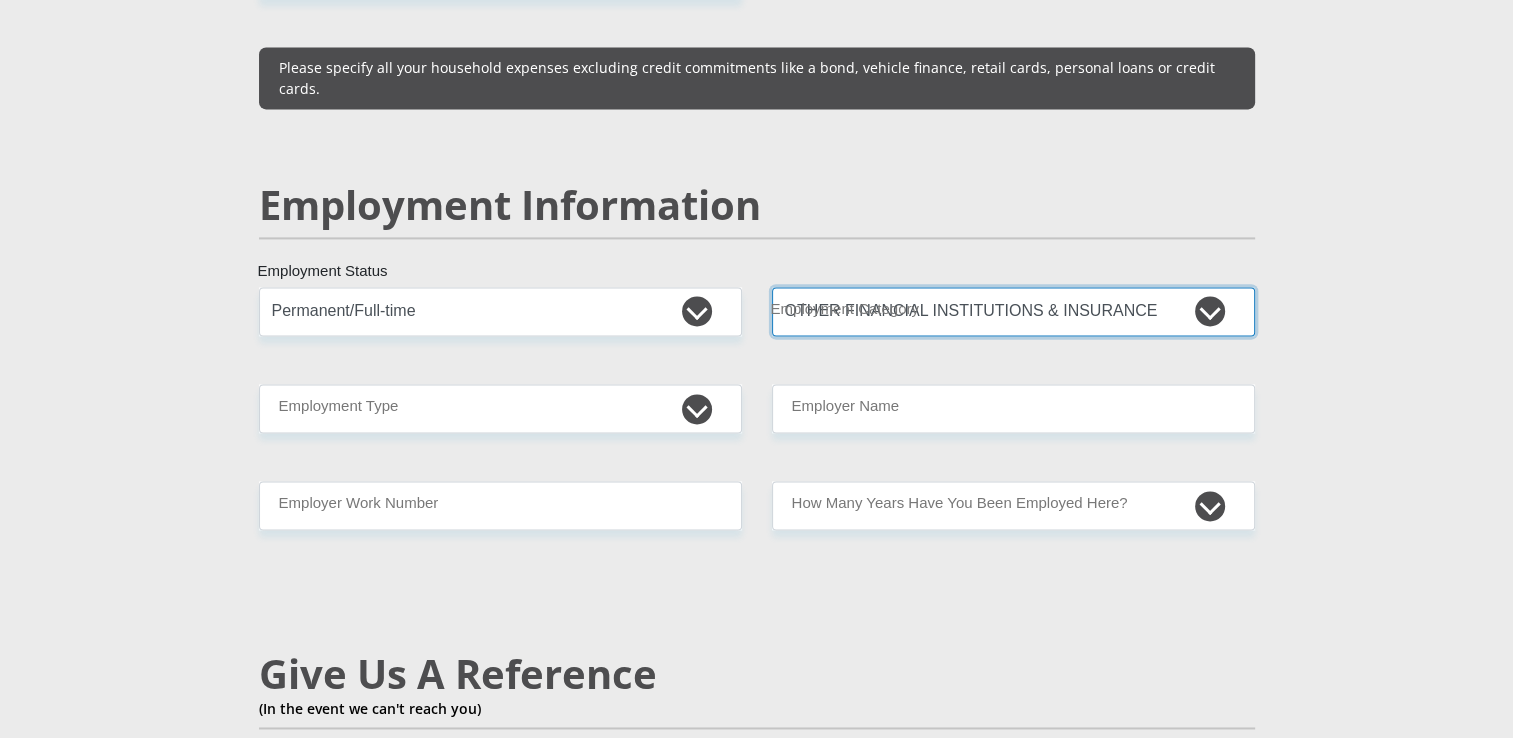 click on "AGRICULTURE
ALCOHOL & TOBACCO
CONSTRUCTION MATERIALS
METALLURGY
EQUIPMENT FOR RENEWABLE ENERGY
SPECIALIZED CONTRACTORS
CAR
GAMING (INCL. INTERNET
OTHER WHOLESALE
UNLICENSED PHARMACEUTICALS
CURRENCY EXCHANGE HOUSES
OTHER FINANCIAL INSTITUTIONS & INSURANCE
REAL ESTATE AGENTS
OIL & GAS
OTHER MATERIALS (E.G. IRON ORE)
PRECIOUS STONES & PRECIOUS METALS
POLITICAL ORGANIZATIONS
RELIGIOUS ORGANIZATIONS(NOT SECTS)
ACTI. HAVING BUSINESS DEAL WITH PUBLIC ADMINISTRATION
LAUNDROMATS" at bounding box center (1013, 311) 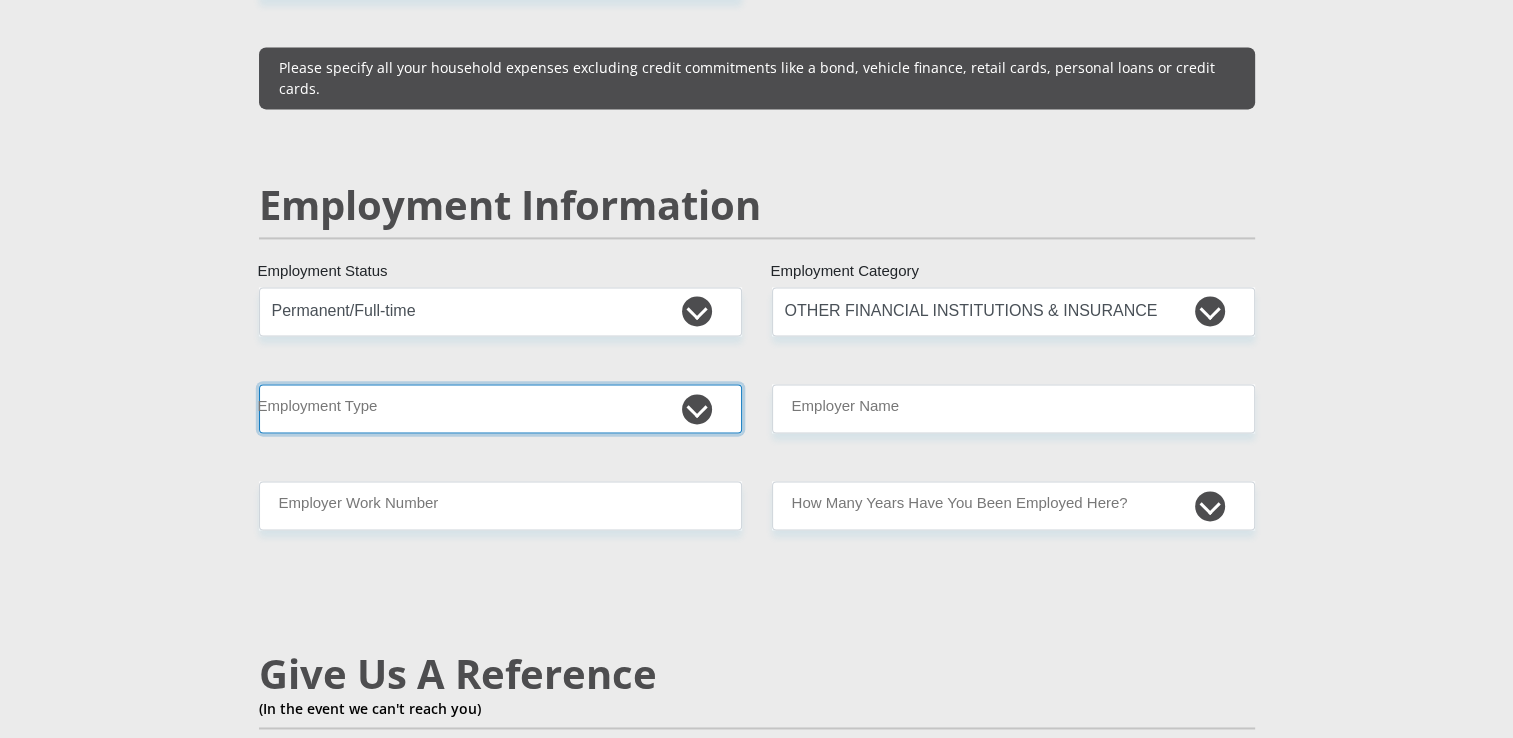 click on "College/Lecturer
Craft Seller
Creative
Driver
Executive
Farmer
Forces - Non Commissioned
Forces - Officer
Hawker
Housewife
Labourer
Licenced Professional
Manager
Miner
Non Licenced Professional
Office Staff/Clerk
Outside Worker
Pensioner
Permanent Teacher
Production/Manufacturing
Sales
Self-Employed
Semi-Professional Worker
Service Industry  Social Worker  Student" at bounding box center [500, 408] 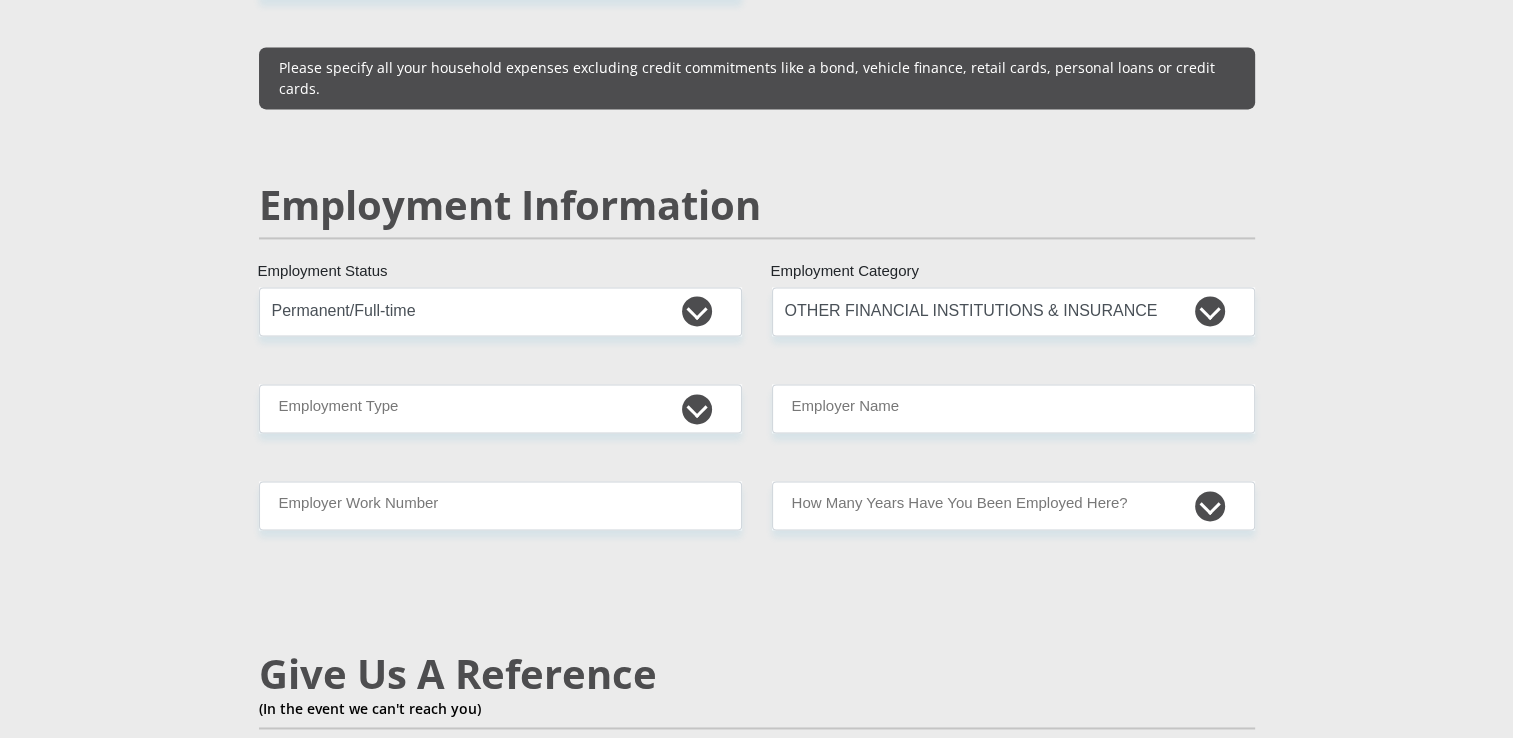 click on "Personal Details
Mr
Ms
Mrs
Dr
Other
Title
Chelsea
First Name
Swartz
Surname
[ID_NUMBER]
South African ID Number
Please input valid ID number
South Africa
Afghanistan
Aland Islands
Albania
Algeria
America Samoa
American Virgin Islands
Andorra
Angola
Anguilla
Antarctica
Antigua and Barbuda
Argentina" at bounding box center (757, 278) 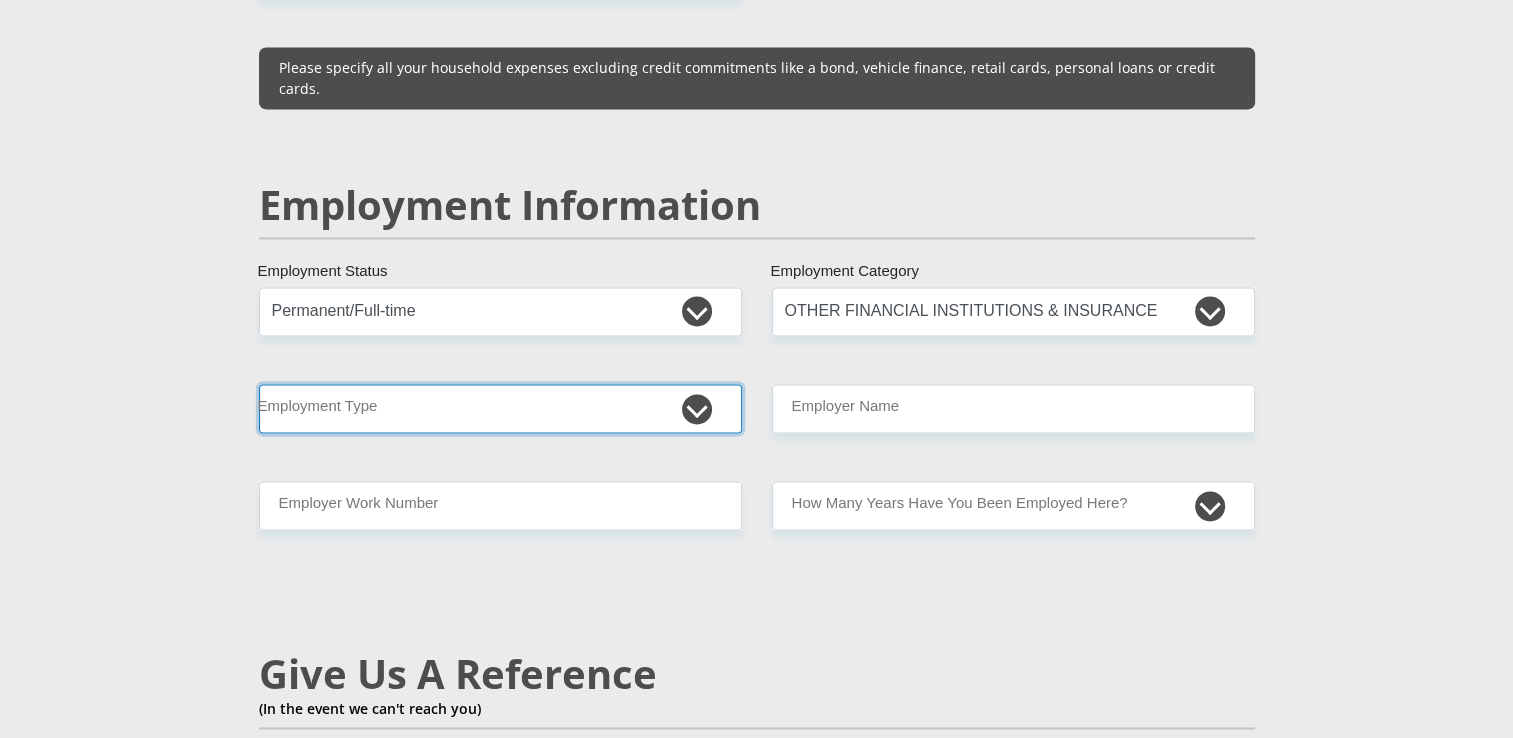 click on "College/Lecturer
Craft Seller
Creative
Driver
Executive
Farmer
Forces - Non Commissioned
Forces - Officer
Hawker
Housewife
Labourer
Licenced Professional
Manager
Miner
Non Licenced Professional
Office Staff/Clerk
Outside Worker
Pensioner
Permanent Teacher
Production/Manufacturing
Sales
Self-Employed
Semi-Professional Worker
Service Industry  Social Worker  Student" at bounding box center [500, 408] 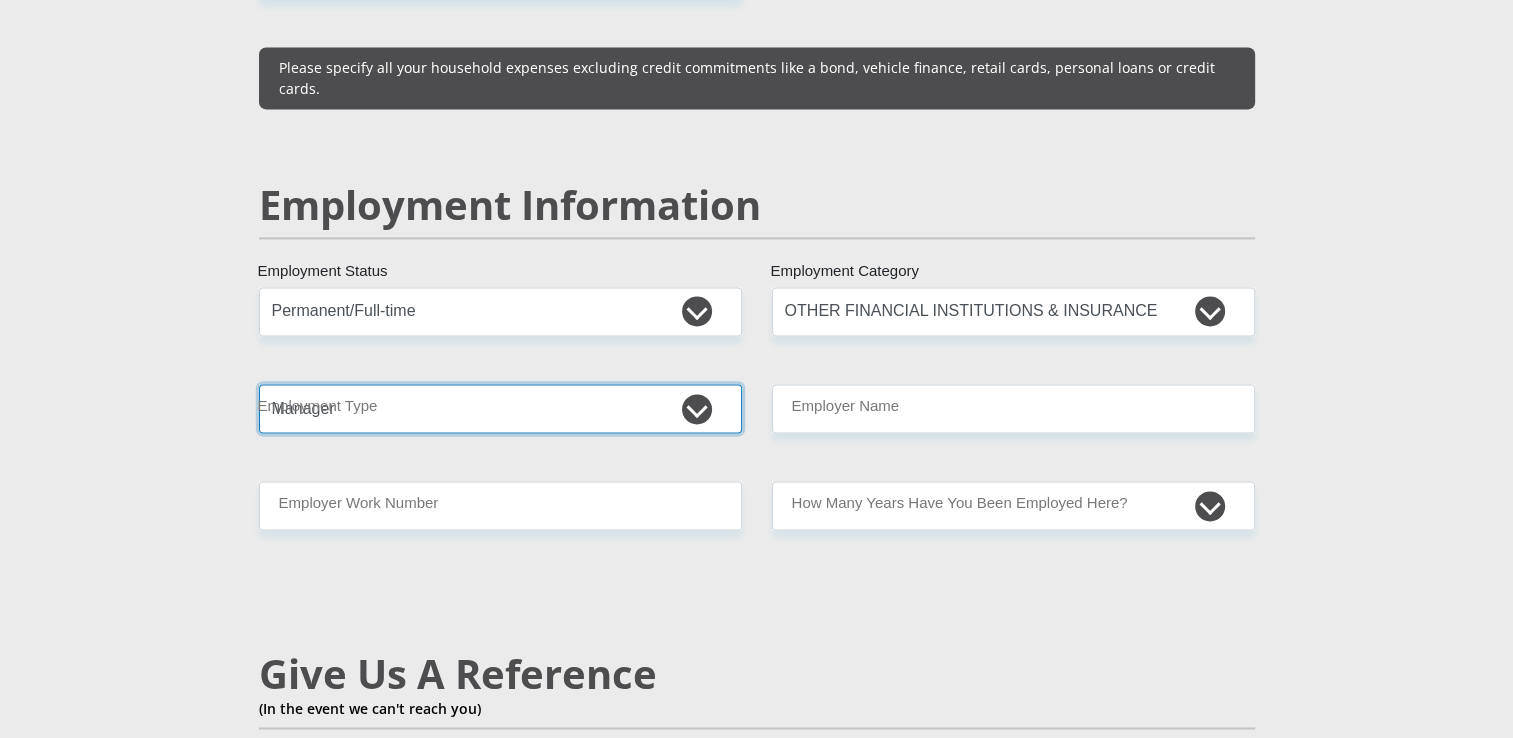 click on "College/Lecturer
Craft Seller
Creative
Driver
Executive
Farmer
Forces - Non Commissioned
Forces - Officer
Hawker
Housewife
Labourer
Licenced Professional
Manager
Miner
Non Licenced Professional
Office Staff/Clerk
Outside Worker
Pensioner
Permanent Teacher
Production/Manufacturing
Sales
Self-Employed
Semi-Professional Worker
Service Industry  Social Worker  Student" at bounding box center (500, 408) 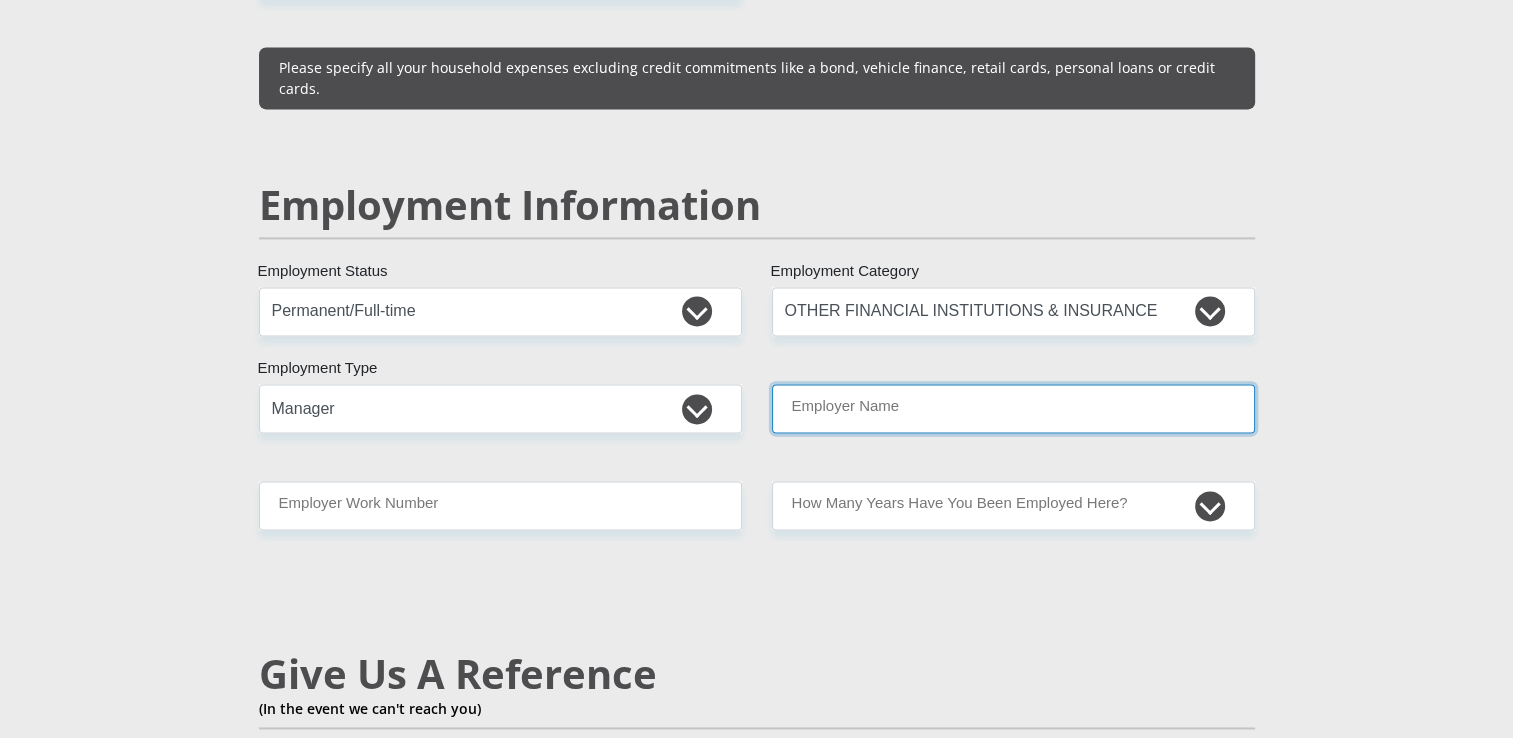 click on "Employer Name" at bounding box center (1013, 408) 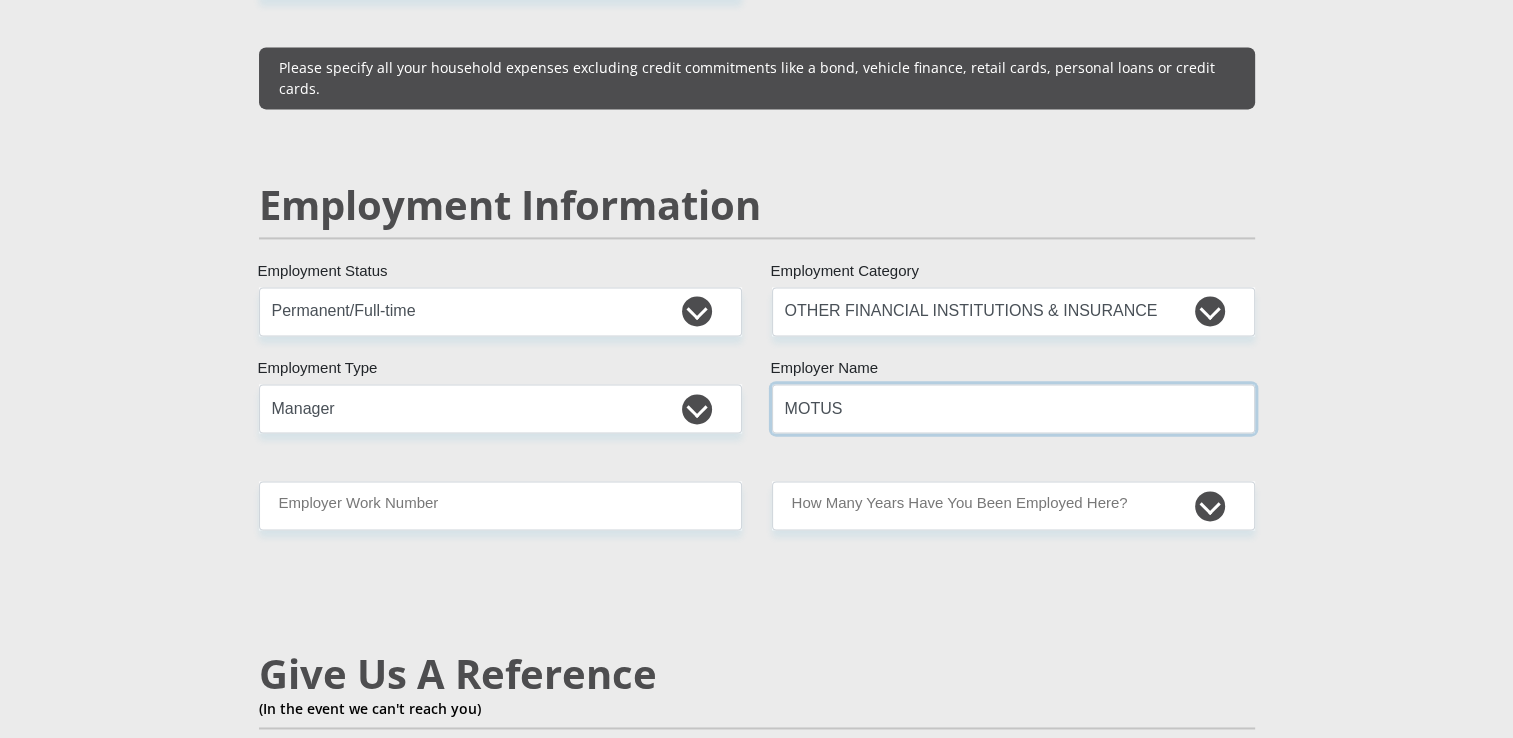 type on "MOTUS" 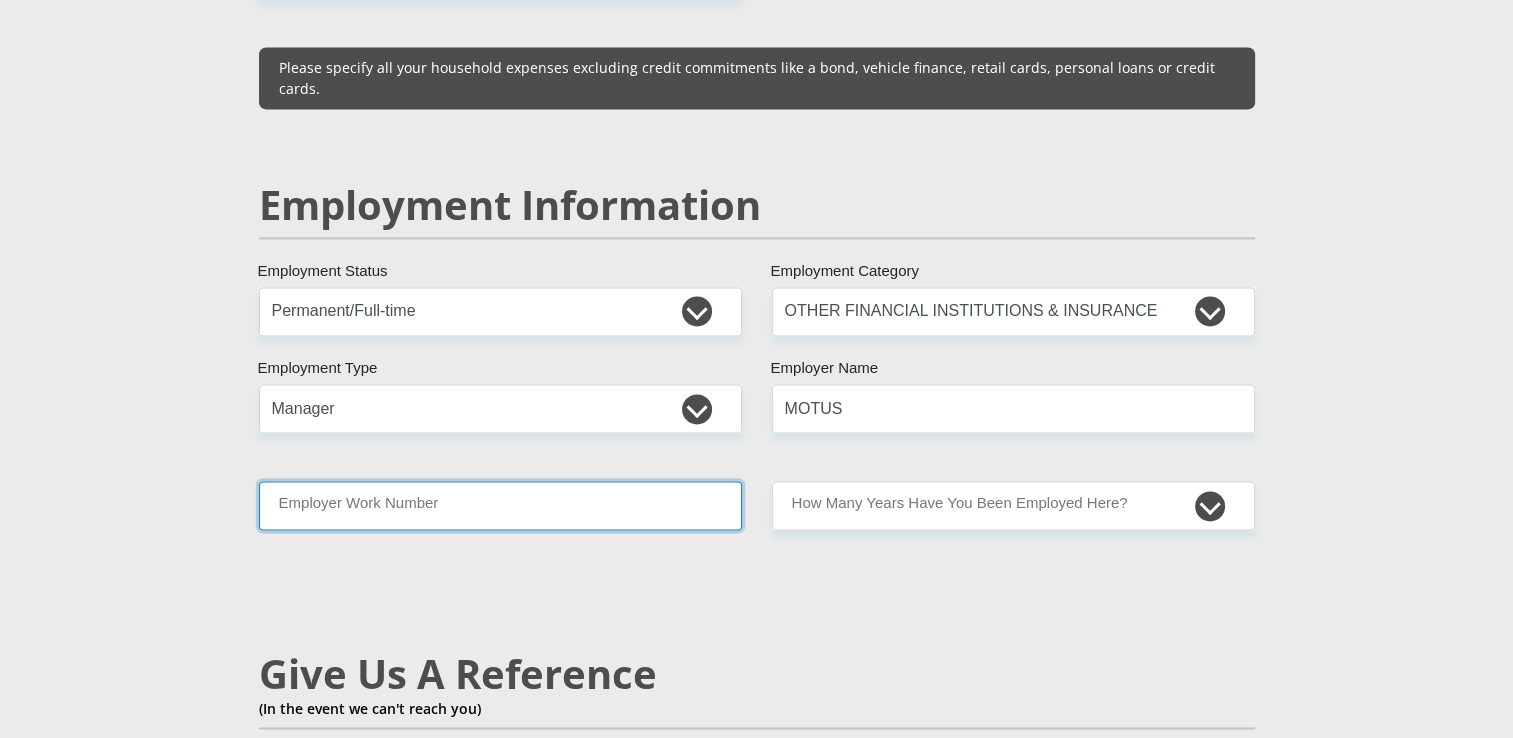 click on "Employer Work Number" at bounding box center [500, 505] 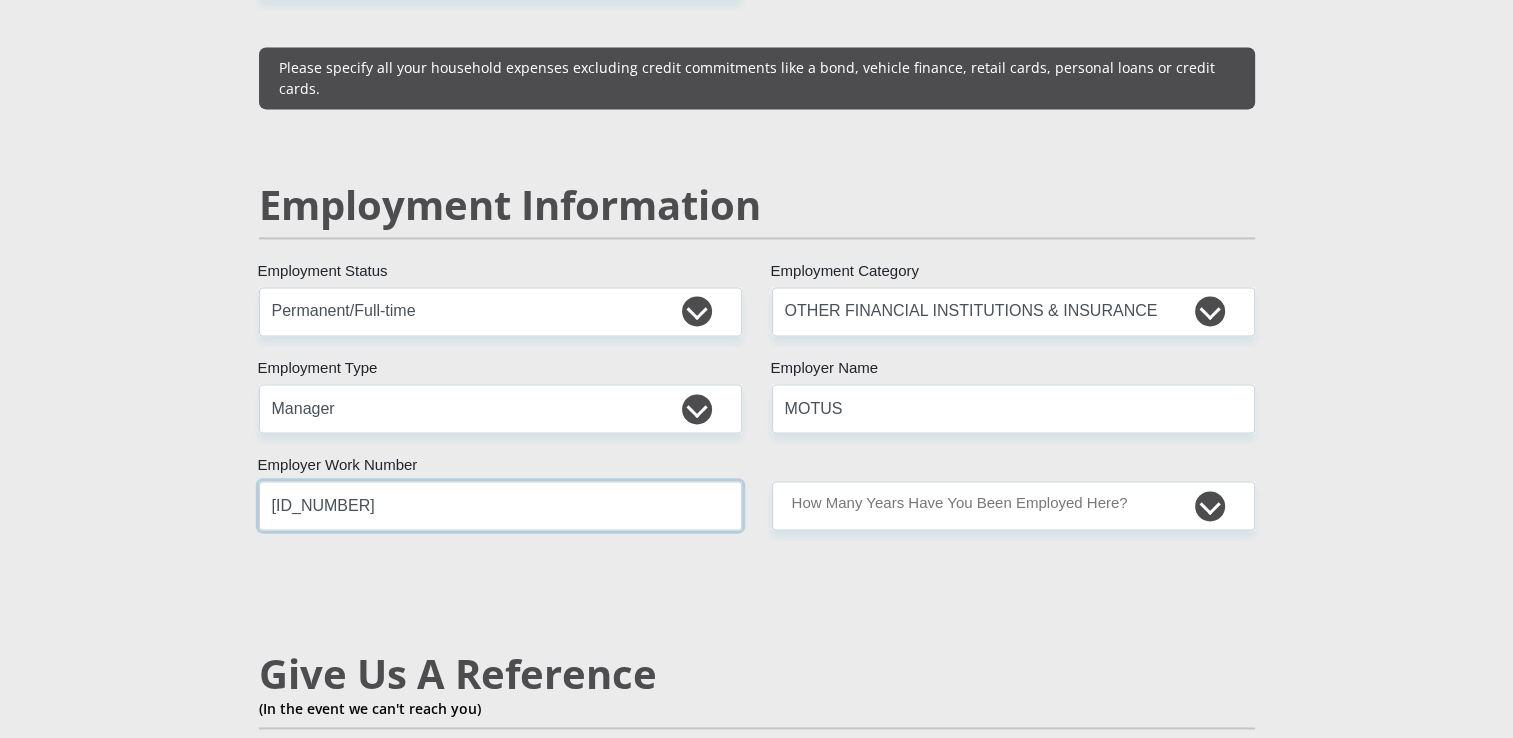 type on "[ID_NUMBER]" 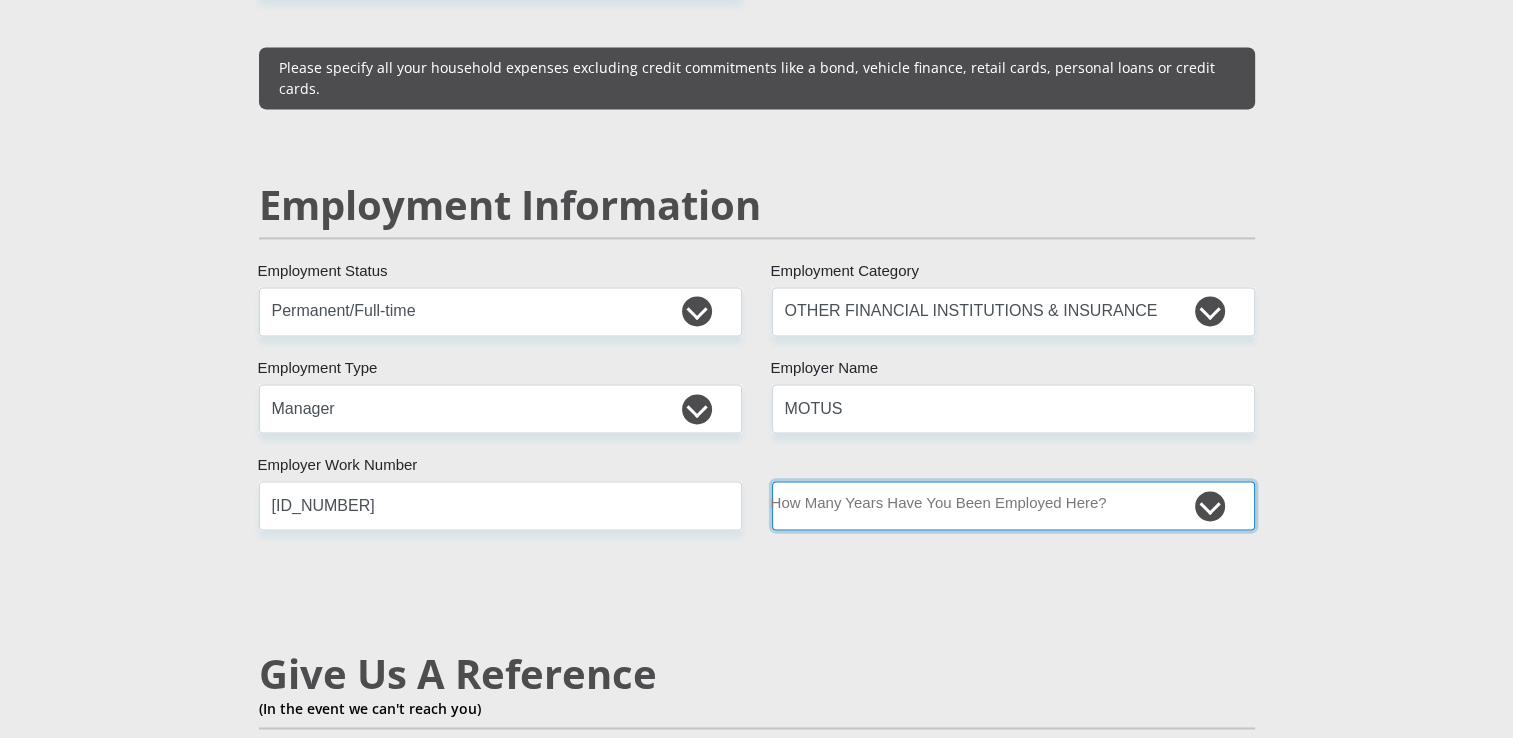 click on "less than 1 year
1-3 years
3-5 years
5+ years" at bounding box center [1013, 505] 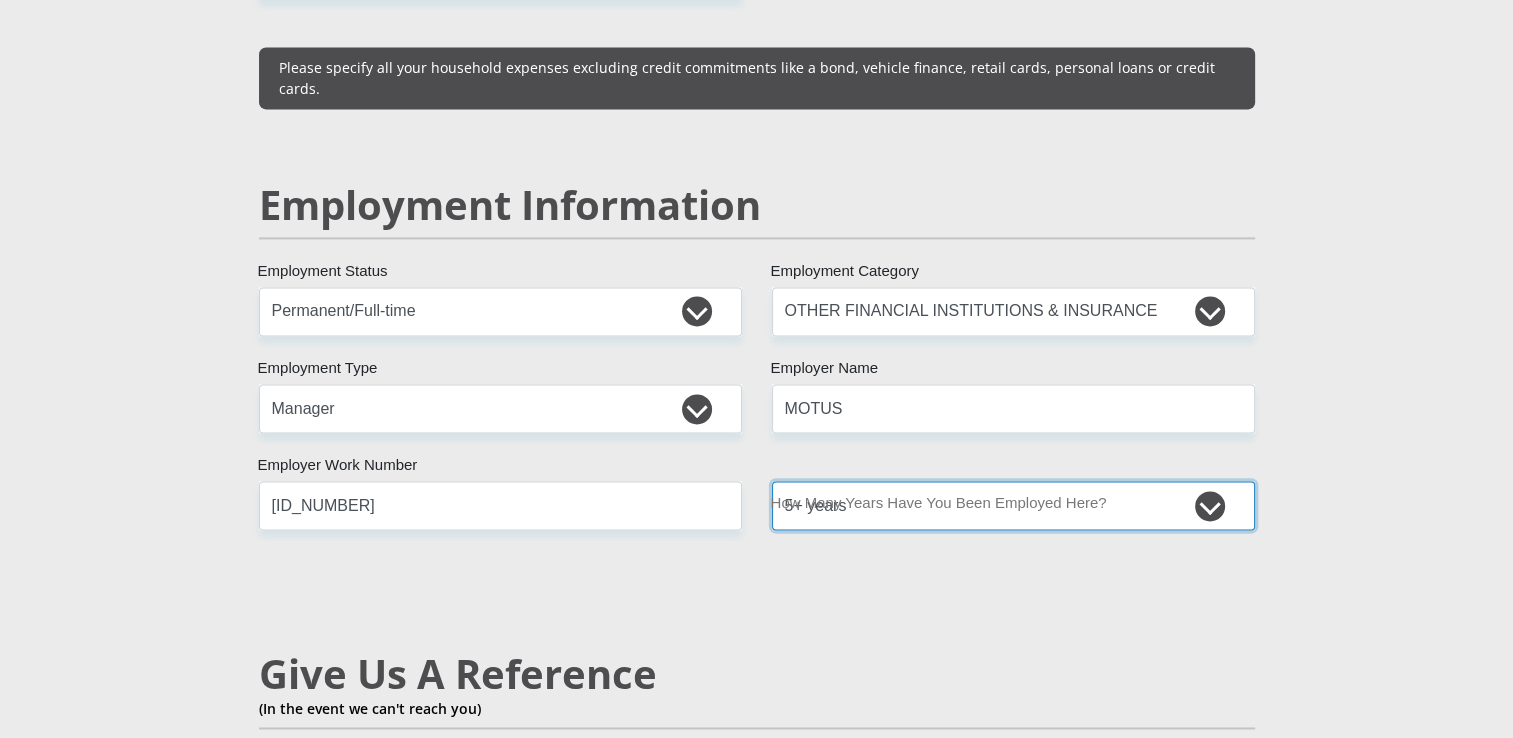 click on "less than 1 year
1-3 years
3-5 years
5+ years" at bounding box center (1013, 505) 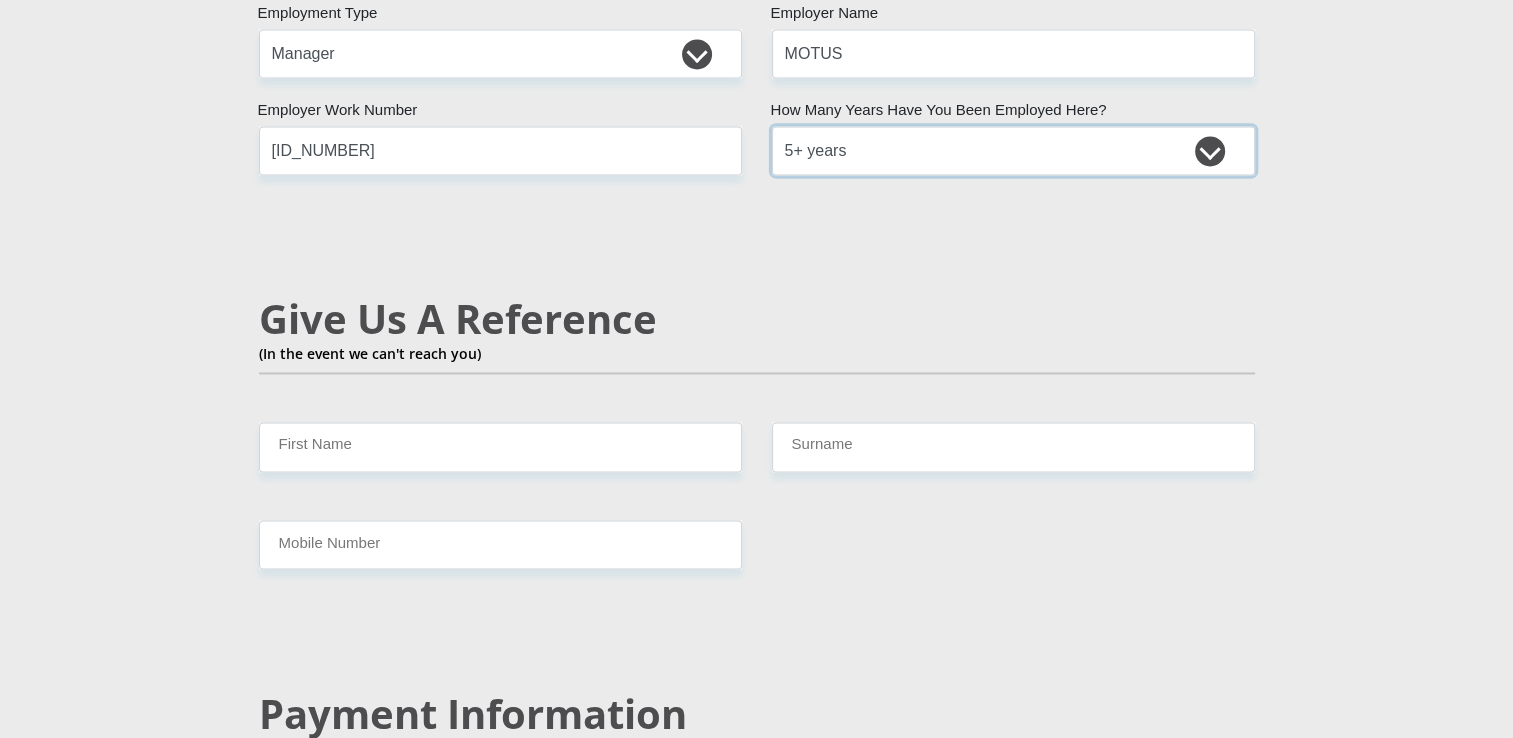 scroll, scrollTop: 3300, scrollLeft: 0, axis: vertical 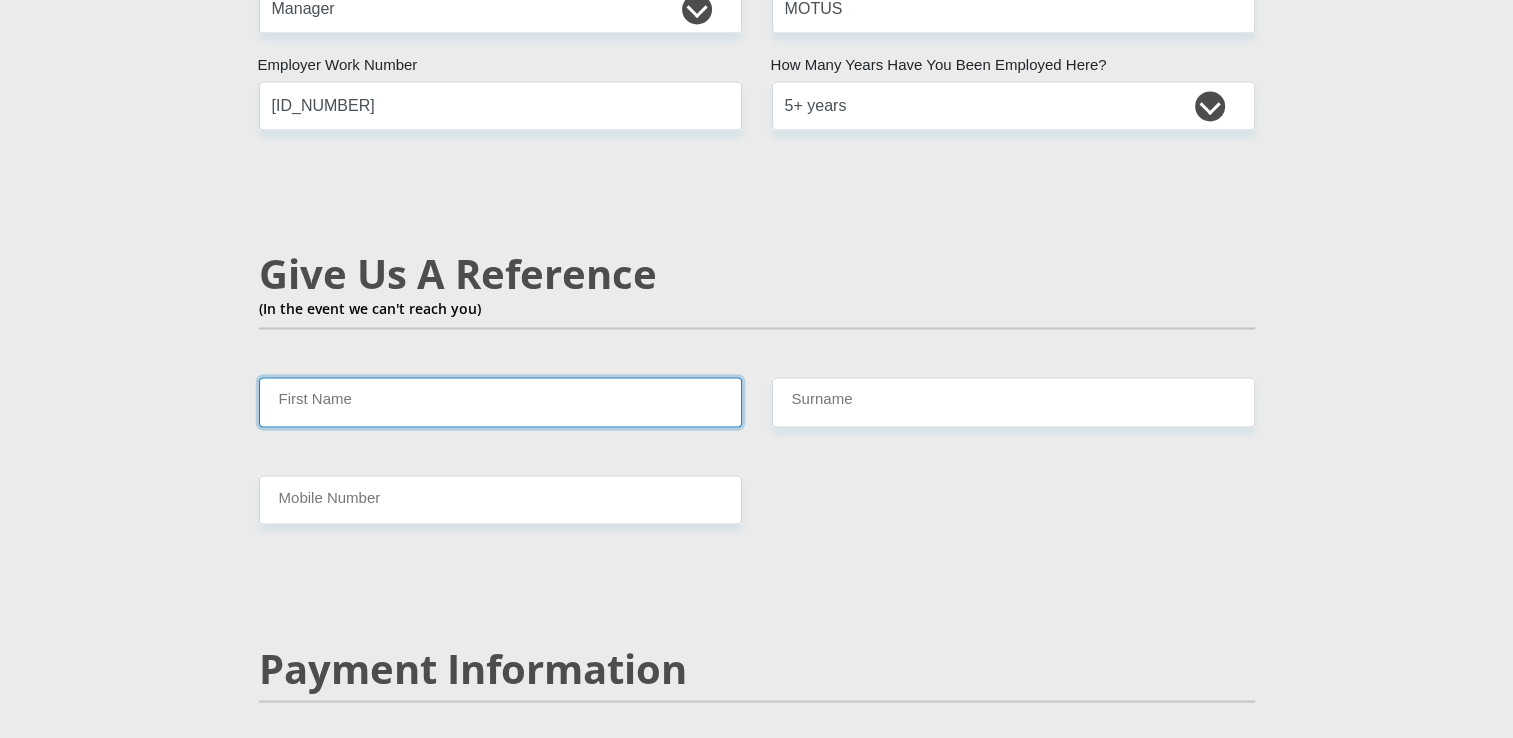 drag, startPoint x: 660, startPoint y: 390, endPoint x: 647, endPoint y: 389, distance: 13.038404 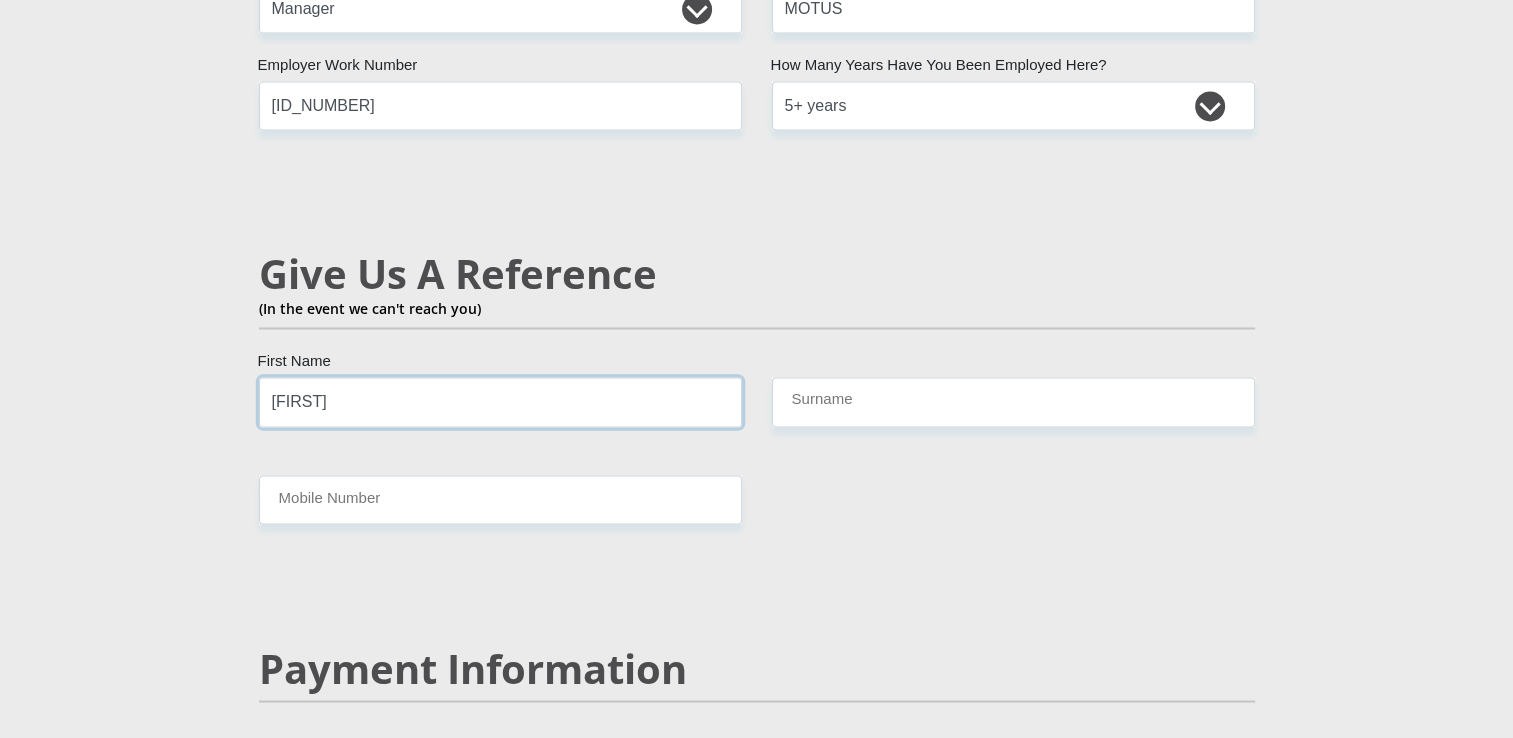 type on "[FIRST]" 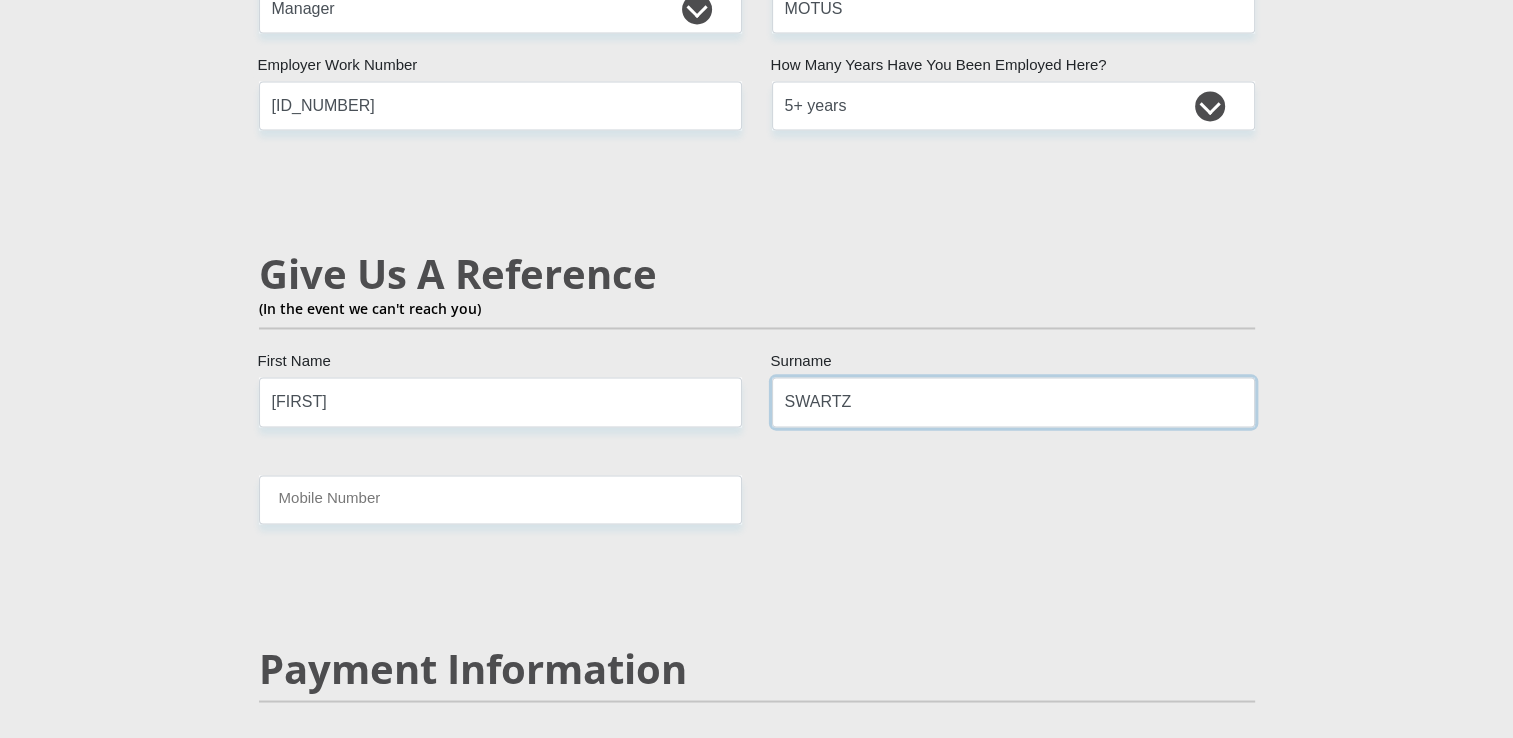 type on "SWARTZ" 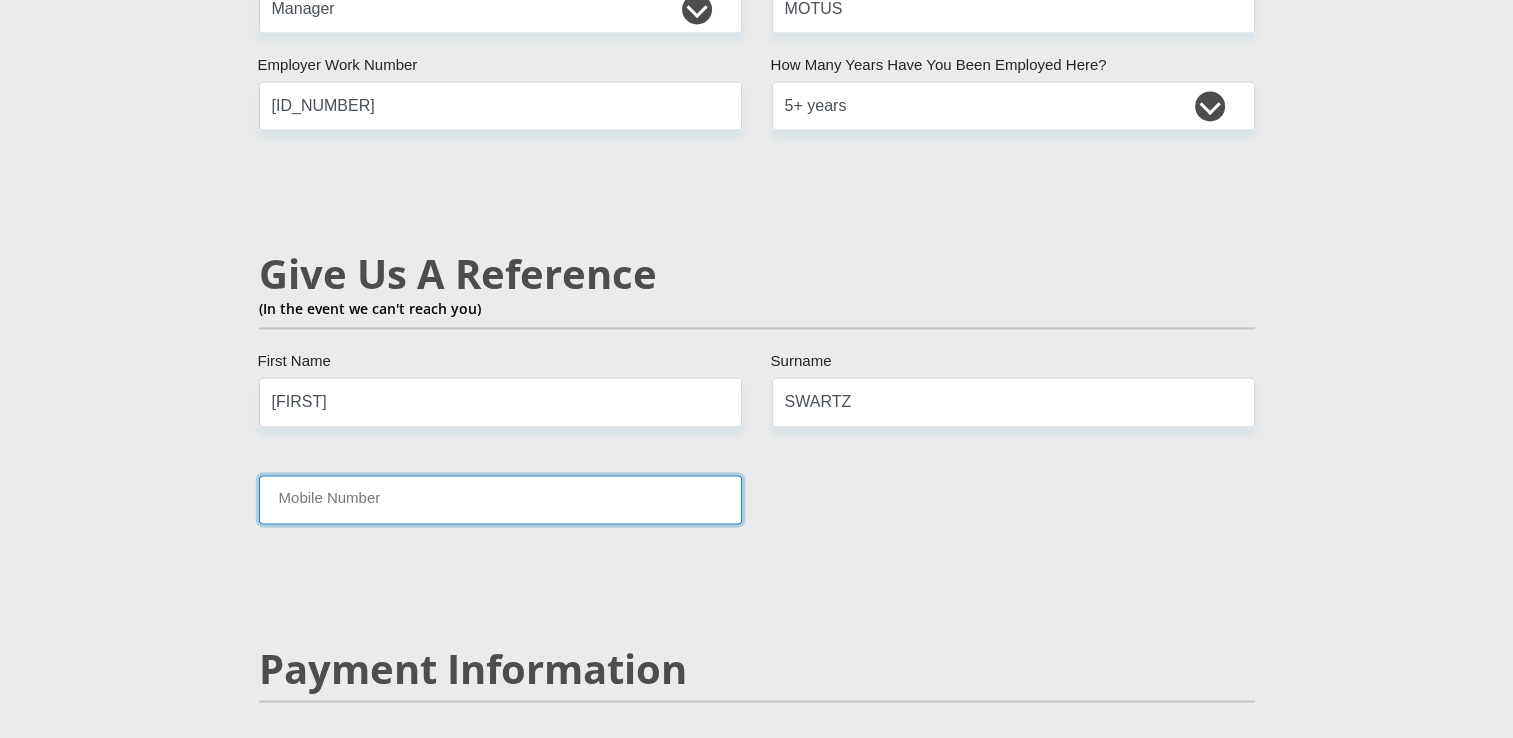click on "Mobile Number" at bounding box center (500, 499) 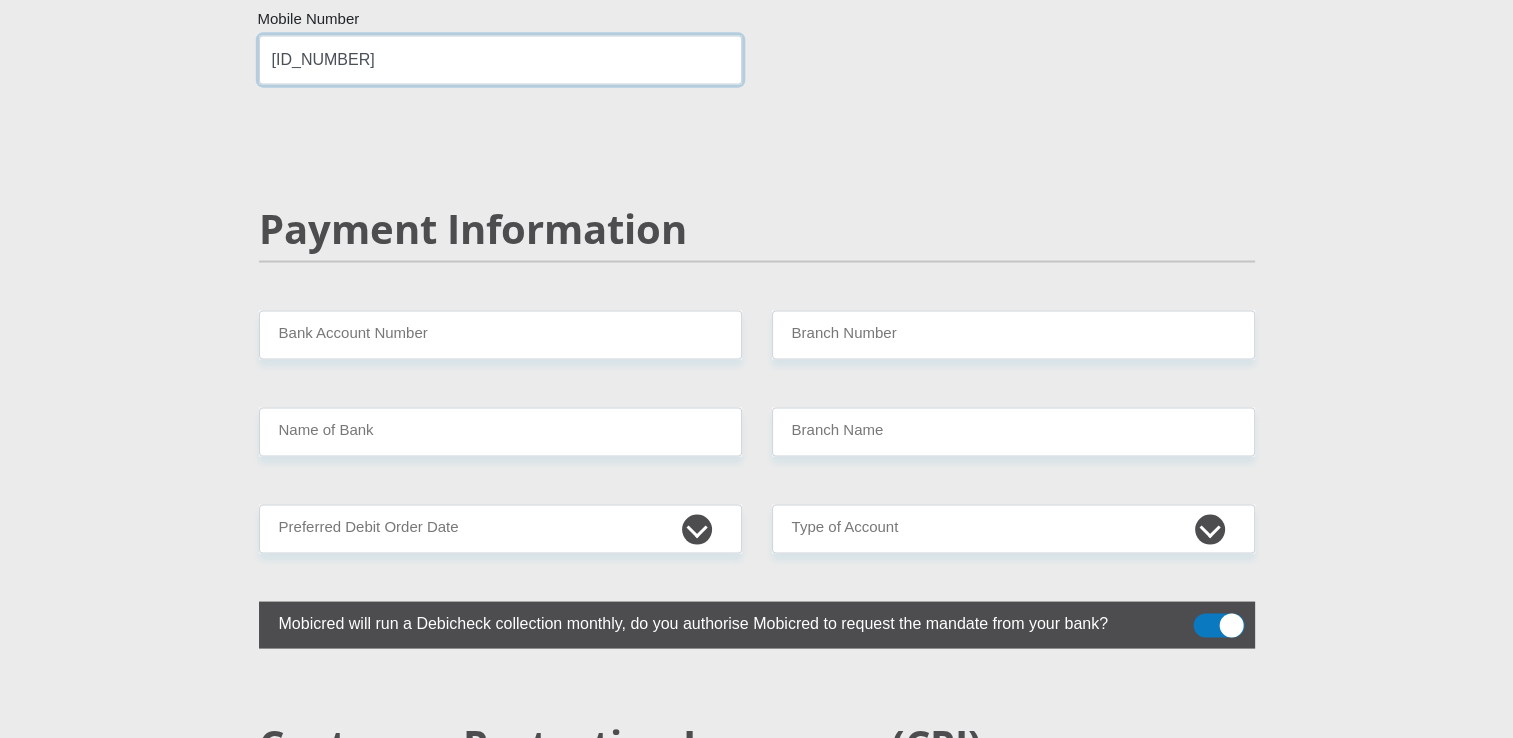scroll, scrollTop: 3800, scrollLeft: 0, axis: vertical 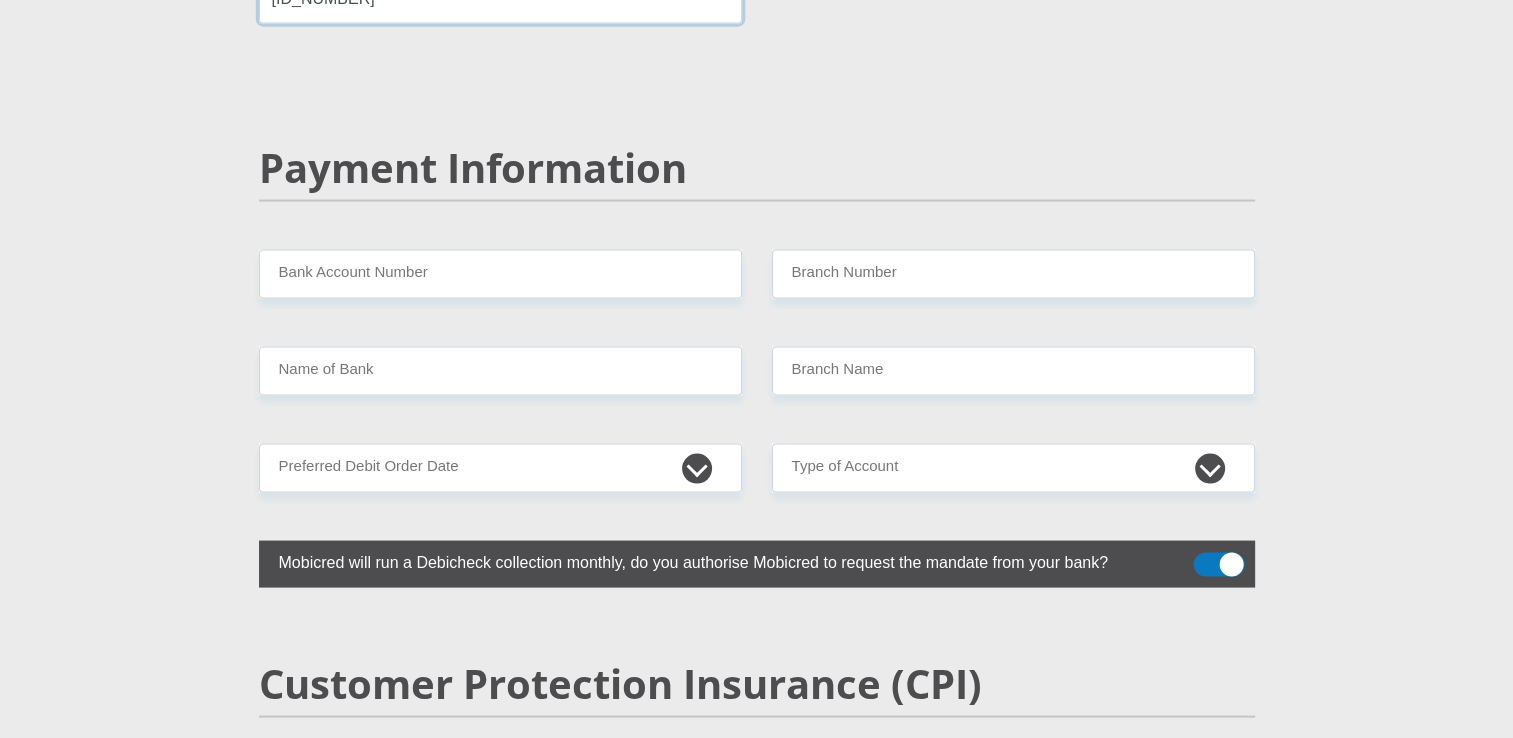 type on "[ID_NUMBER]" 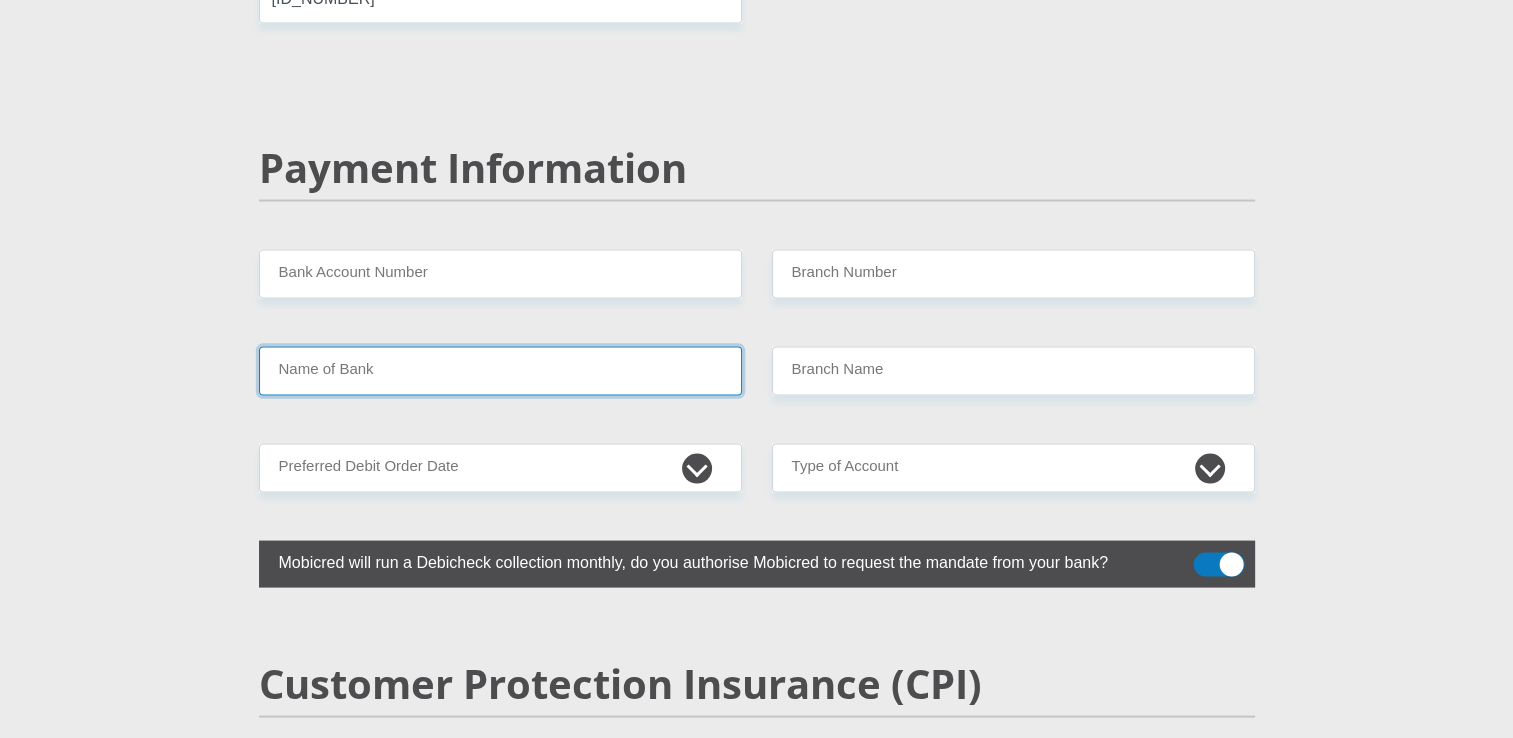 click on "Name of Bank" at bounding box center (500, 371) 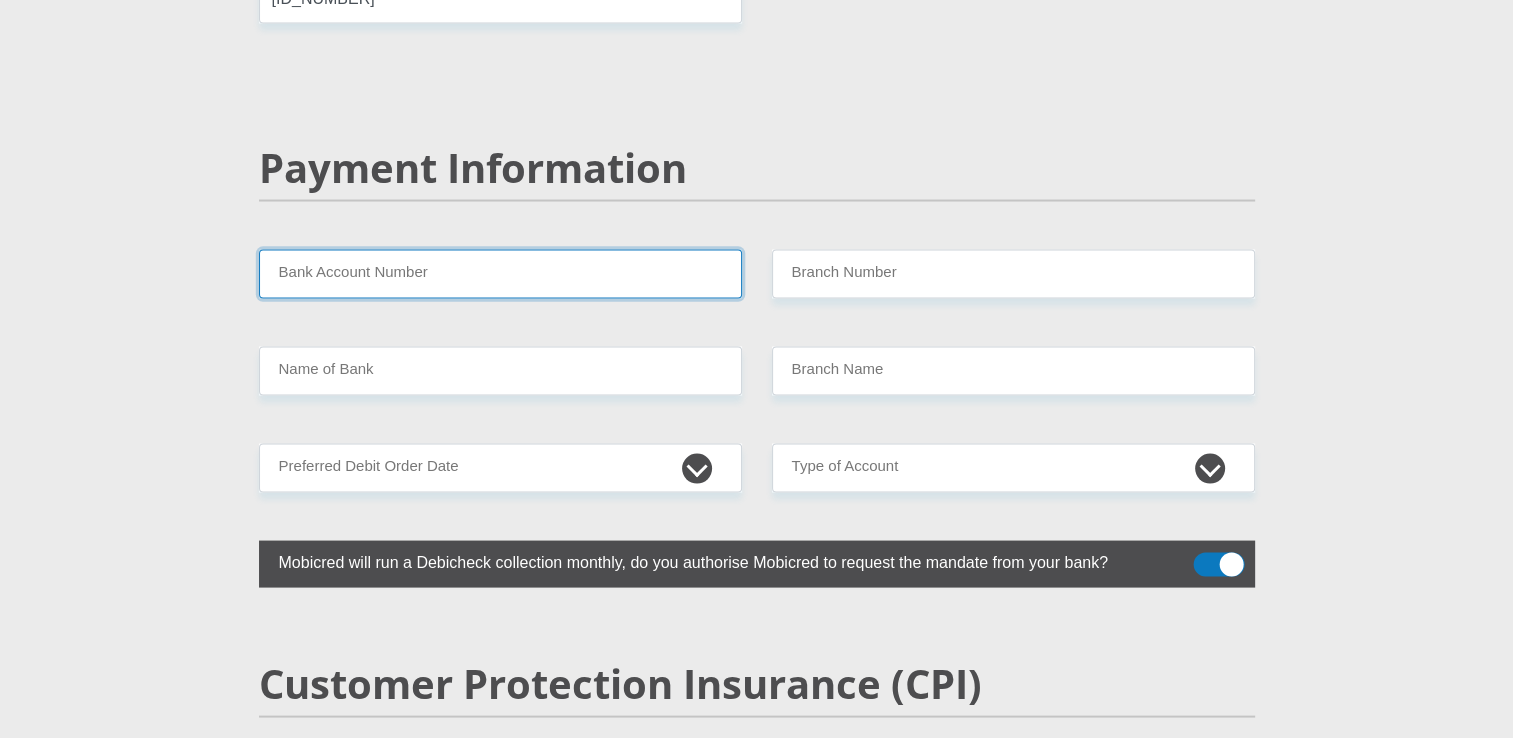click on "Bank Account Number" at bounding box center [500, 274] 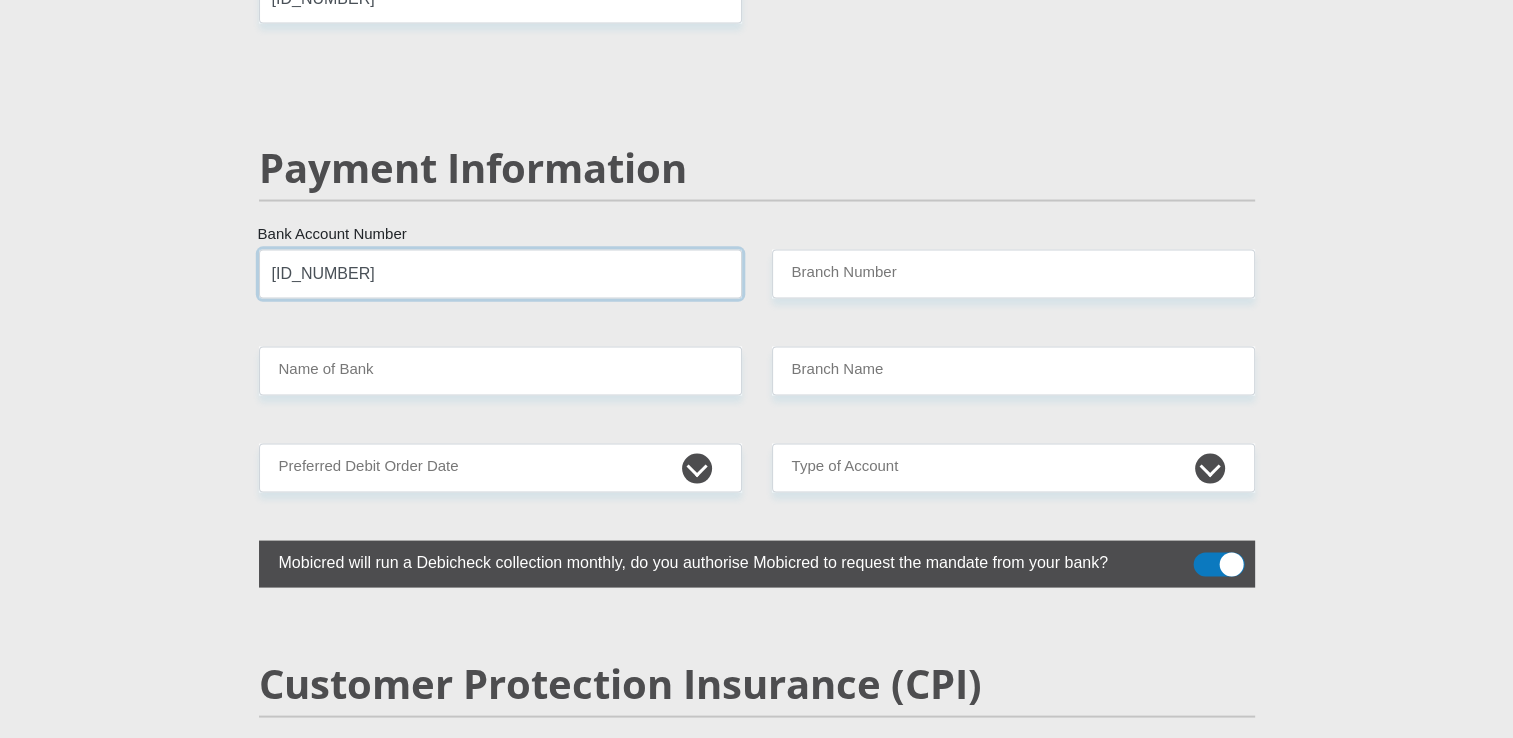type on "[ID_NUMBER]" 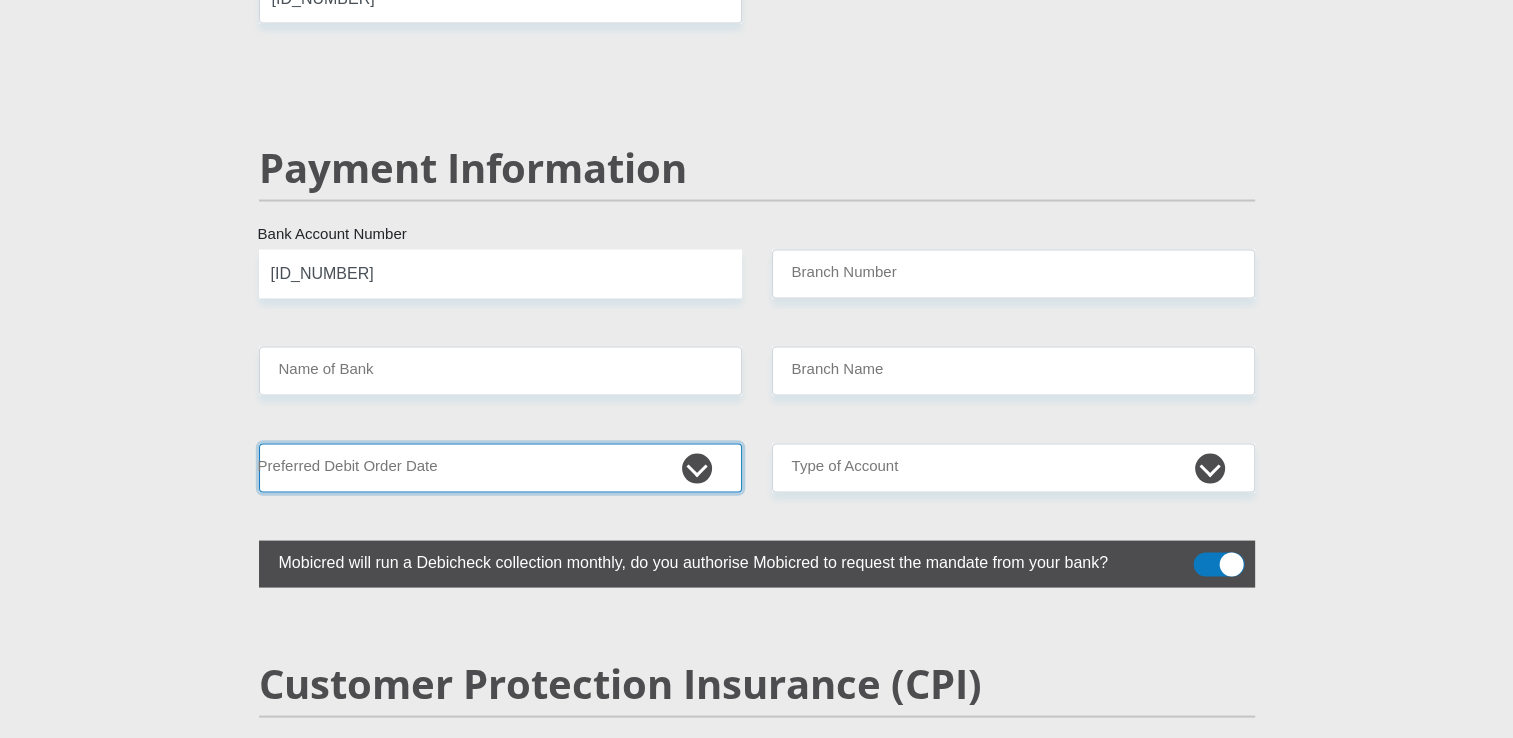 click on "1st
2nd
3rd
4th
5th
7th
18th
19th
20th
21st
22nd
23rd
24th
25th
26th
27th
28th
29th
30th" at bounding box center (500, 468) 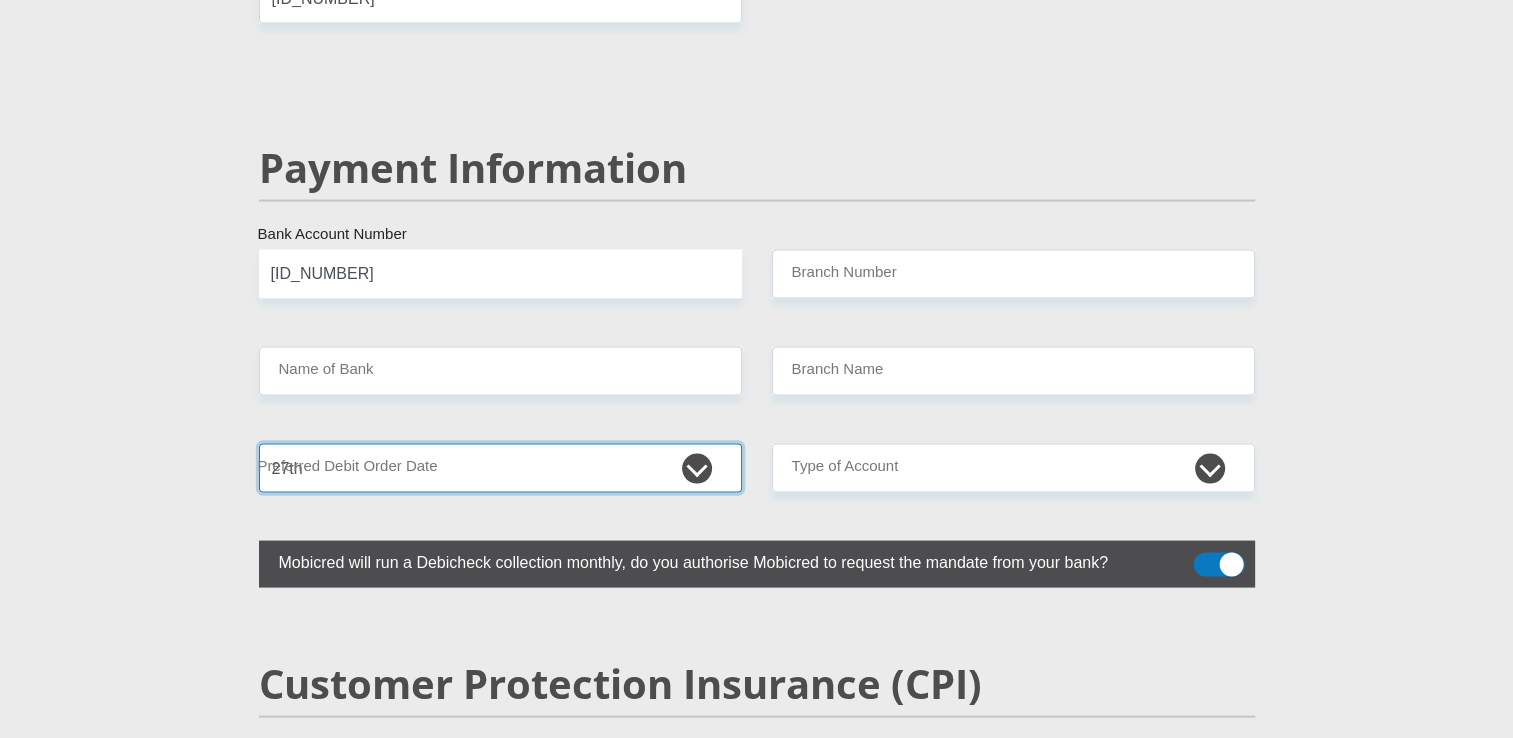click on "1st
2nd
3rd
4th
5th
7th
18th
19th
20th
21st
22nd
23rd
24th
25th
26th
27th
28th
29th
30th" at bounding box center [500, 468] 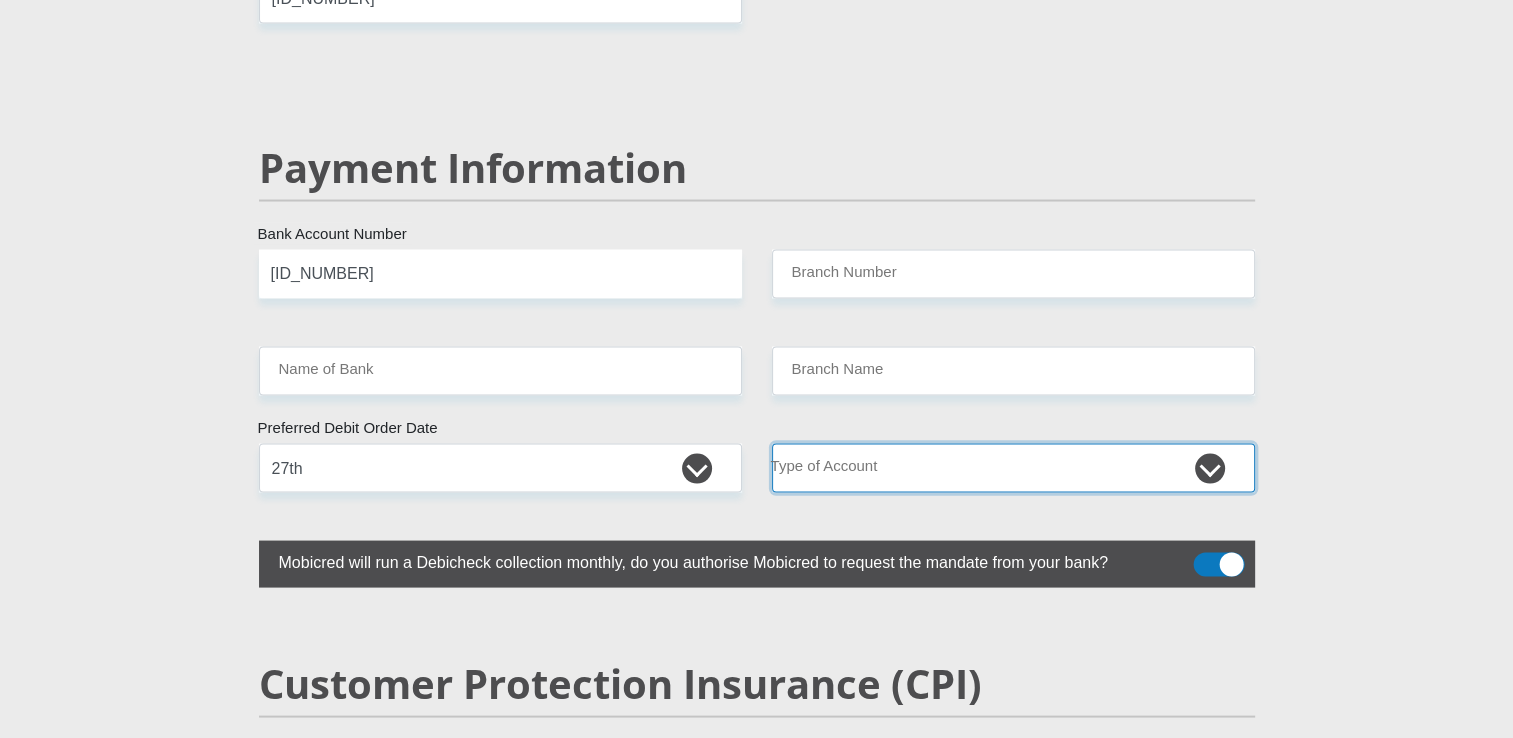 click on "Cheque
Savings" at bounding box center (1013, 468) 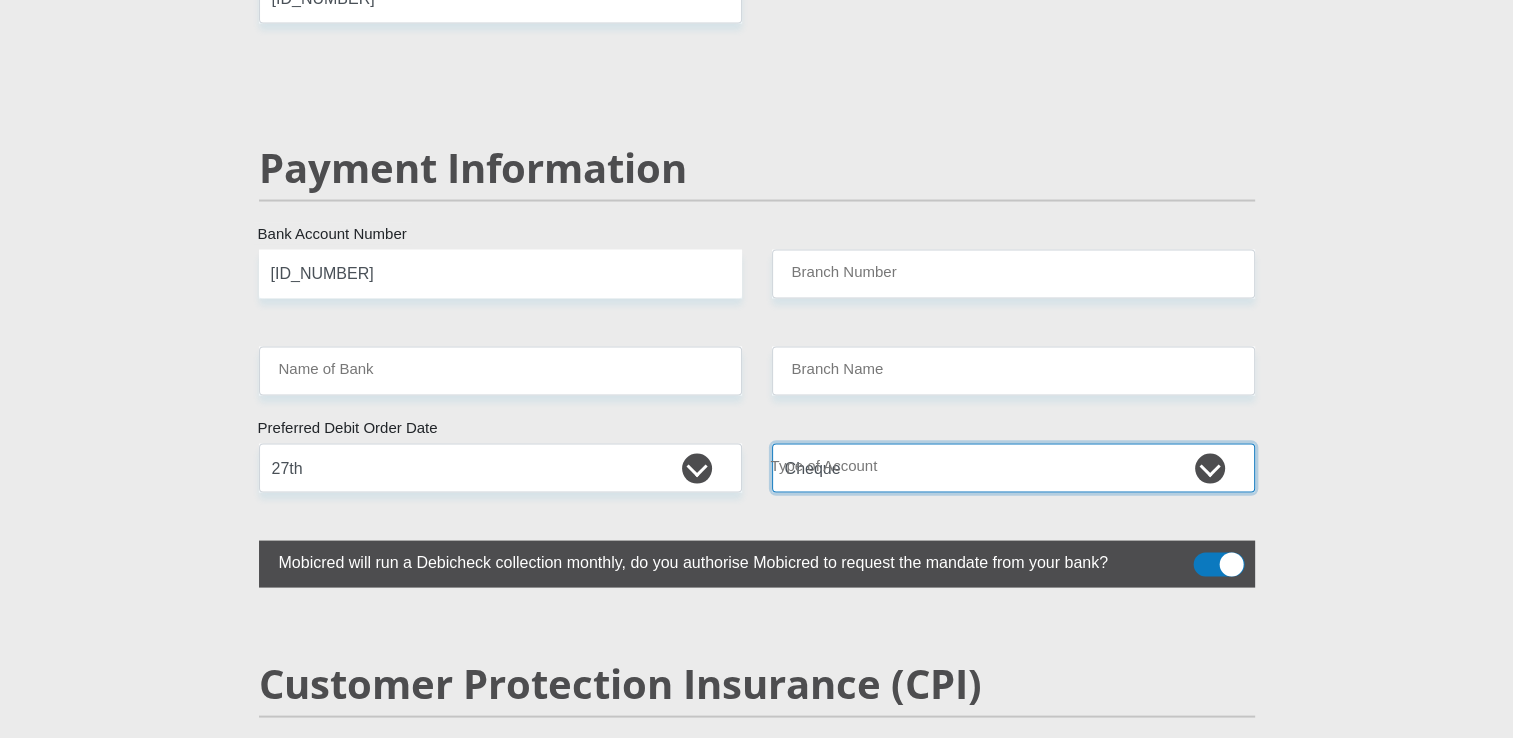 click on "Cheque
Savings" at bounding box center [1013, 468] 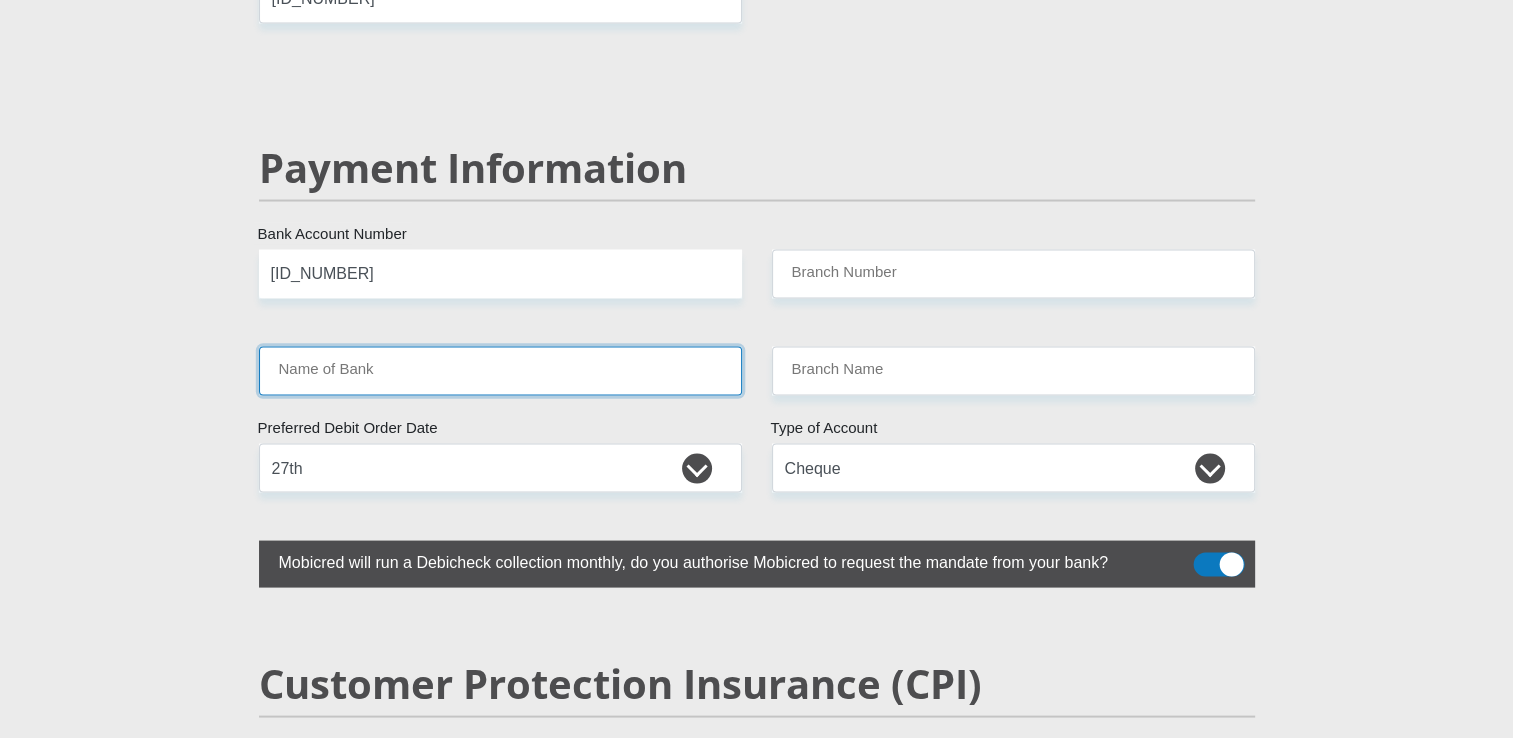 click on "Name of Bank" at bounding box center [500, 371] 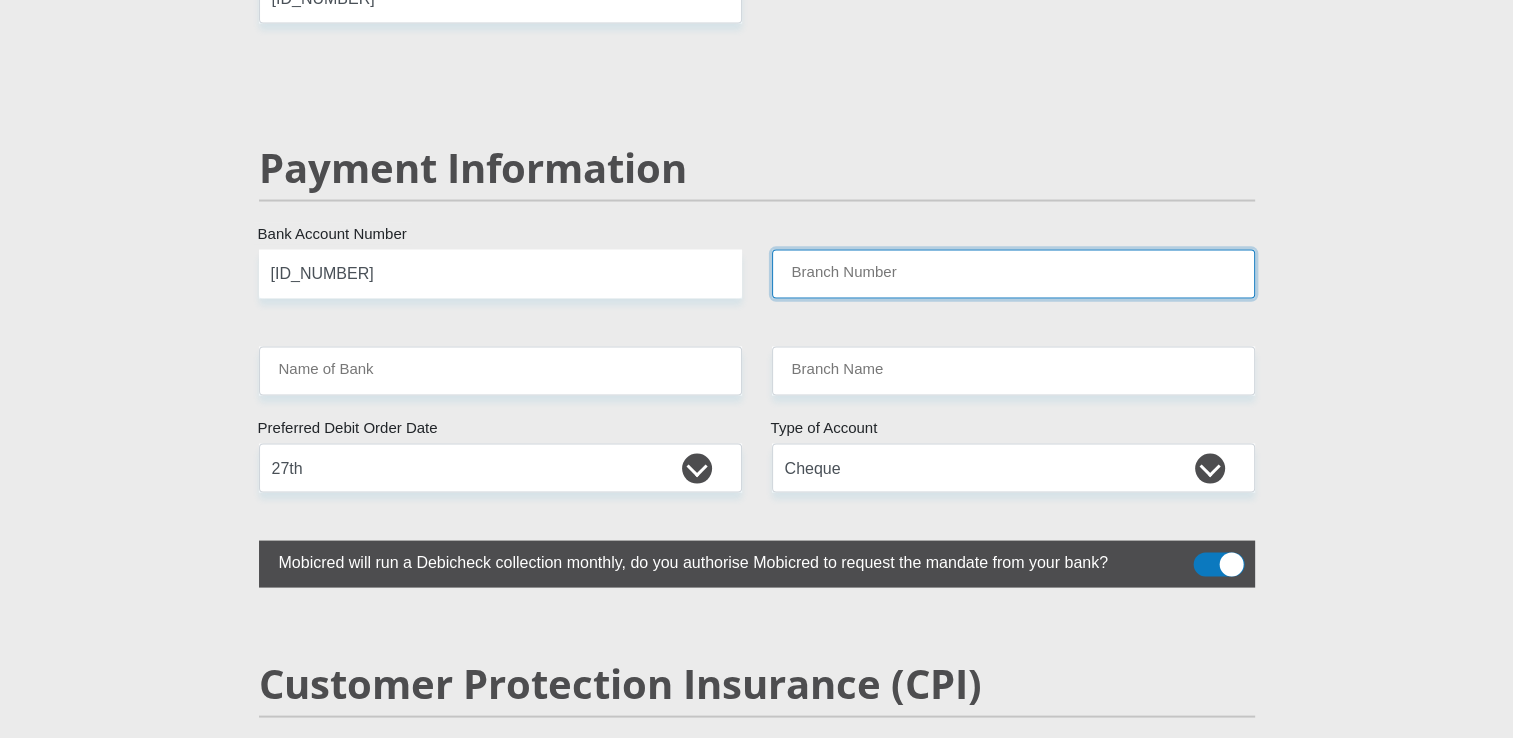 click on "Branch Number" at bounding box center (1013, 274) 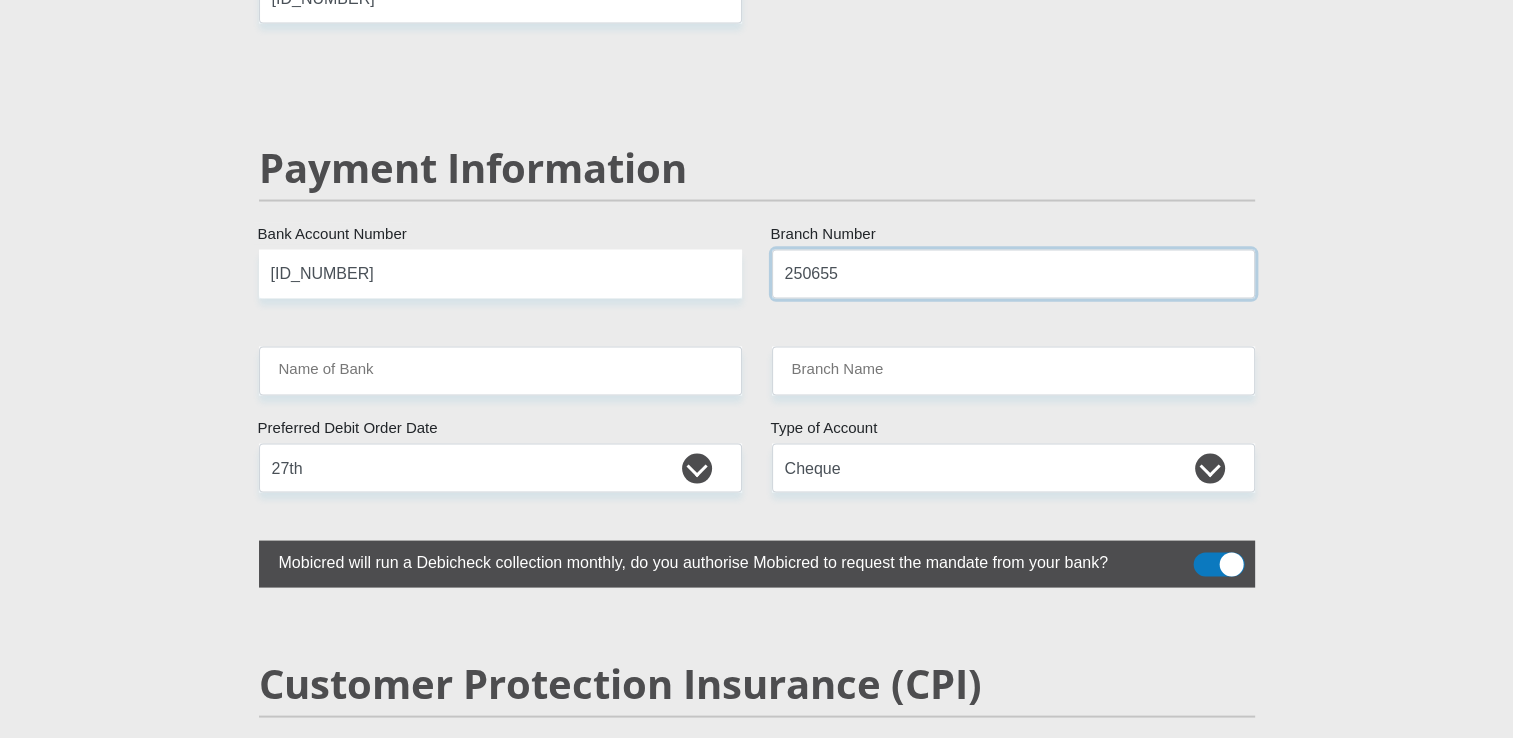 type on "250655" 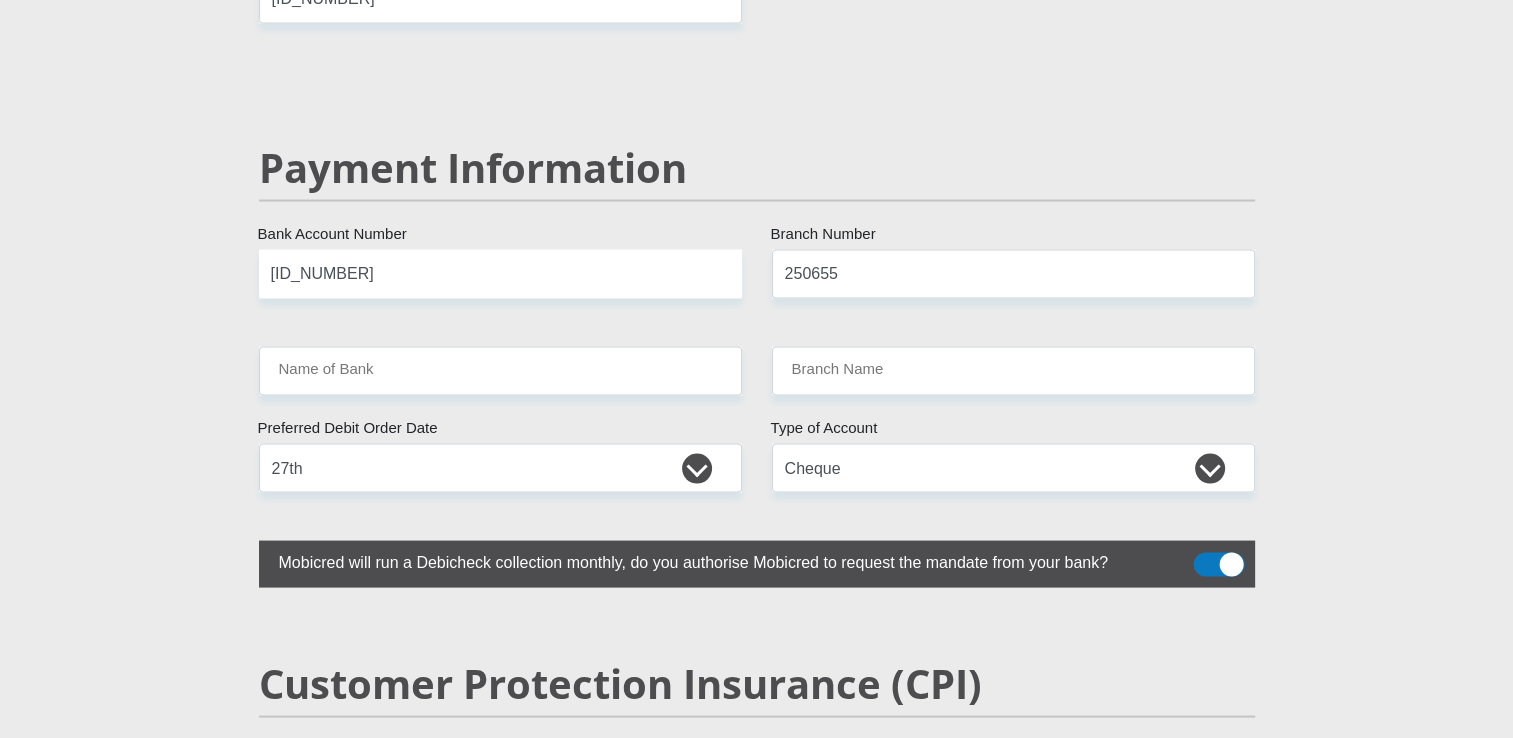 click on "Personal Details
Mr
Ms
Mrs
Dr
Other
Title
Chelsea
First Name
Swartz
Surname
[ID_NUMBER]
South African ID Number
Please input valid ID number
South Africa
Afghanistan
Aland Islands
Albania
Algeria
America Samoa
American Virgin Islands
Andorra
Angola
Anguilla
Antarctica
Antigua and Barbuda
Argentina" at bounding box center [757, -622] 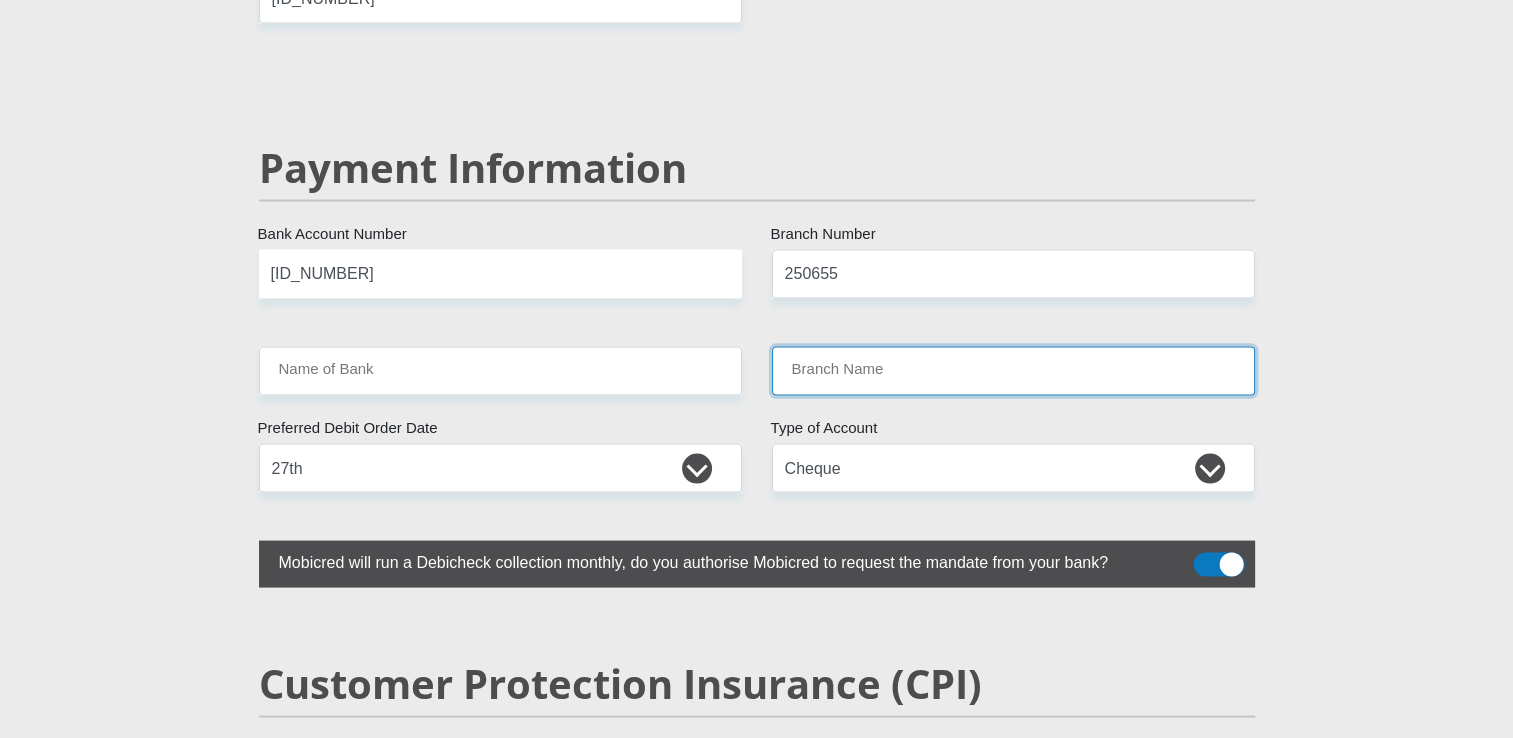 click on "Branch Name" at bounding box center [1013, 371] 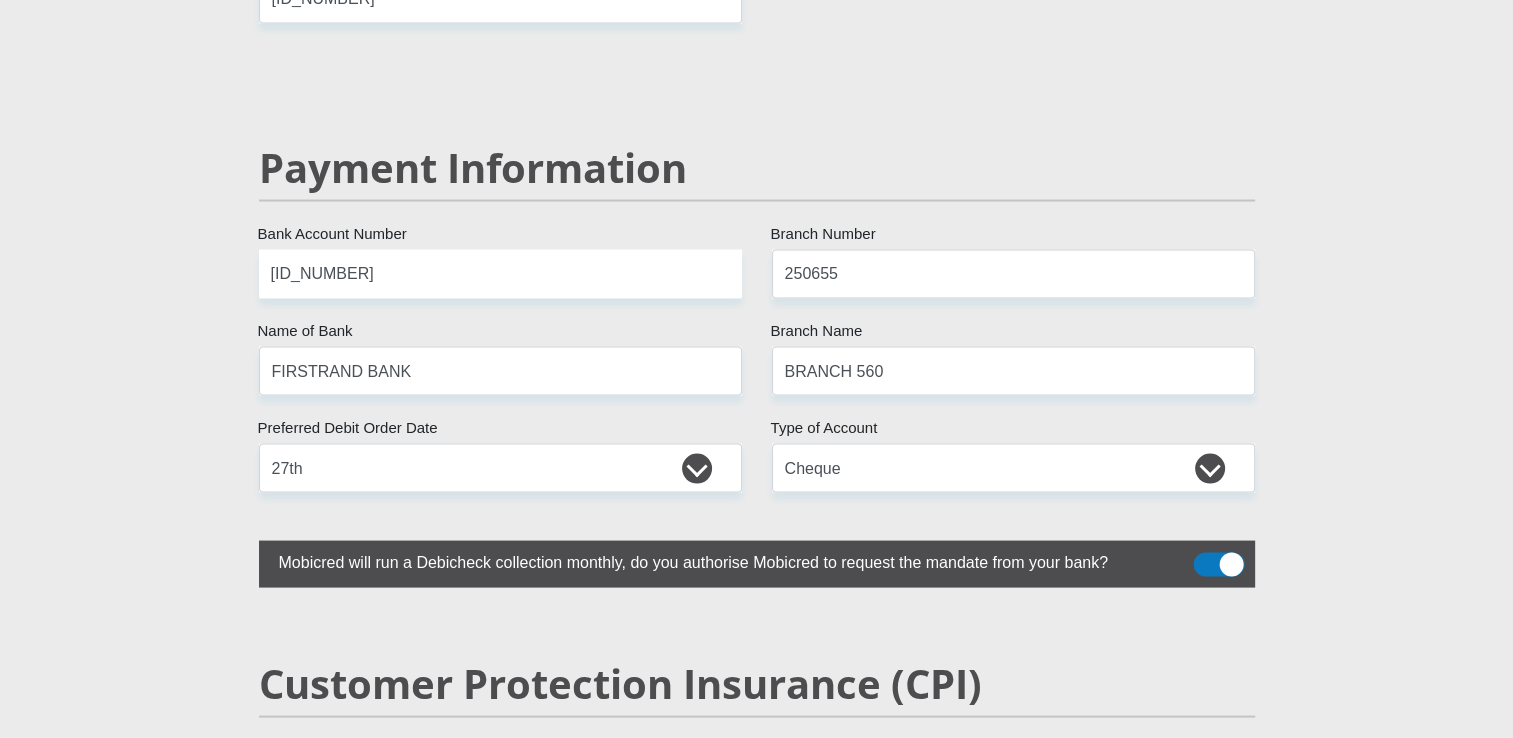 click on "Personal Details
Mr
Ms
Mrs
Dr
Other
Title
Chelsea
First Name
Swartz
Surname
[ID_NUMBER]
South African ID Number
Please input valid ID number
South Africa
Afghanistan
Aland Islands
Albania
Algeria
America Samoa
American Virgin Islands
Andorra
Angola
Anguilla
Antarctica
Antigua and Barbuda
Argentina" at bounding box center (757, -622) 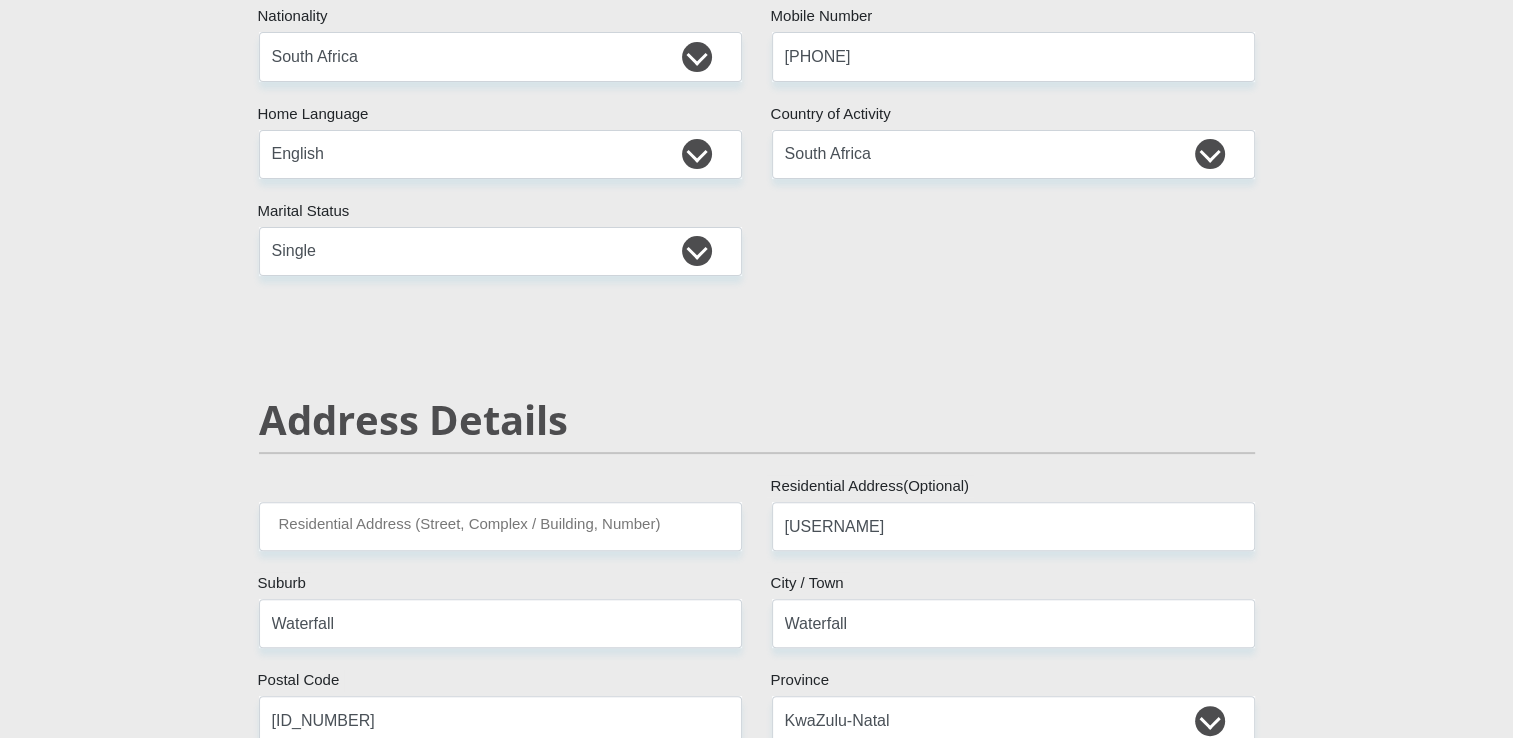 scroll, scrollTop: 0, scrollLeft: 0, axis: both 